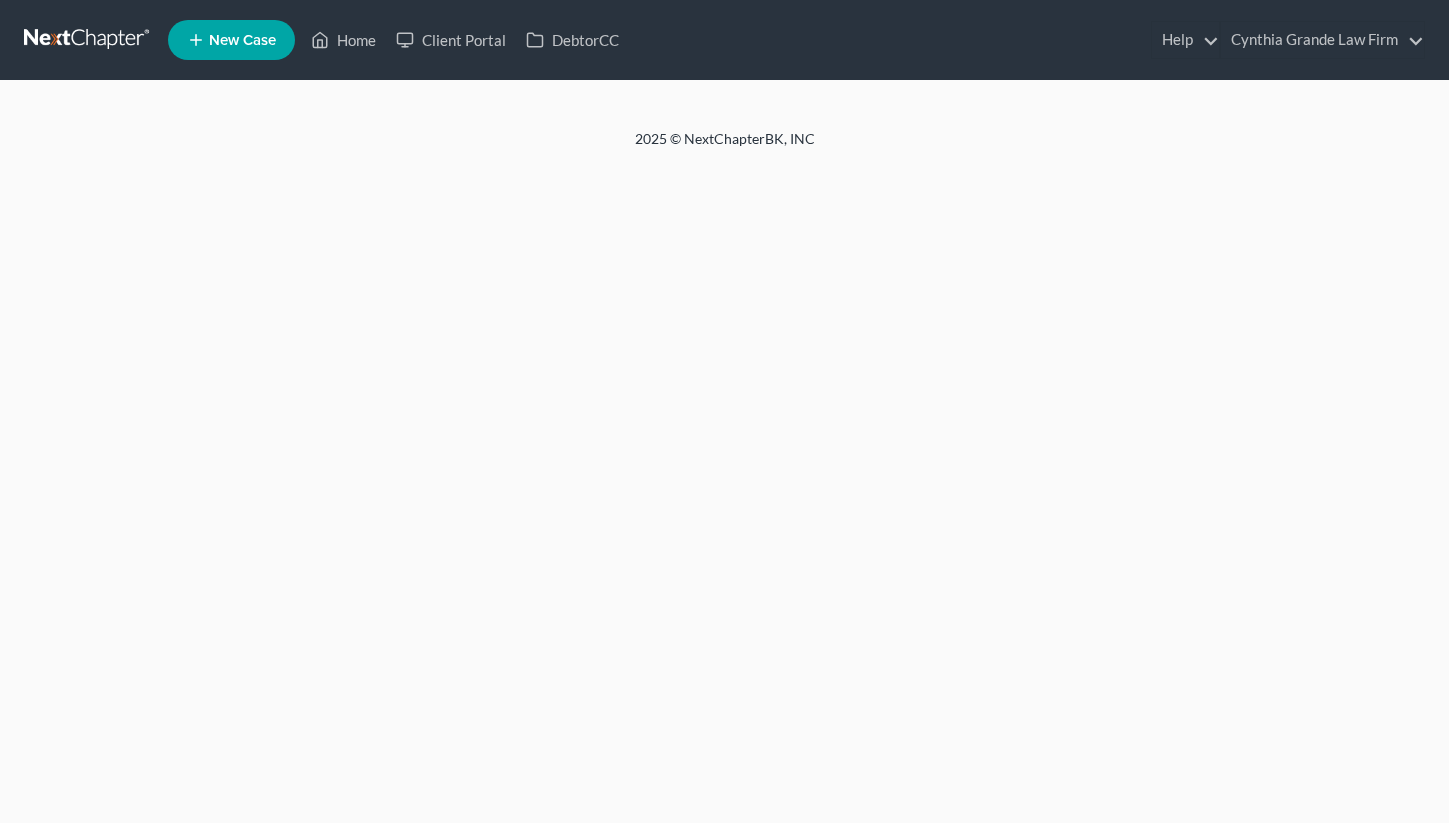 scroll, scrollTop: 0, scrollLeft: 0, axis: both 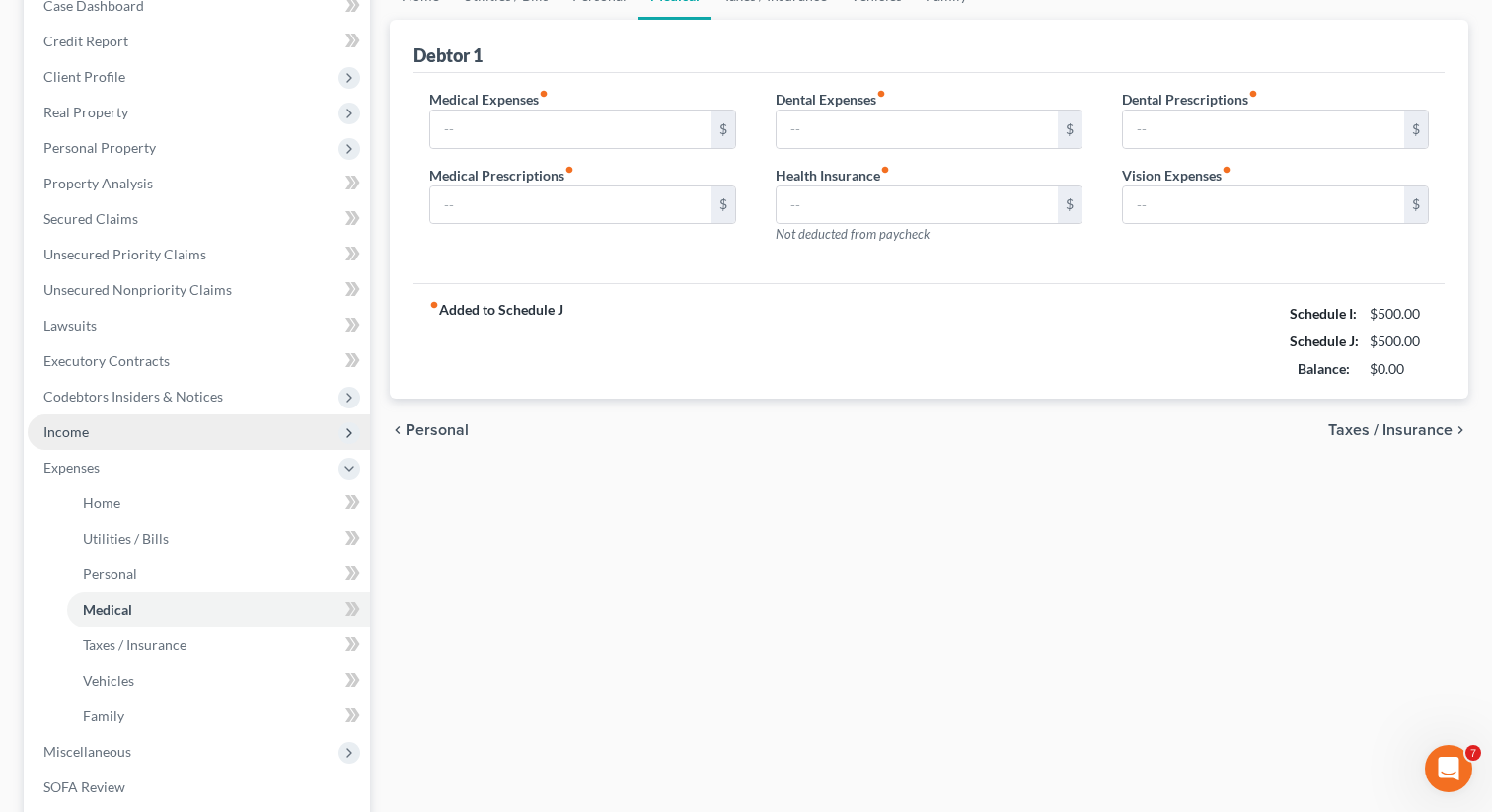 click on "Income" at bounding box center (198, 432) 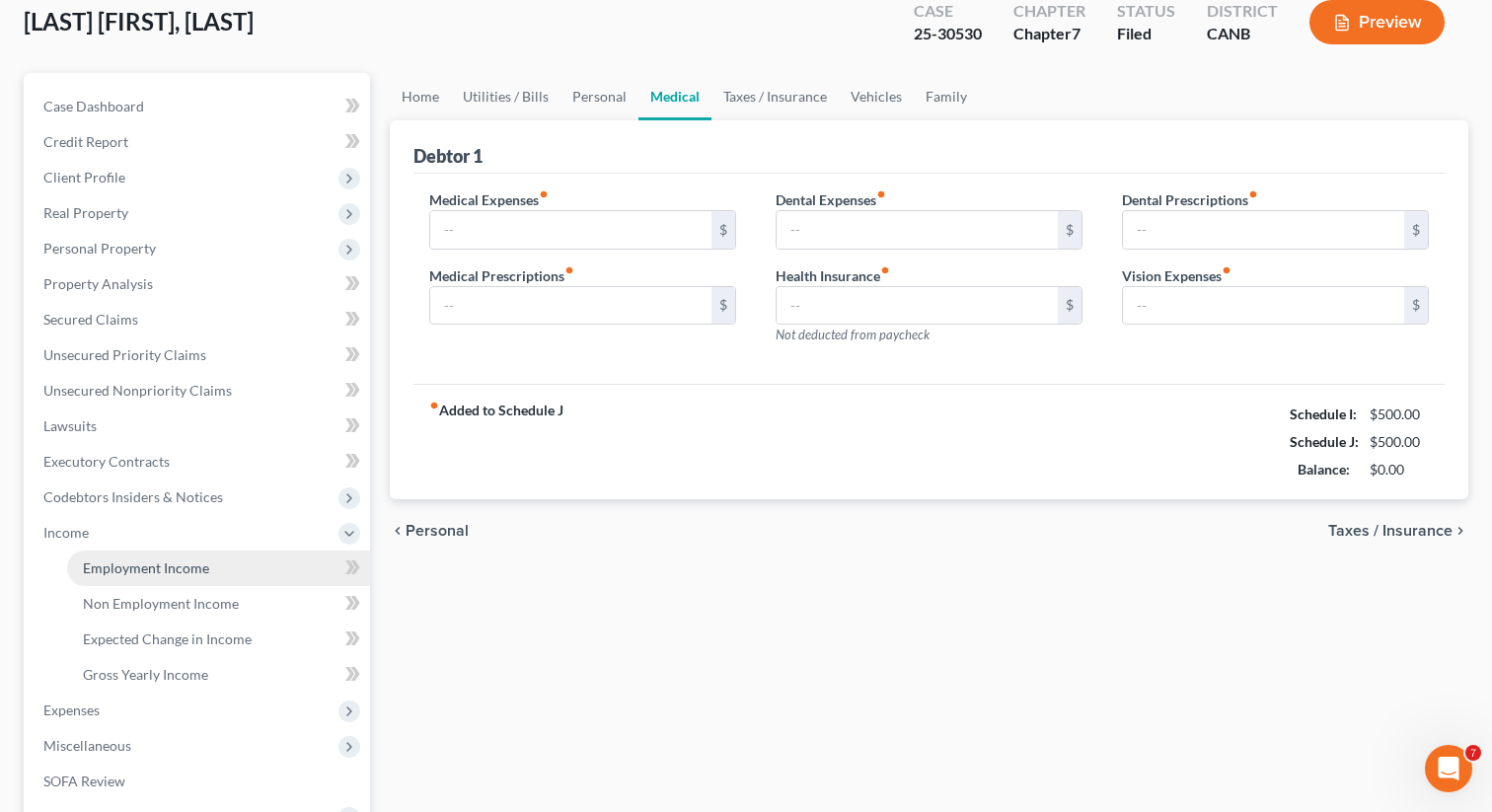 scroll, scrollTop: 117, scrollLeft: 0, axis: vertical 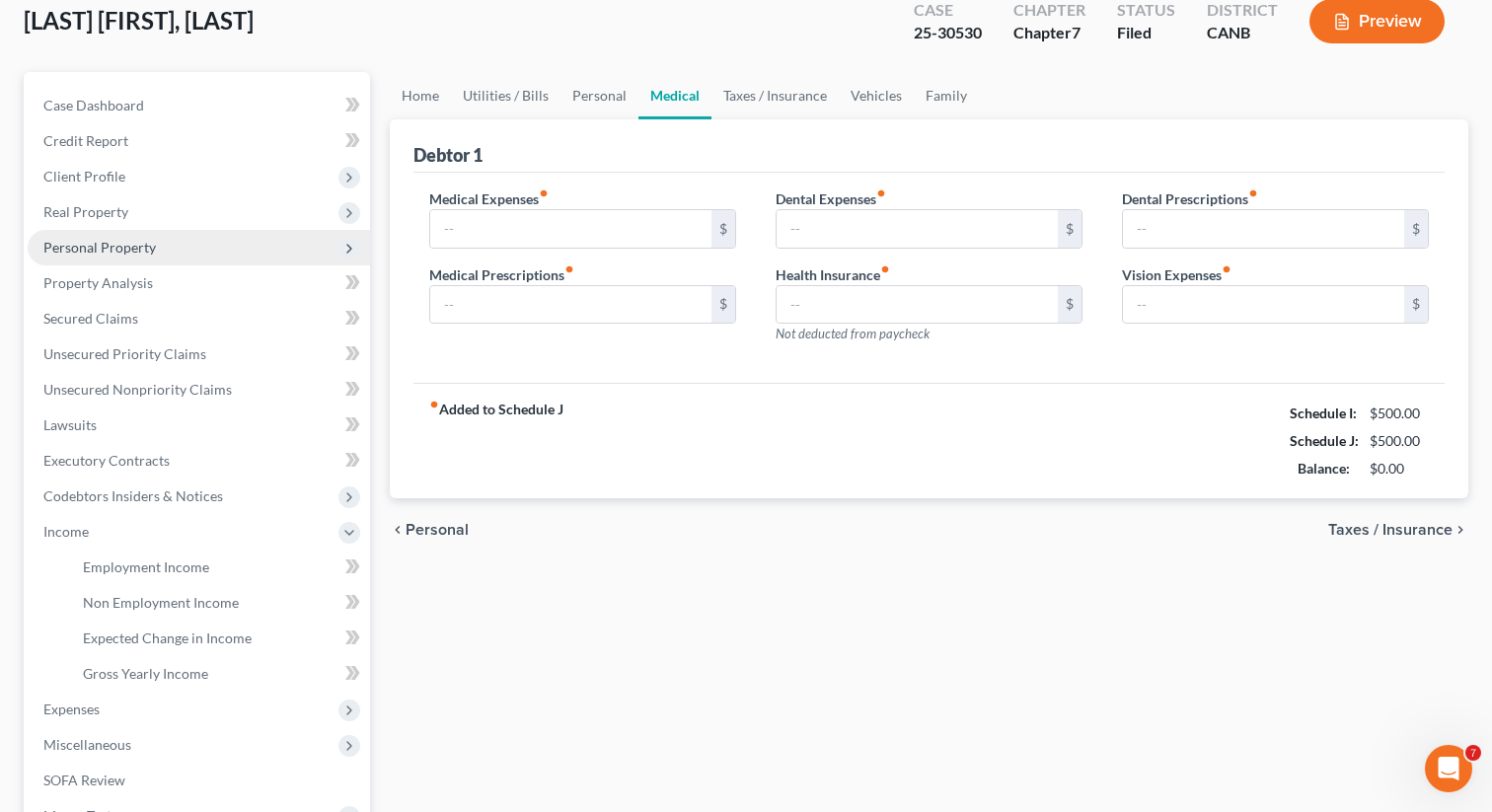 click on "Personal Property" at bounding box center (198, 248) 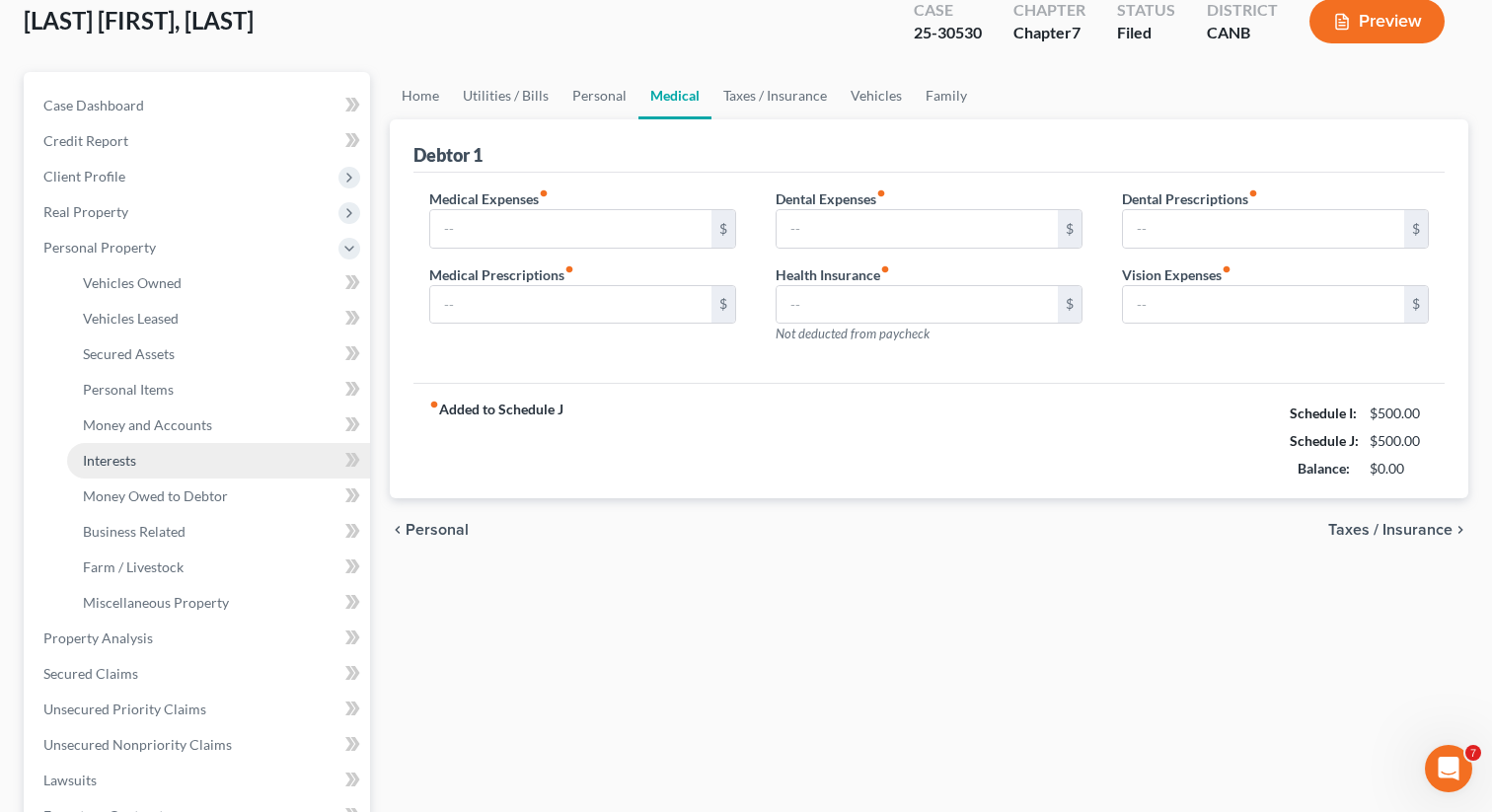 click on "Interests" at bounding box center [218, 461] 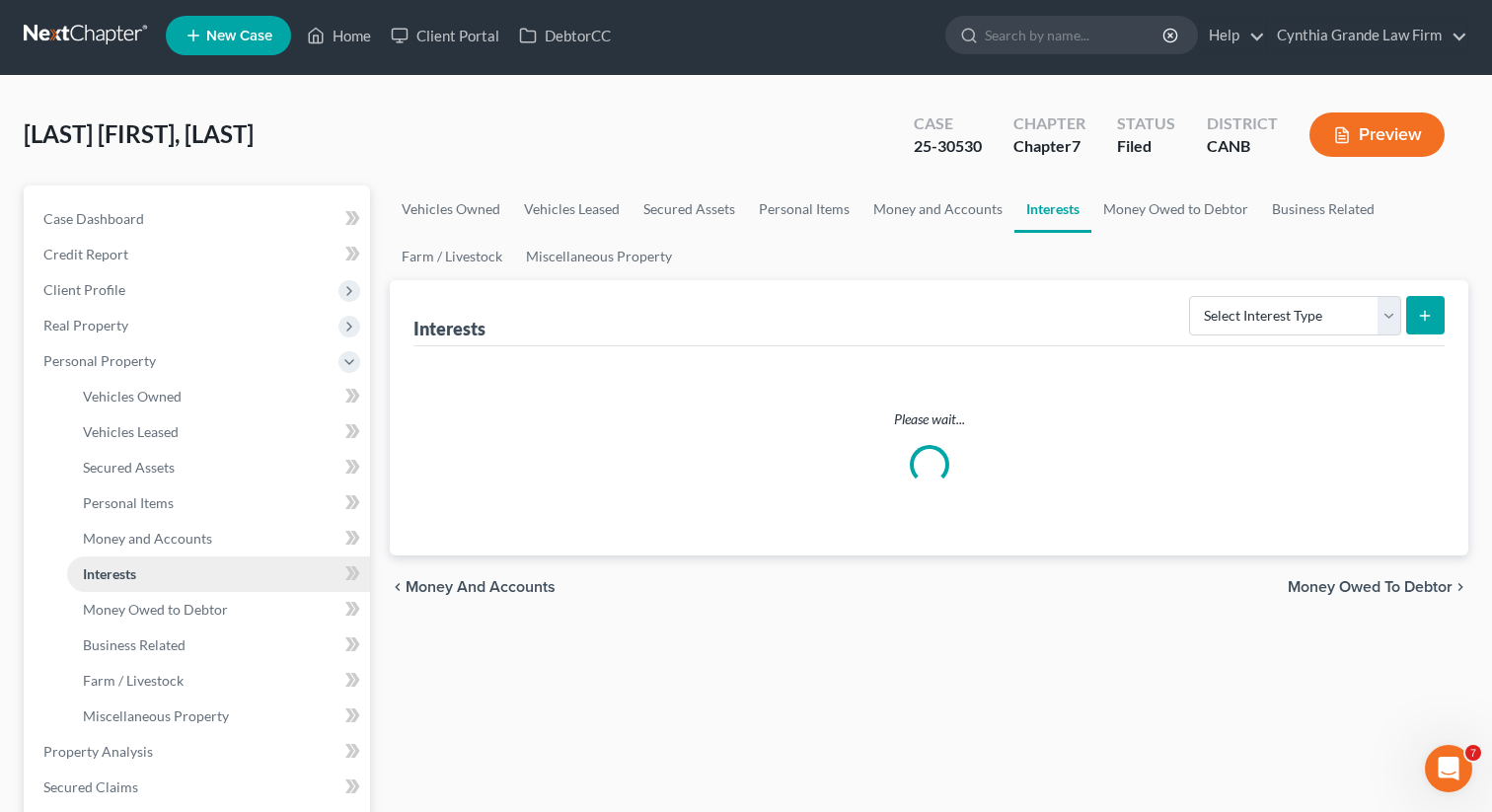 scroll, scrollTop: 0, scrollLeft: 0, axis: both 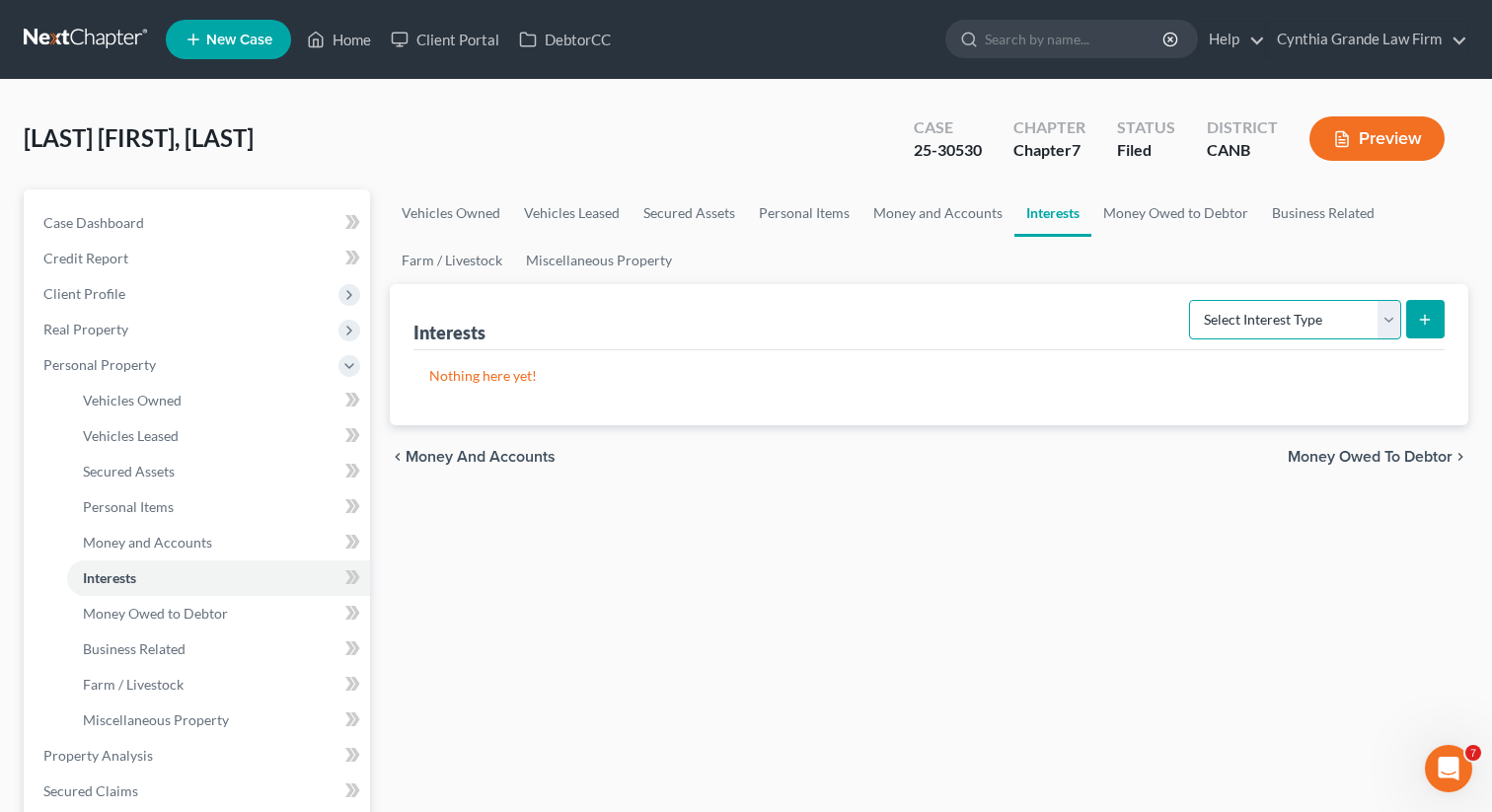 click on "Select Interest Type 401K Annuity Bond Education IRA Government Bond Government Pension Plan Incorporated Business IRA Joint Venture (Active) Joint Venture (Inactive) Keogh Mutual Fund Other Retirement Plan Partnership (Active) Partnership (Inactive) Pension Plan Stock Term Life Insurance Unincorporated Business Whole Life Insurance" at bounding box center (1295, 320) 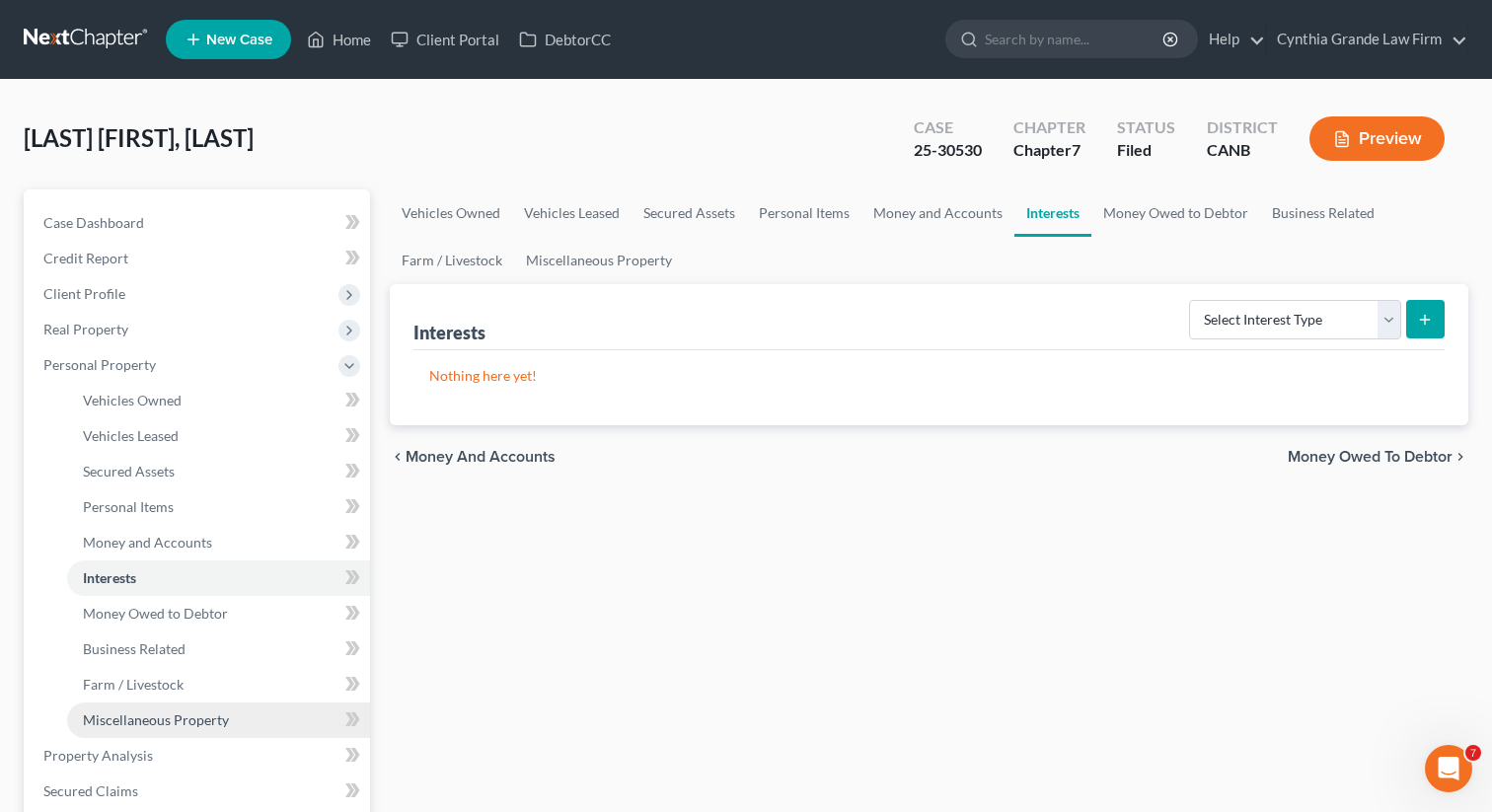 click on "Miscellaneous Property" at bounding box center (156, 719) 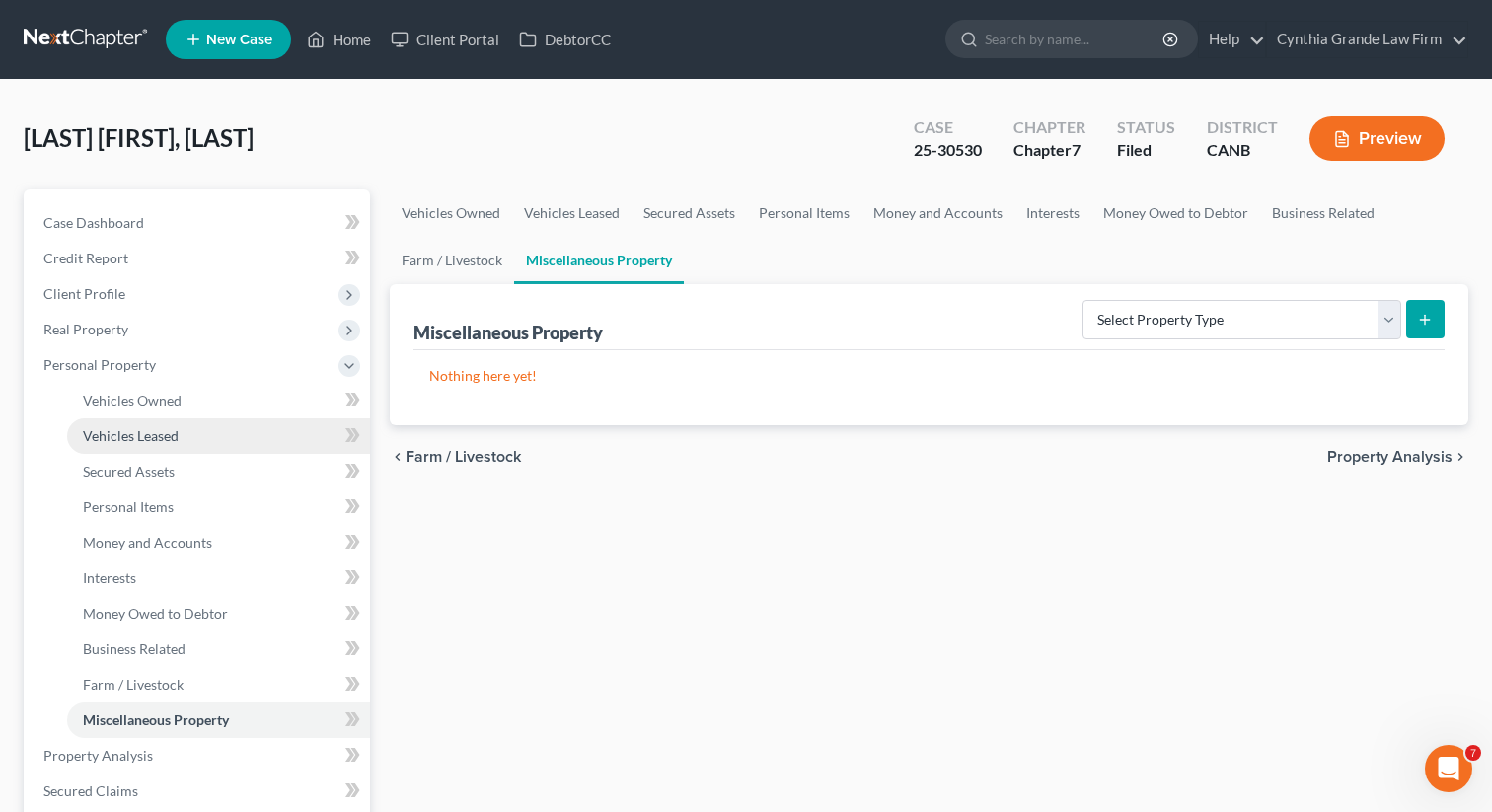click on "Vehicles Leased" at bounding box center (218, 436) 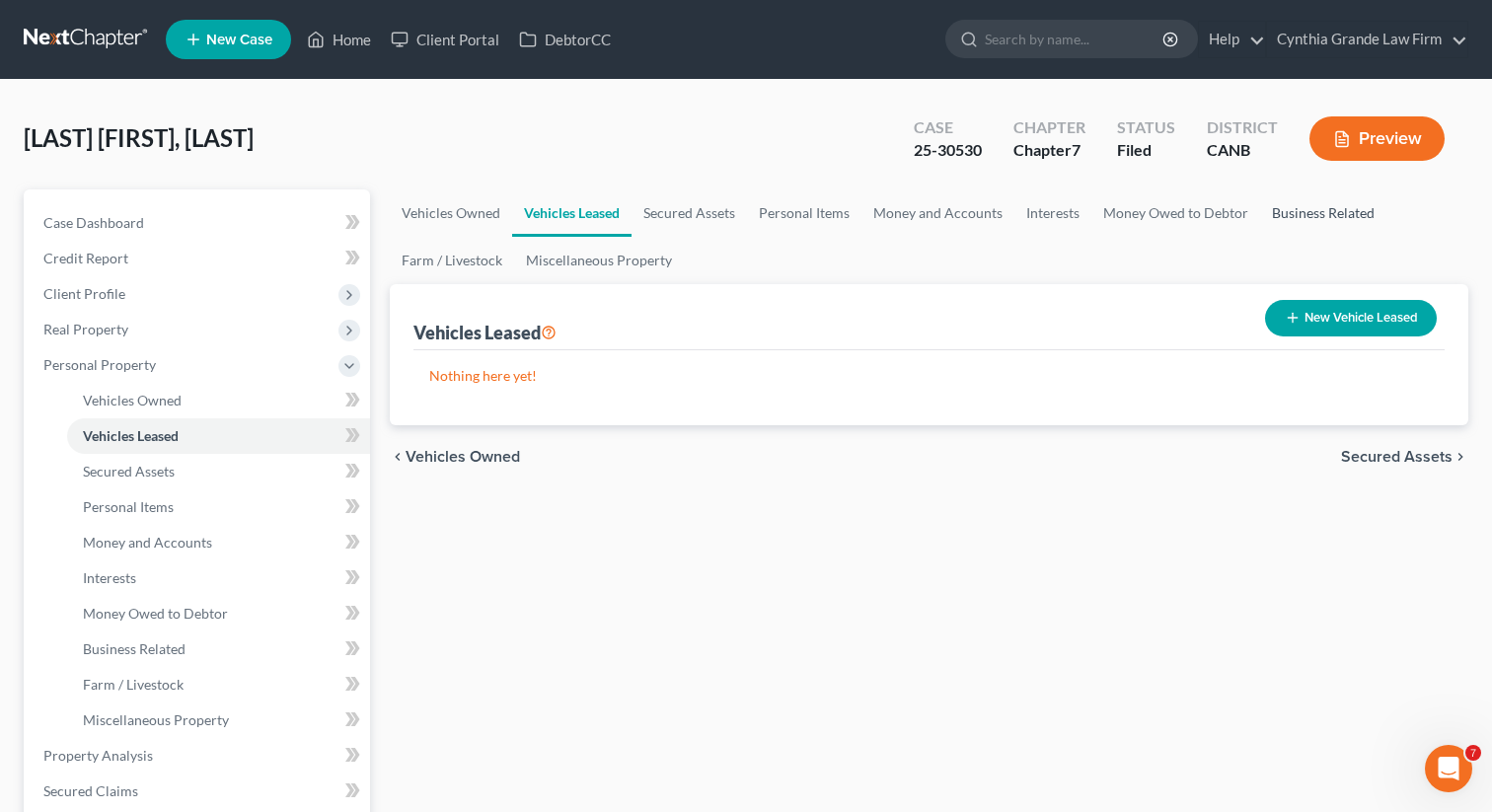 click on "Business Related" at bounding box center (1323, 213) 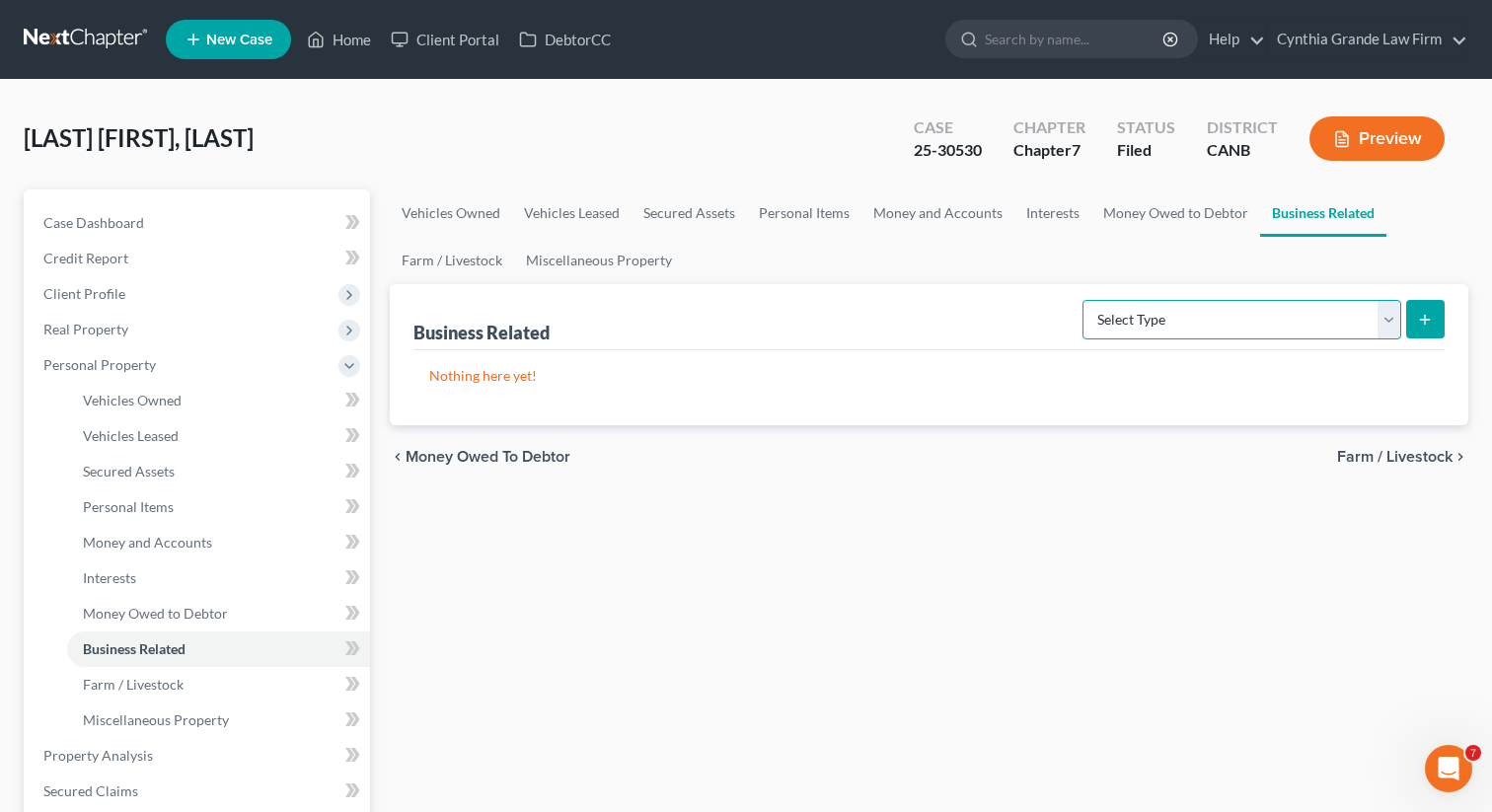 click on "Select Type Customer Lists Franchises Inventory Licenses Machinery Office Equipment, Furnishings, Supplies Other Business Related Property Not Listed Patents, Copyrights, Intellectual Property" at bounding box center (1241, 320) 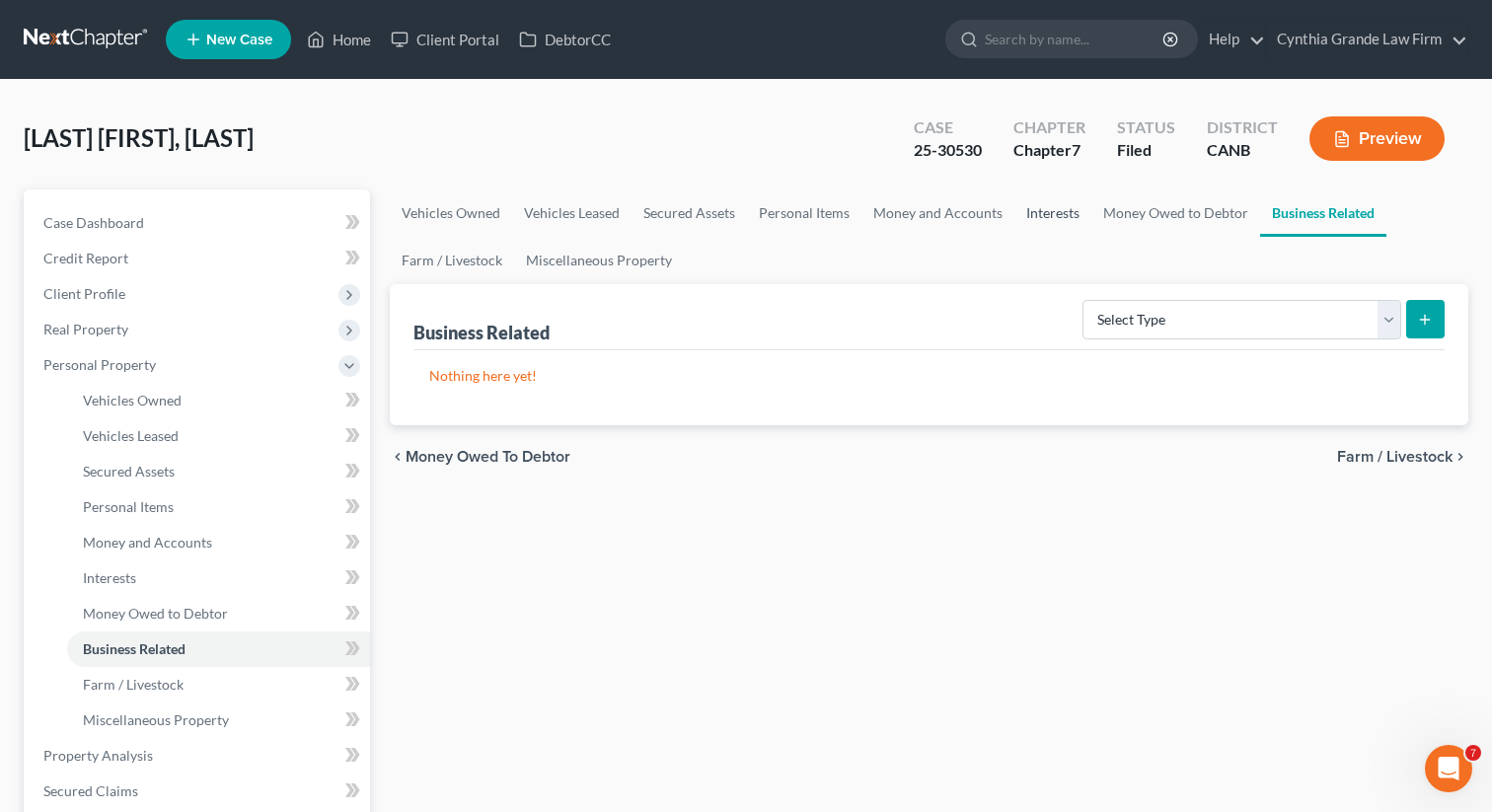 click on "Interests" at bounding box center (1053, 213) 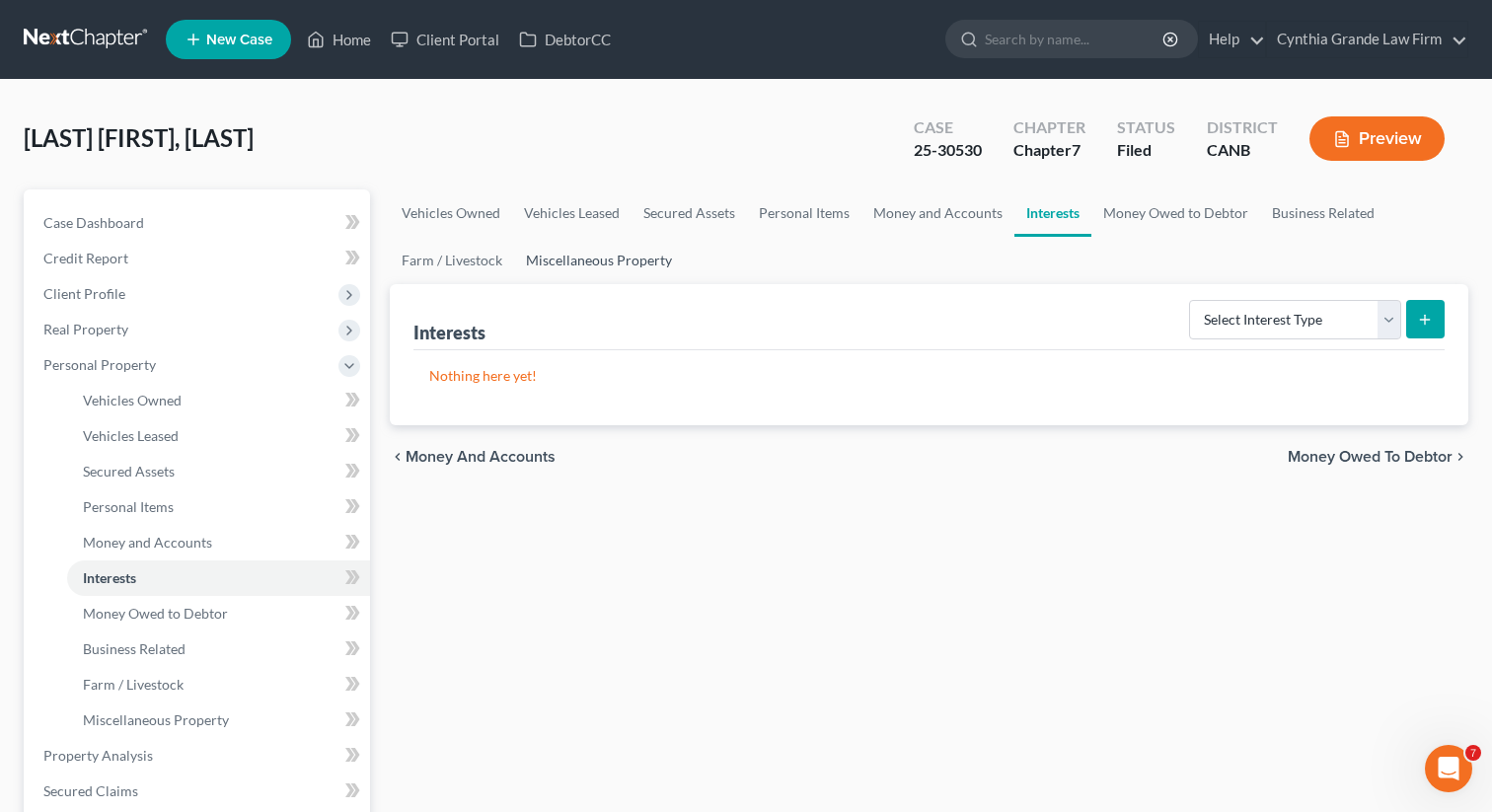 click on "Miscellaneous Property" at bounding box center (599, 260) 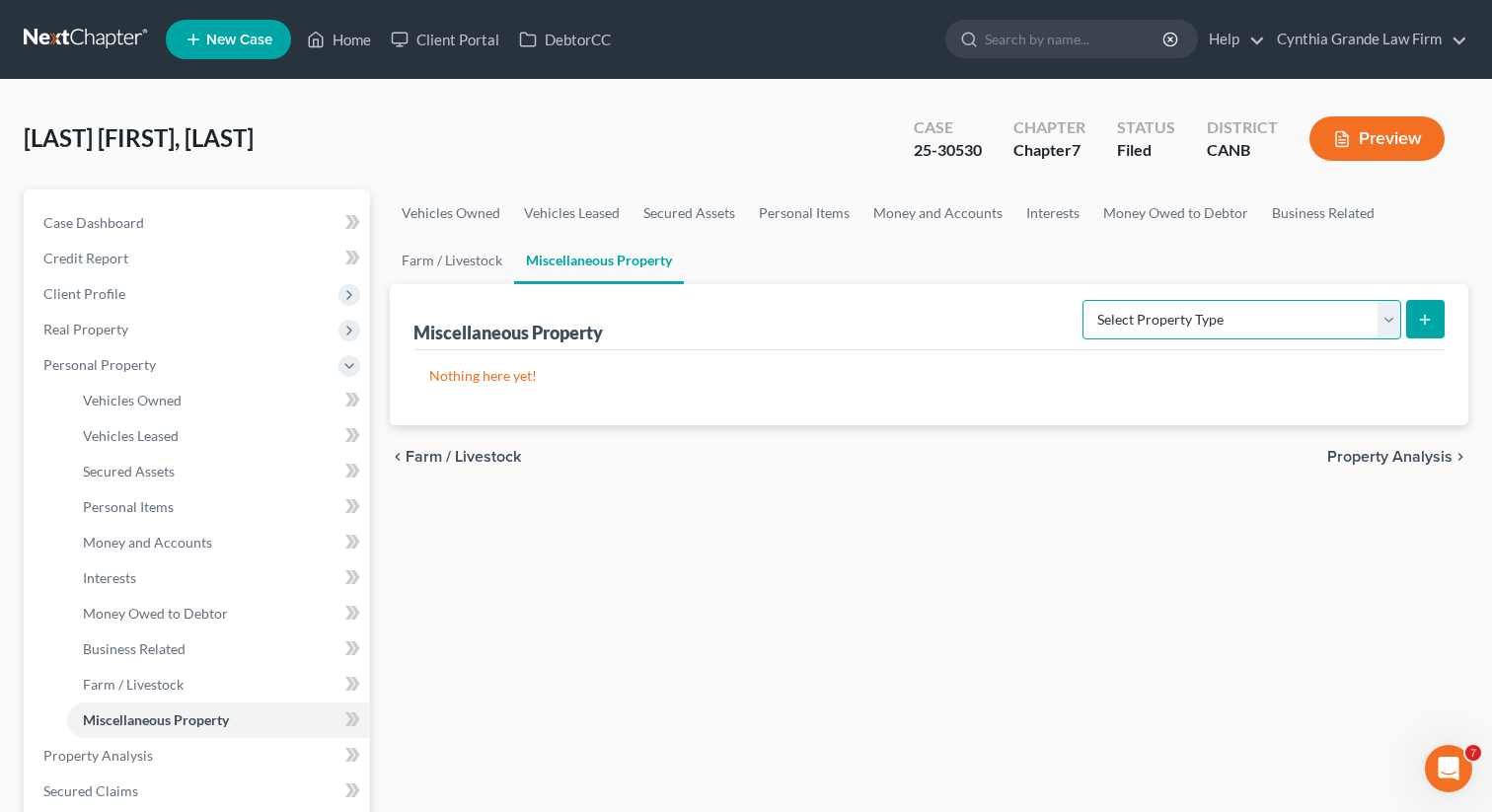 click on "Select Property Type Assigned for Creditor Benefit Within 1 Year Holding for Another Not Yet Listed Stored Within 1 Year Transferred" at bounding box center (1241, 320) 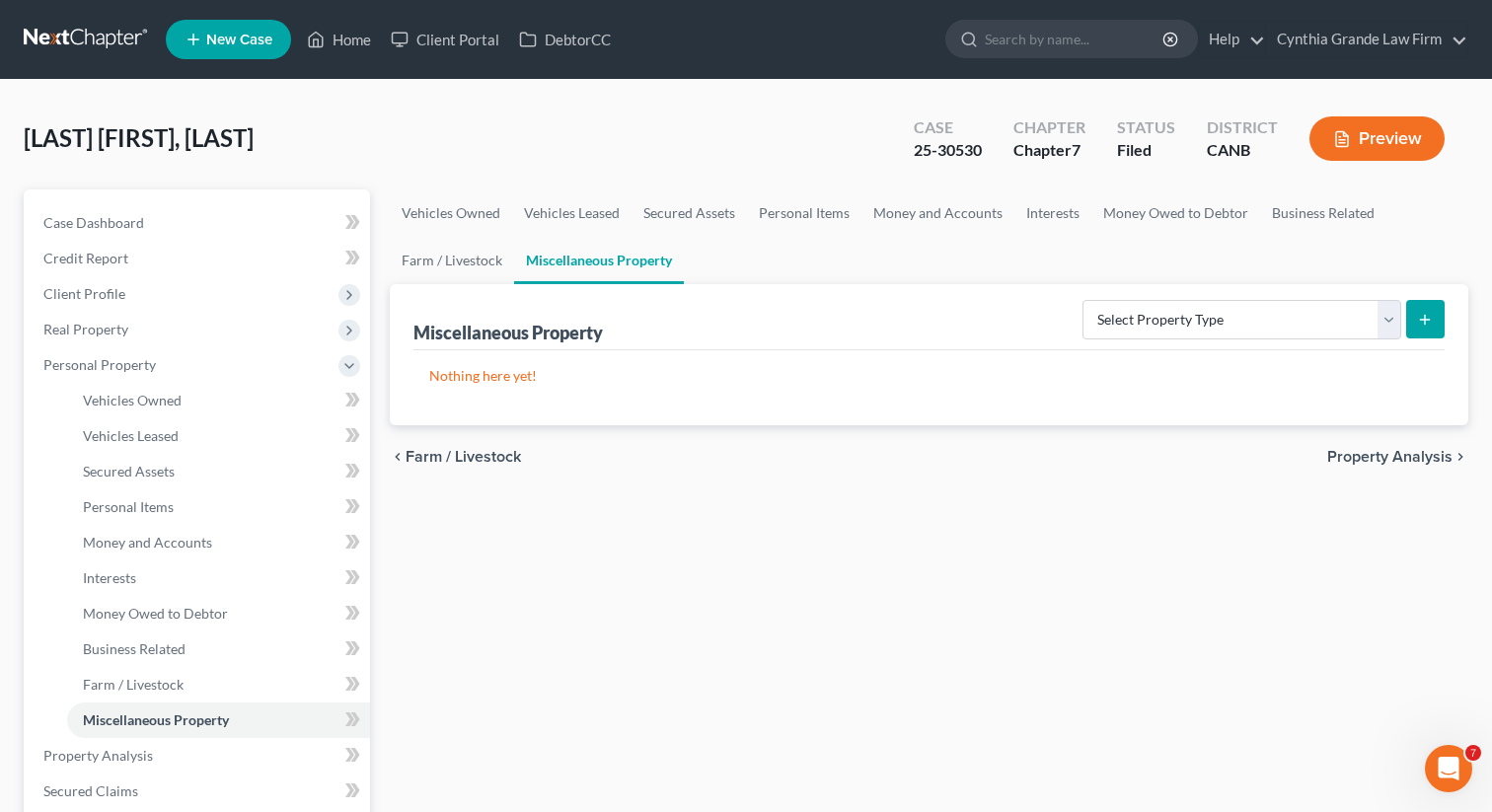 click on "Preview" at bounding box center [1377, 138] 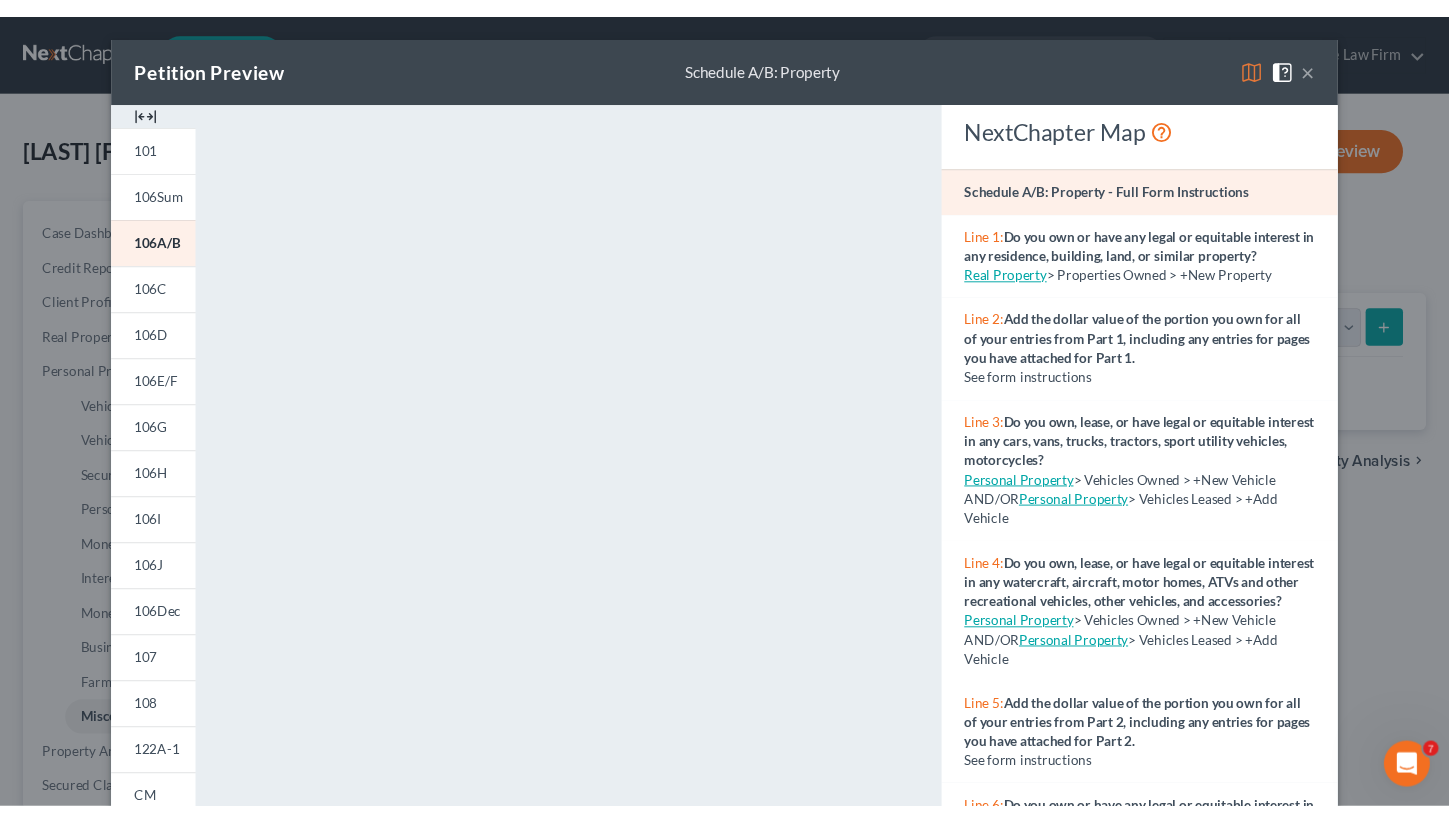 scroll, scrollTop: 2499, scrollLeft: 0, axis: vertical 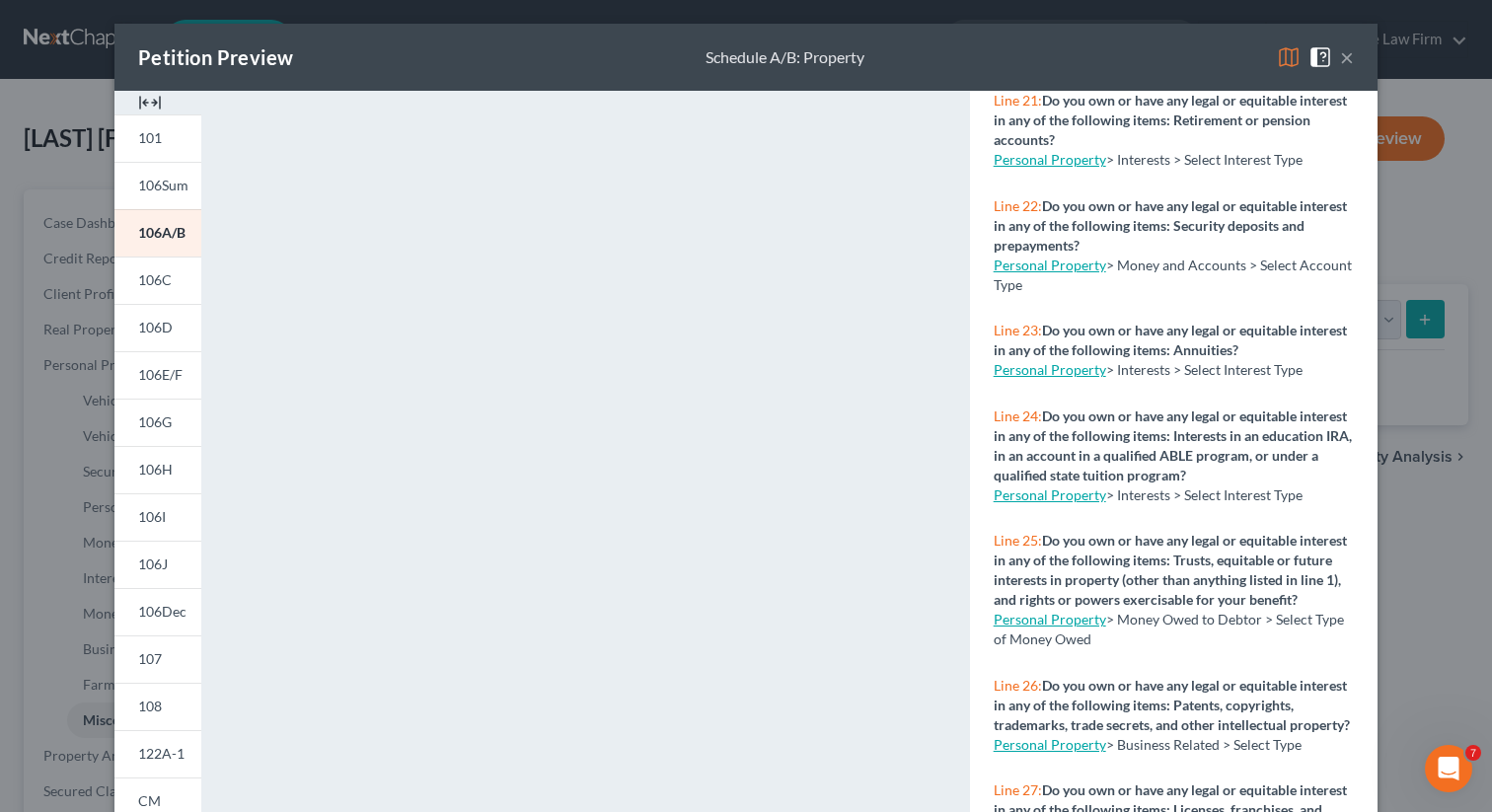 click on "Personal Property" at bounding box center [1050, 619] 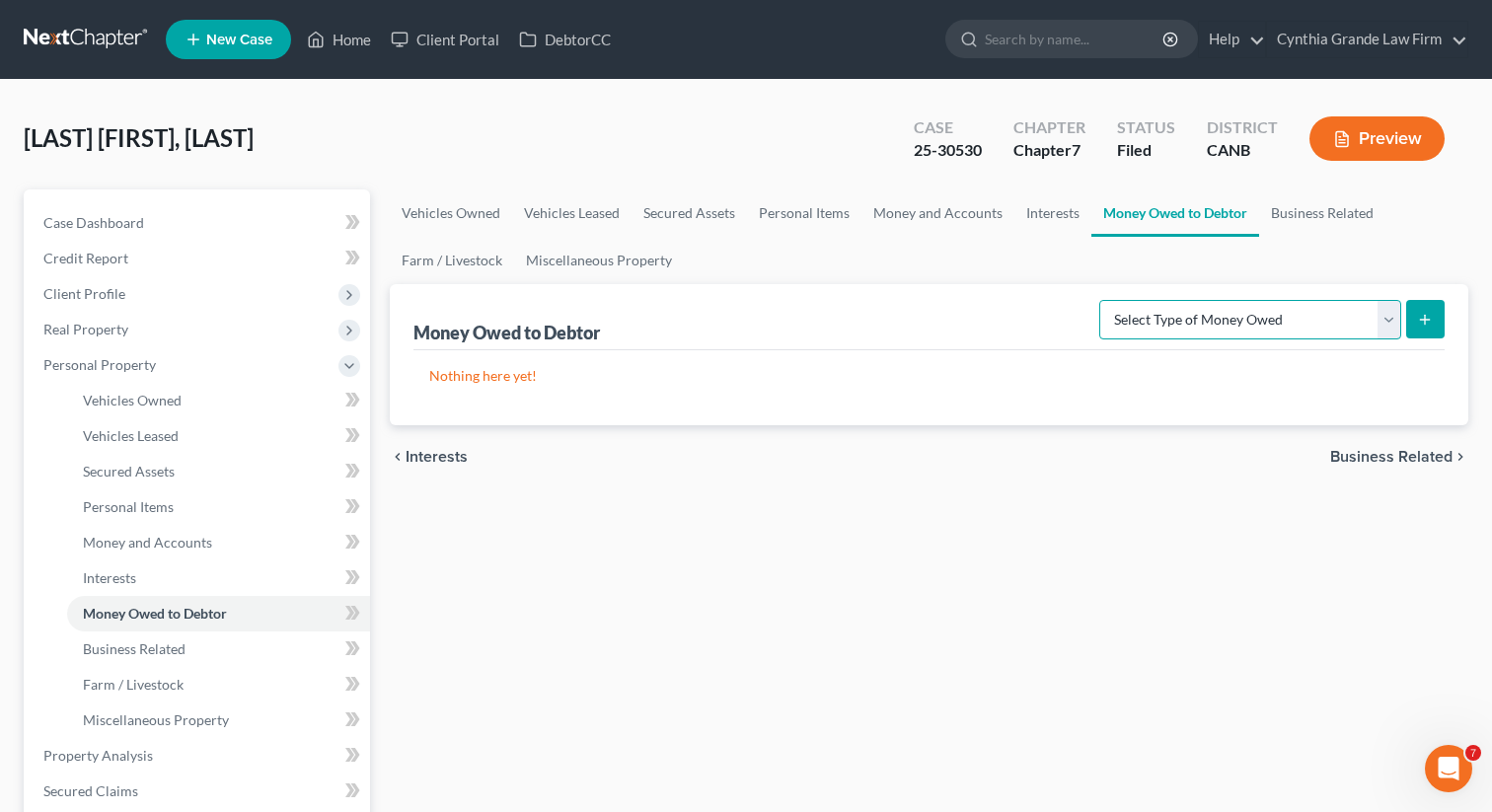 click on "Select Type of Money Owed Accounts Receivable Alimony Child Support Claims Against Third Parties Disability Benefits Disability Insurance Payments Divorce Settlements Equitable or Future Interests Expected Tax Refund and Unused NOLs Financial Assets Not Yet Listed Life Estate of Descendants Maintenance Other Contingent & Unliquidated Claims Property Settlements Sick or Vacation Pay Social Security Benefits Trusts Unpaid Loans Unpaid Wages Workers Compensation" at bounding box center [1250, 320] 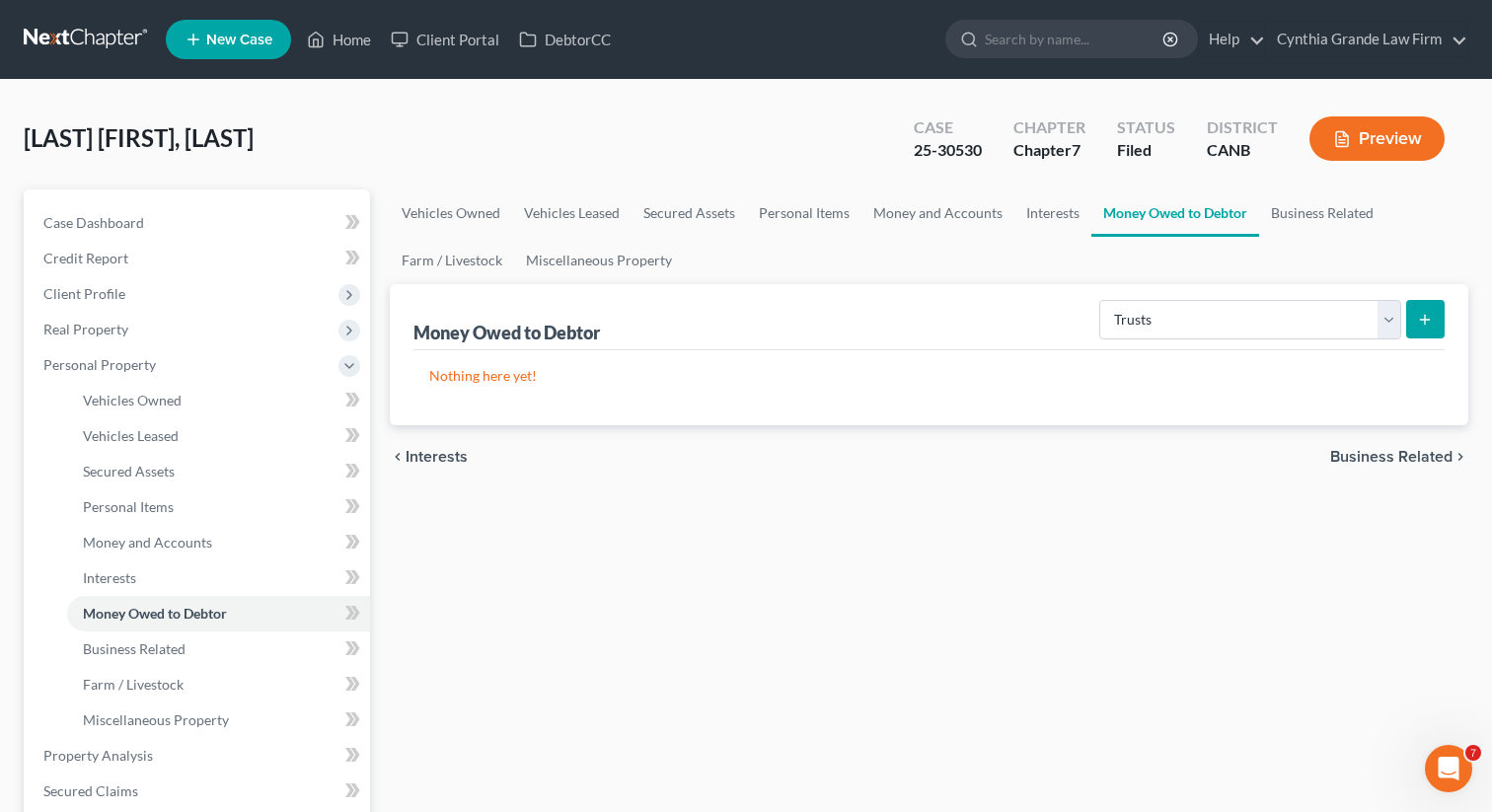 click at bounding box center (1425, 319) 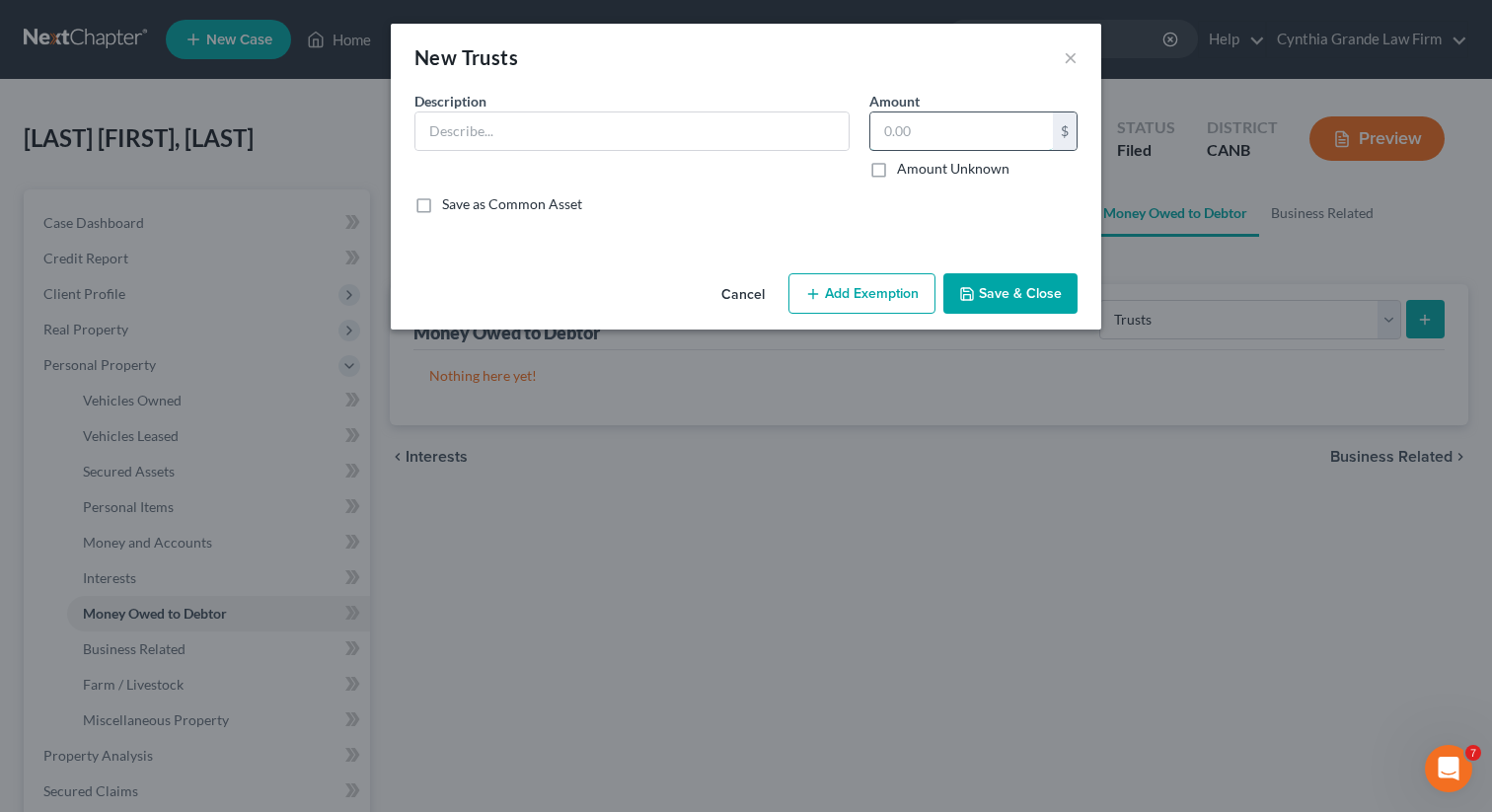 click at bounding box center (961, 131) 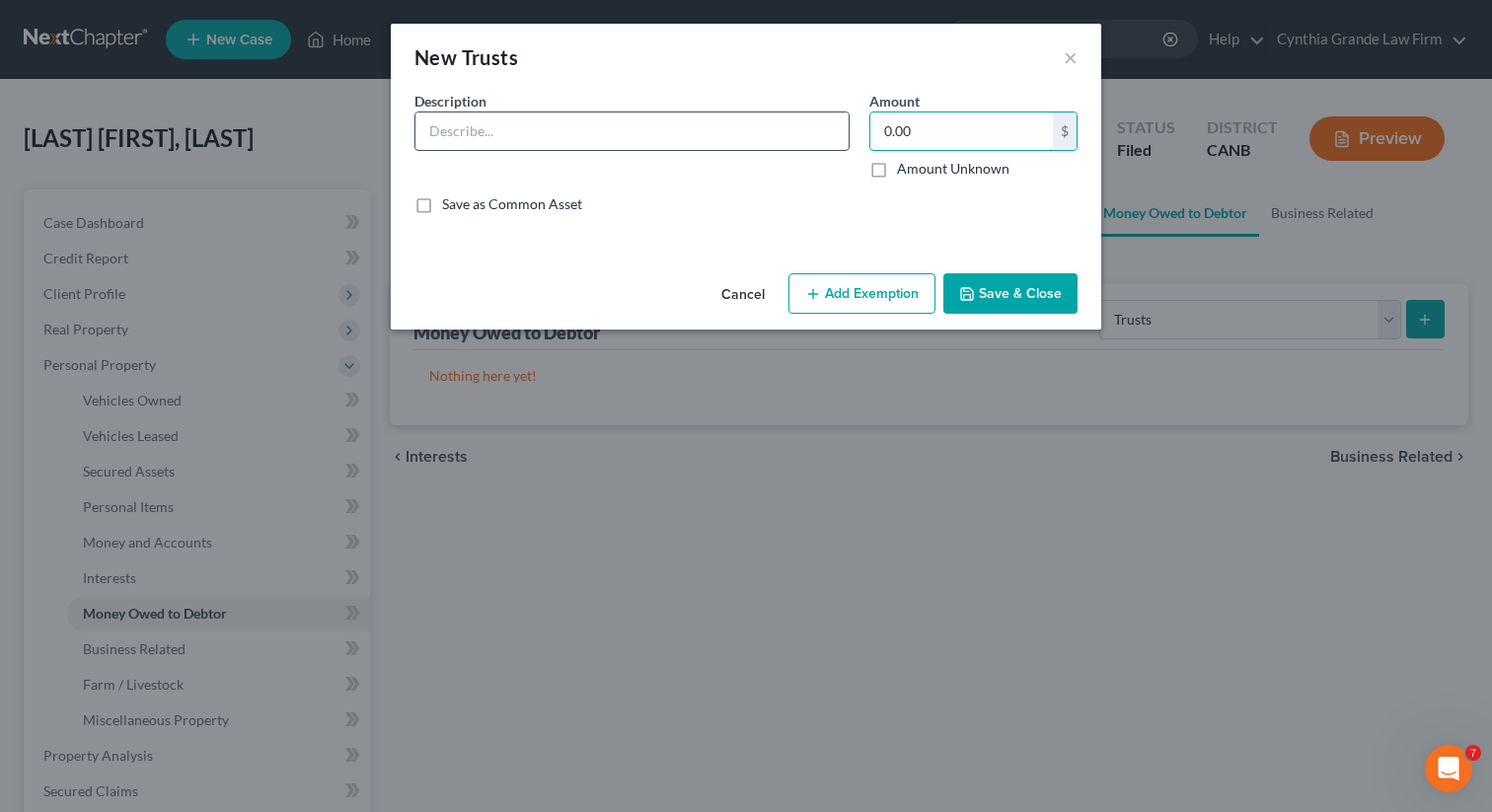 type on "0.00" 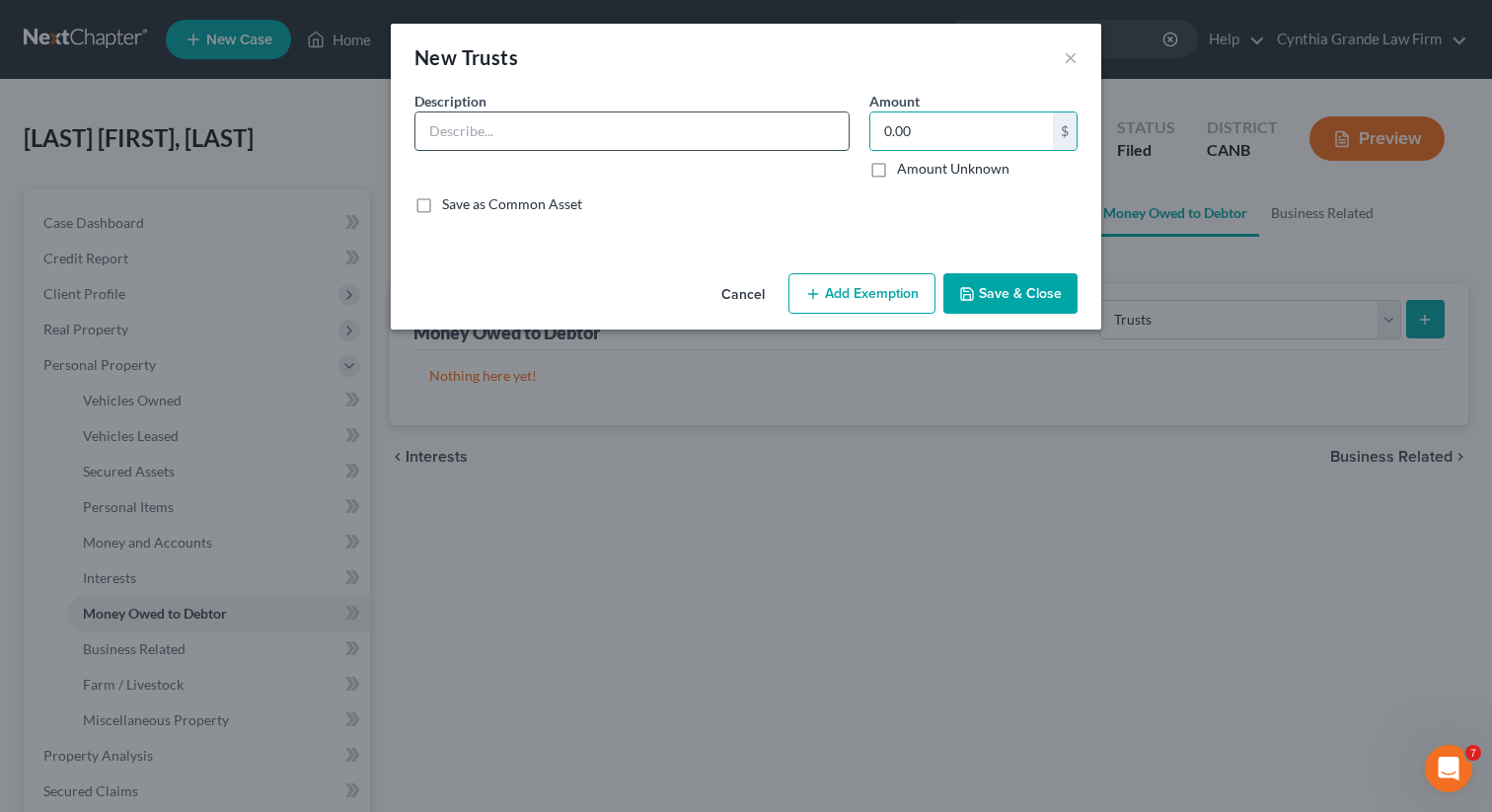click at bounding box center (632, 131) 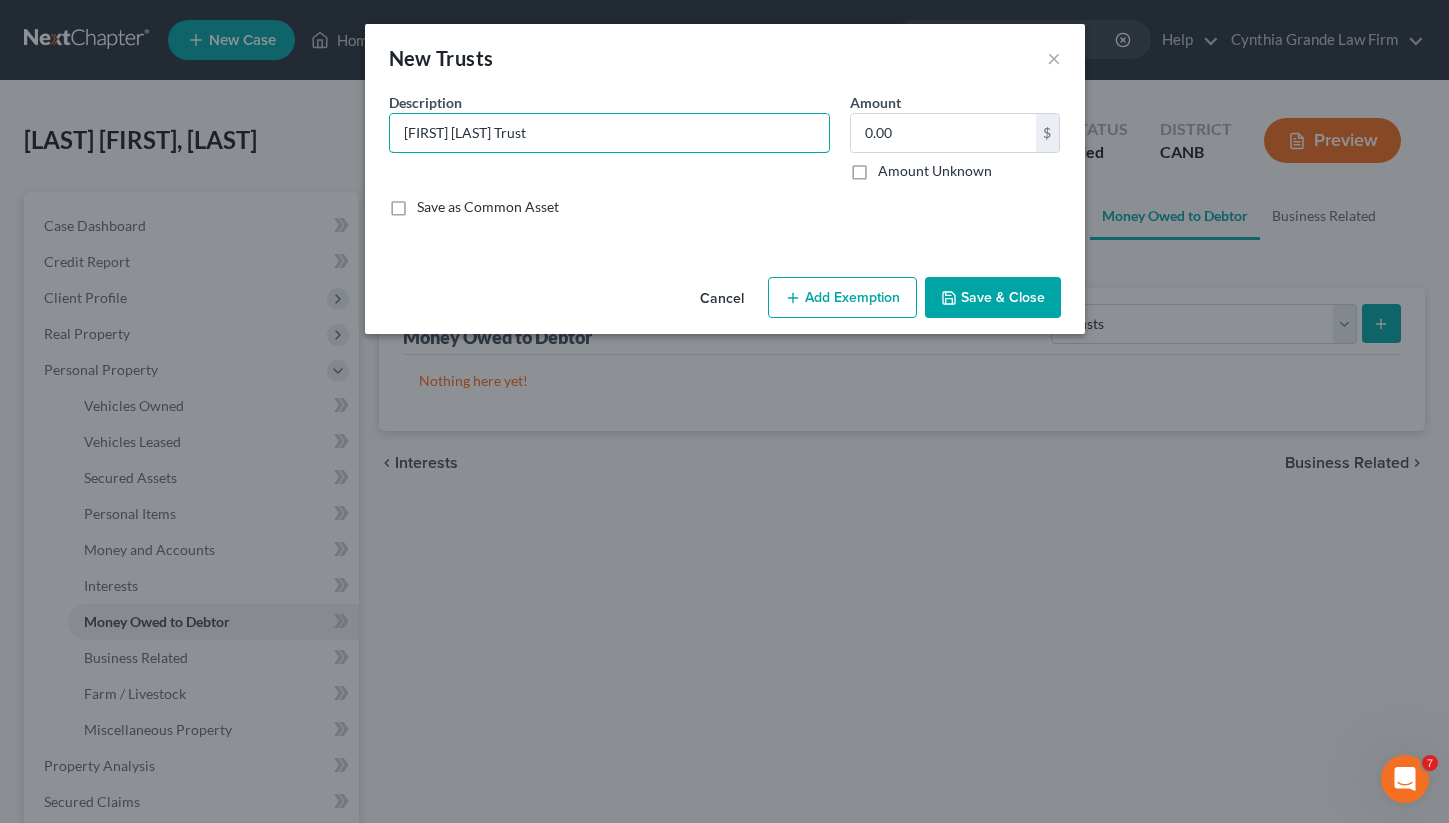 type on "[FIRST] [LAST] Trust" 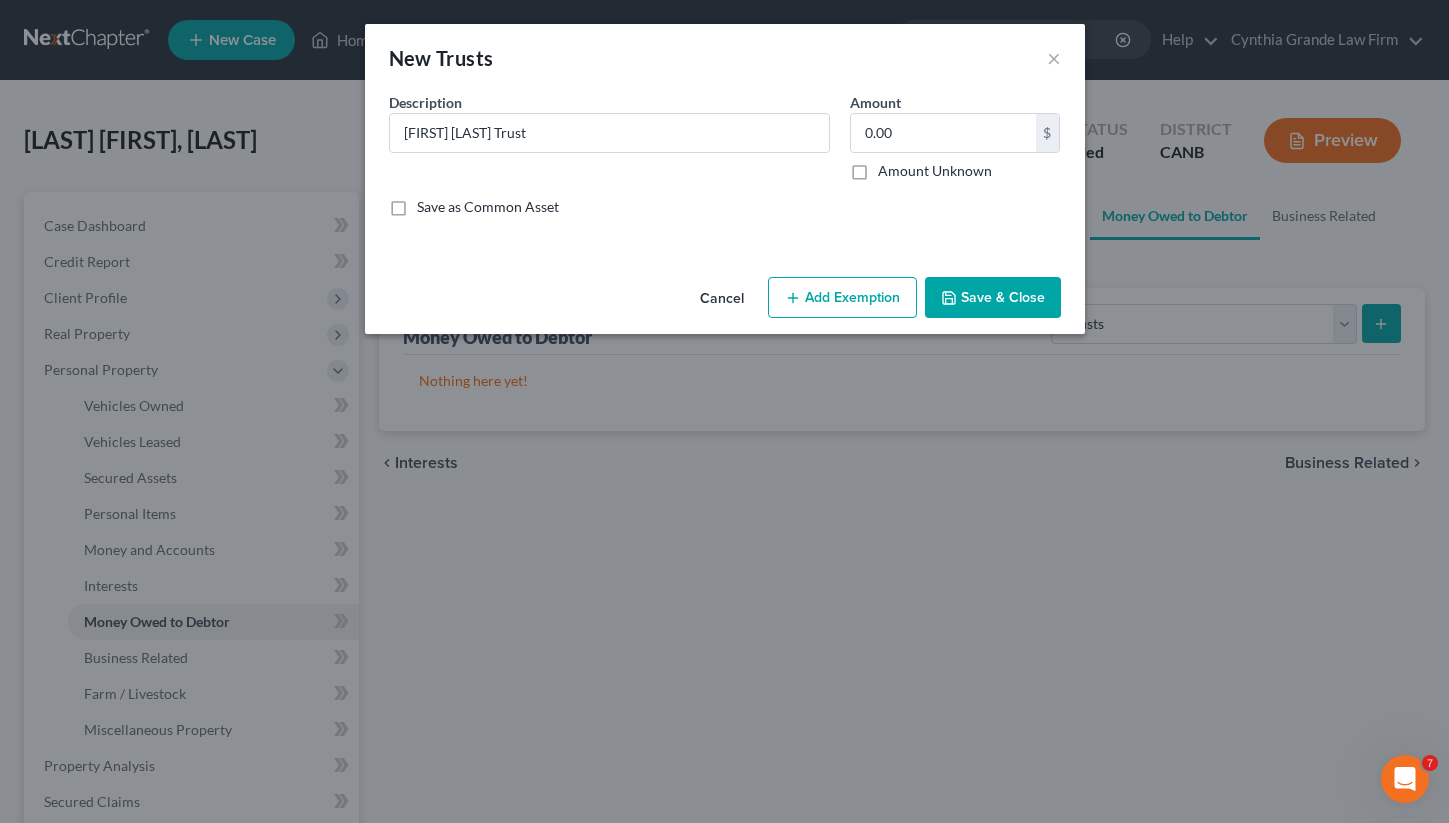 click on "Add Exemption" at bounding box center (842, 298) 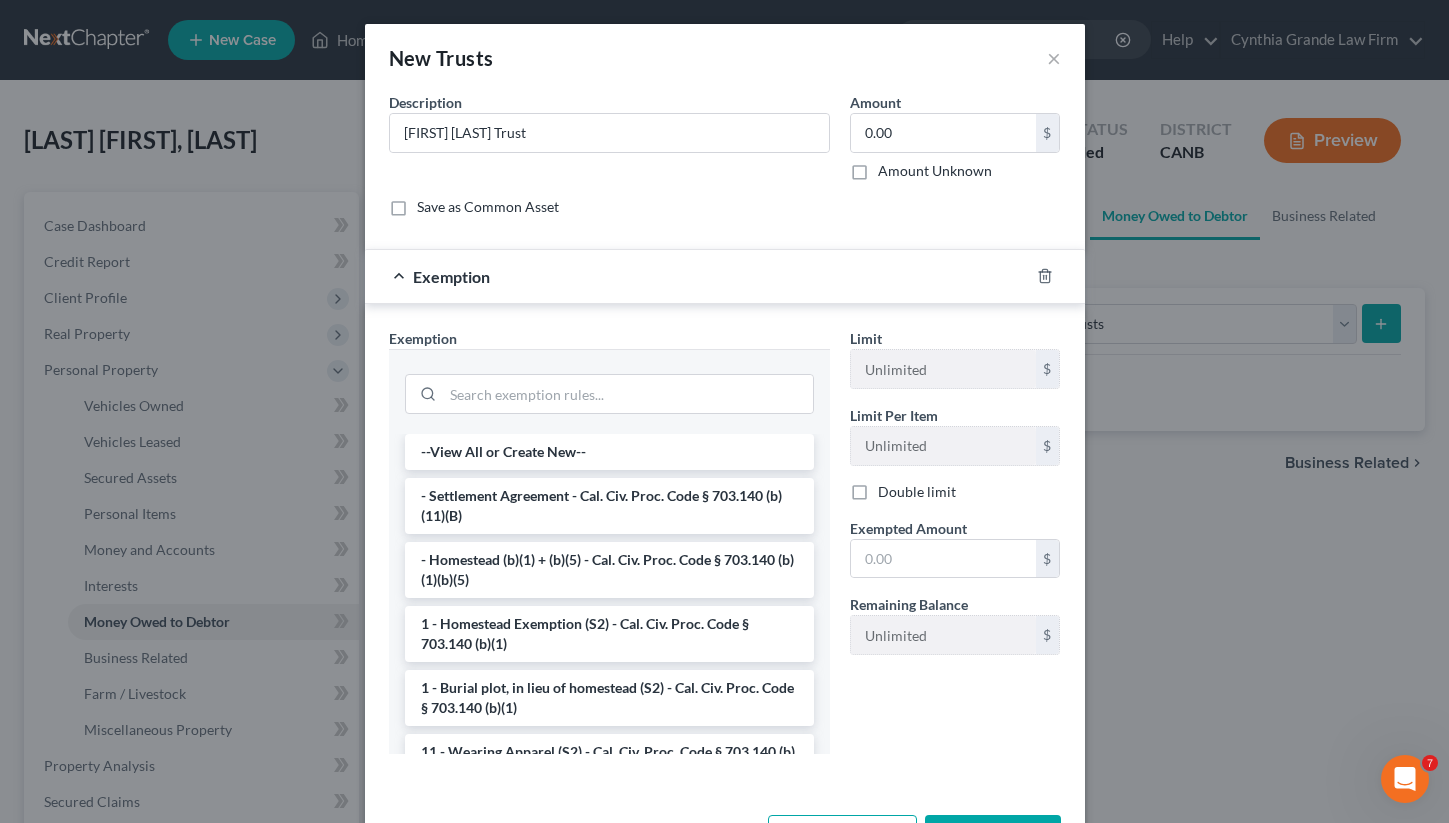 click on "Exemption" at bounding box center [697, 276] 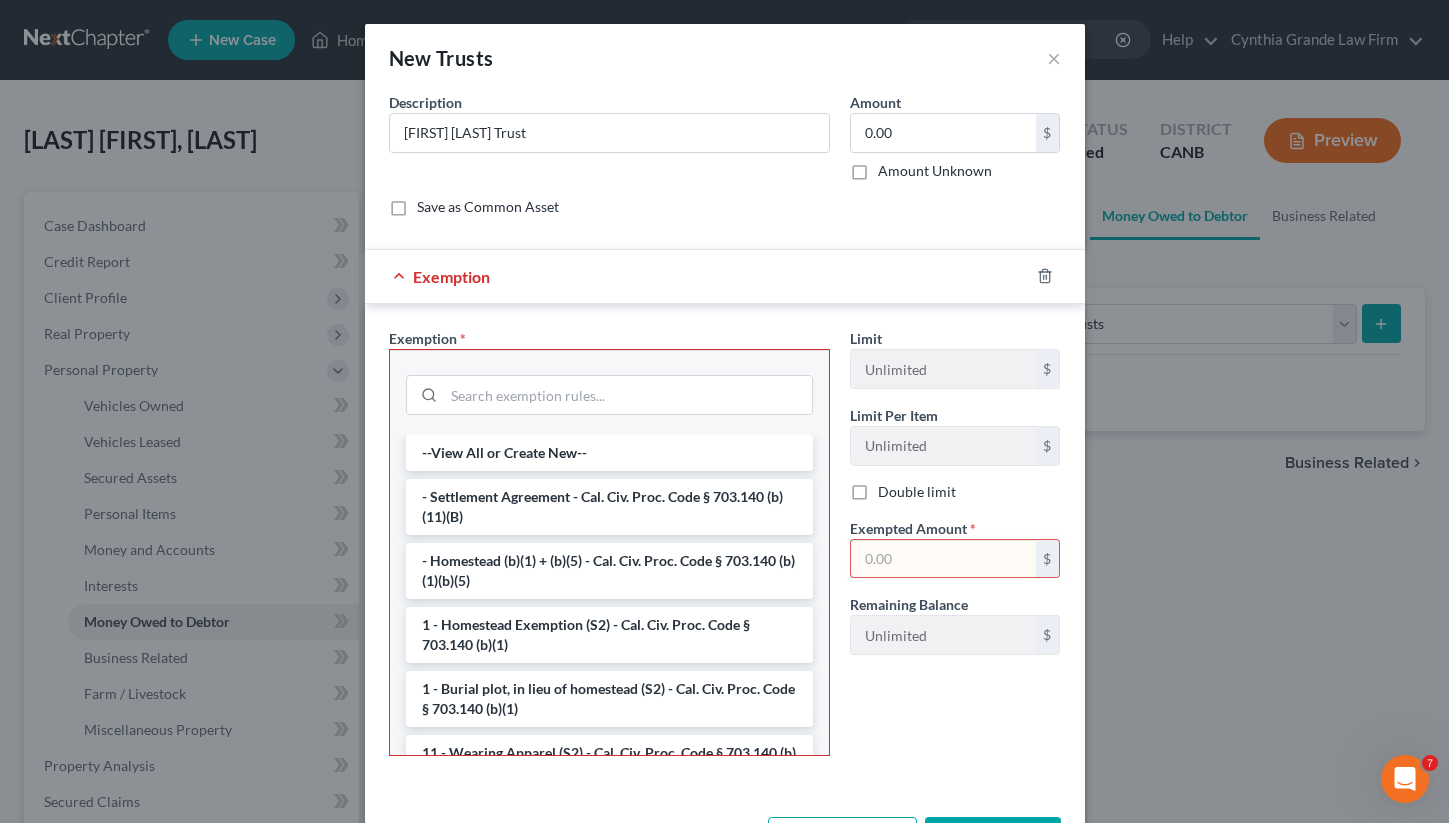 scroll, scrollTop: 75, scrollLeft: 0, axis: vertical 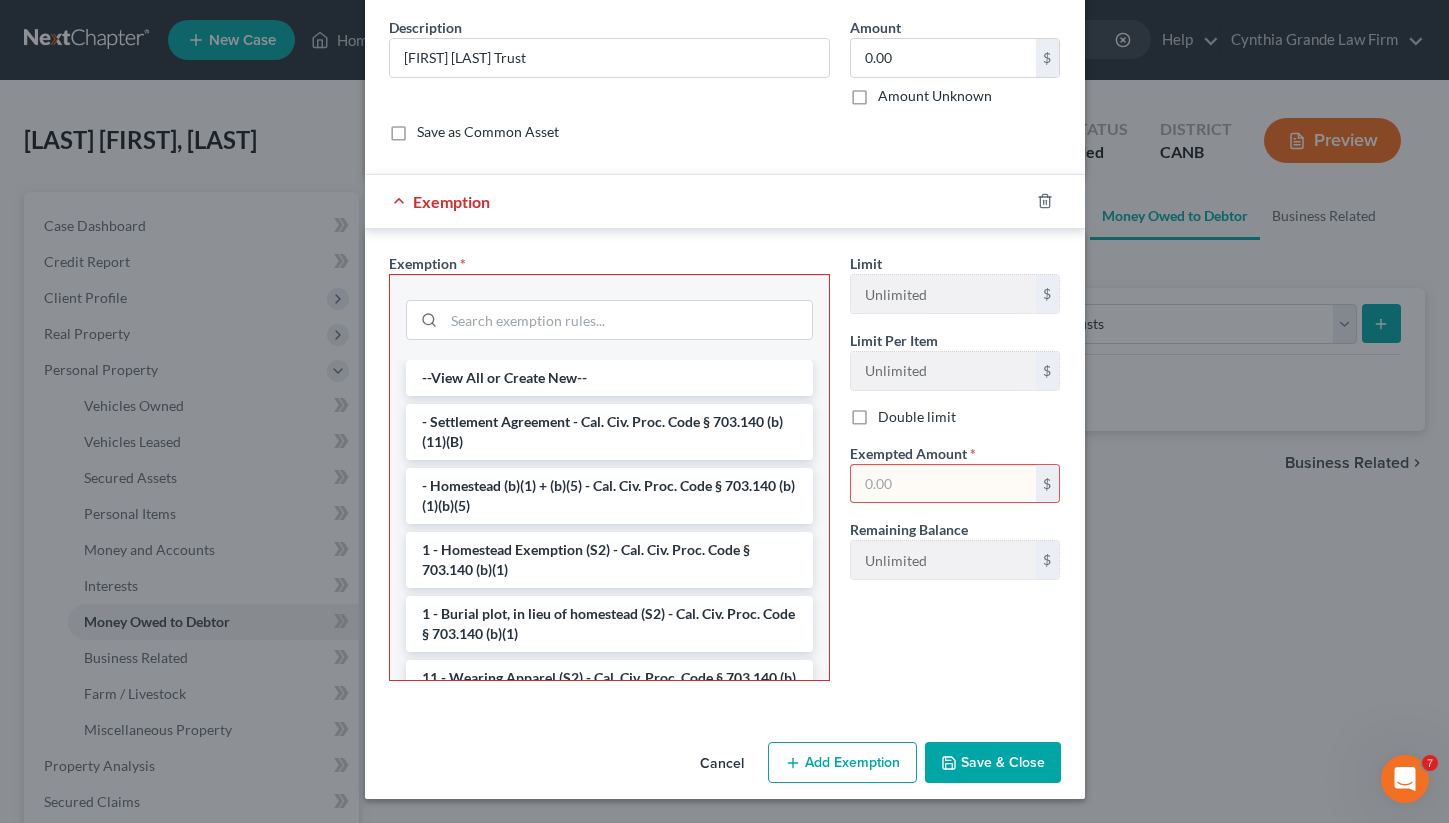 click on "Save & Close" at bounding box center [993, 763] 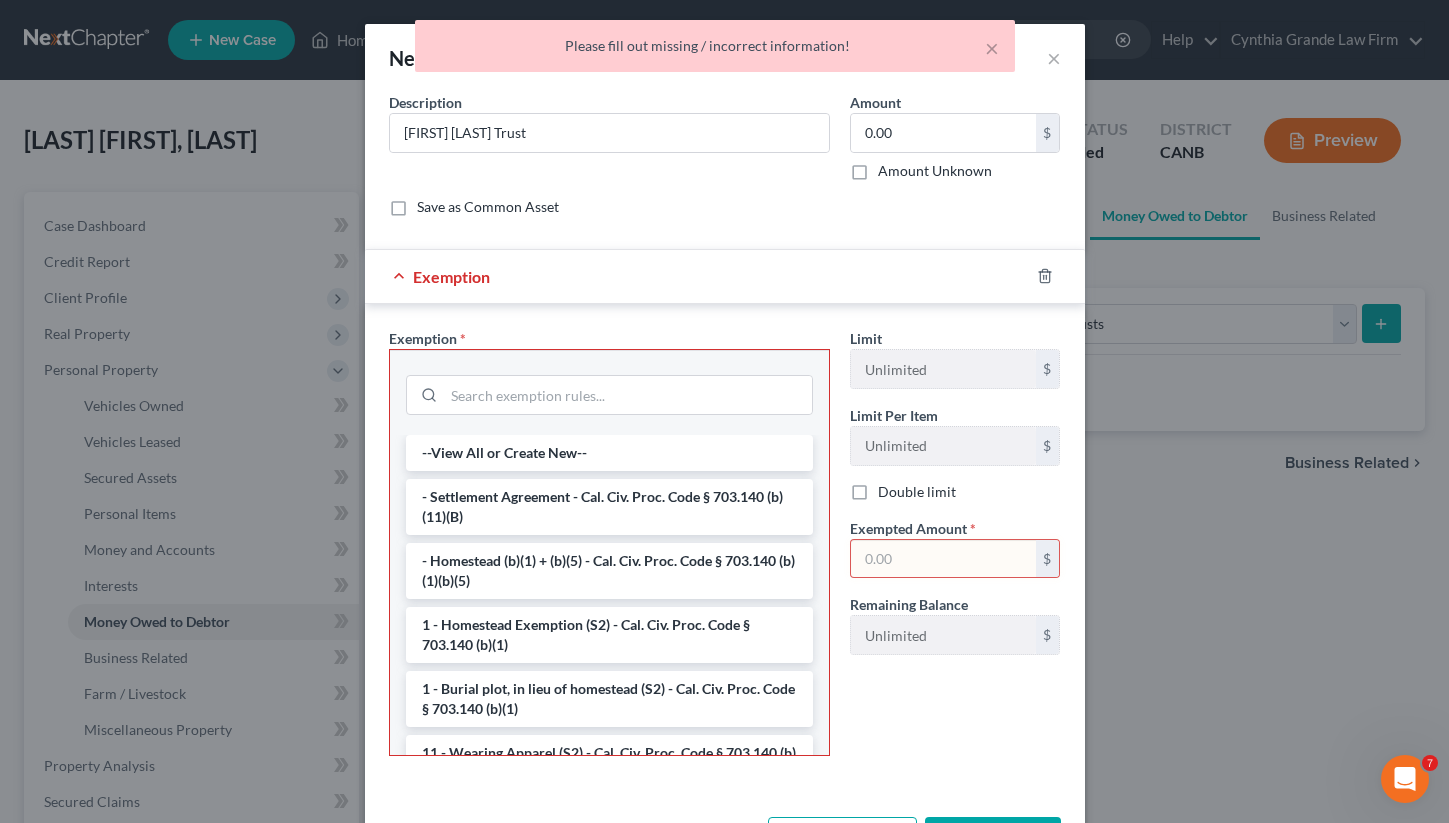 scroll, scrollTop: 75, scrollLeft: 0, axis: vertical 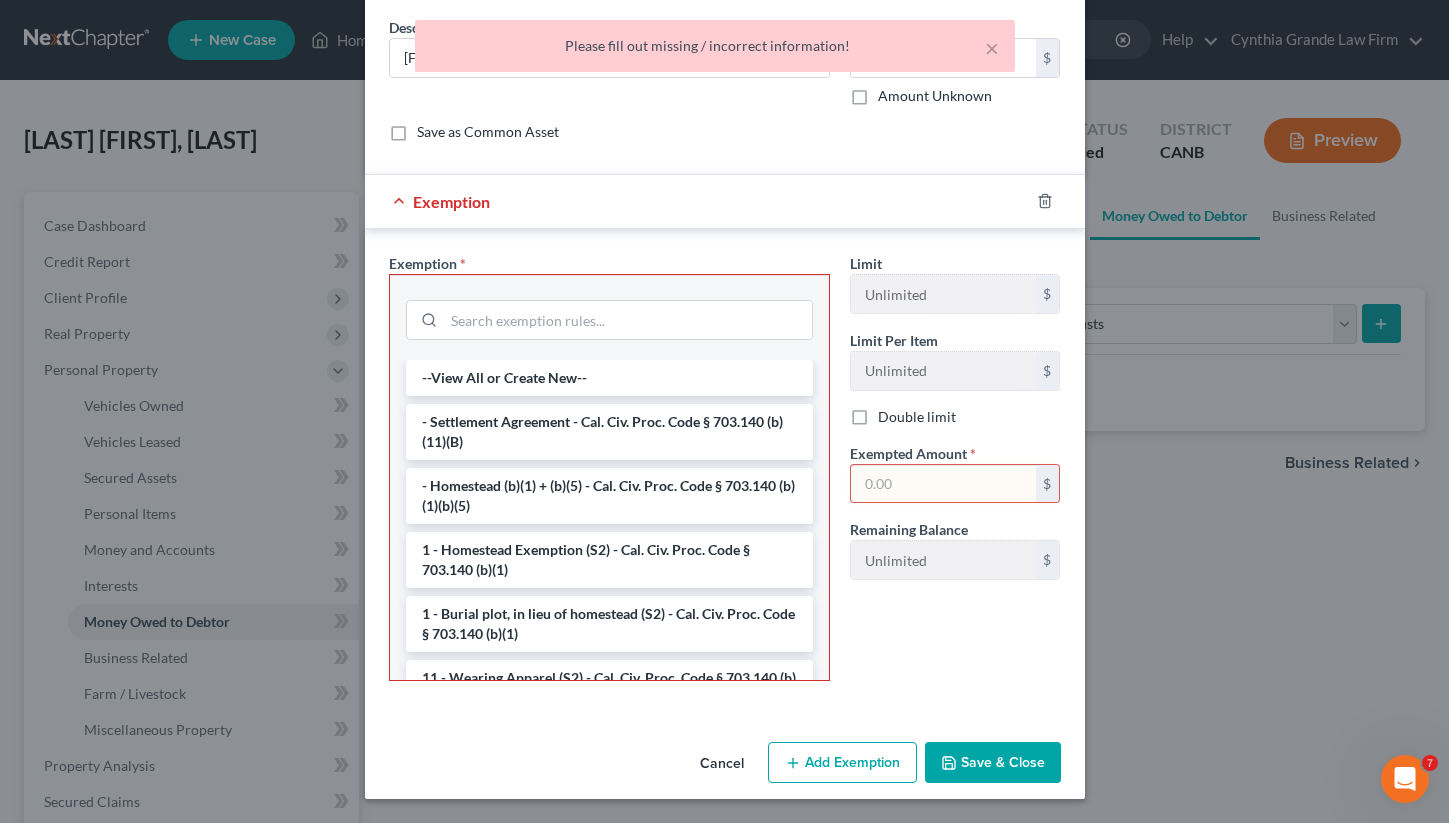 click on "Cancel" at bounding box center (722, 764) 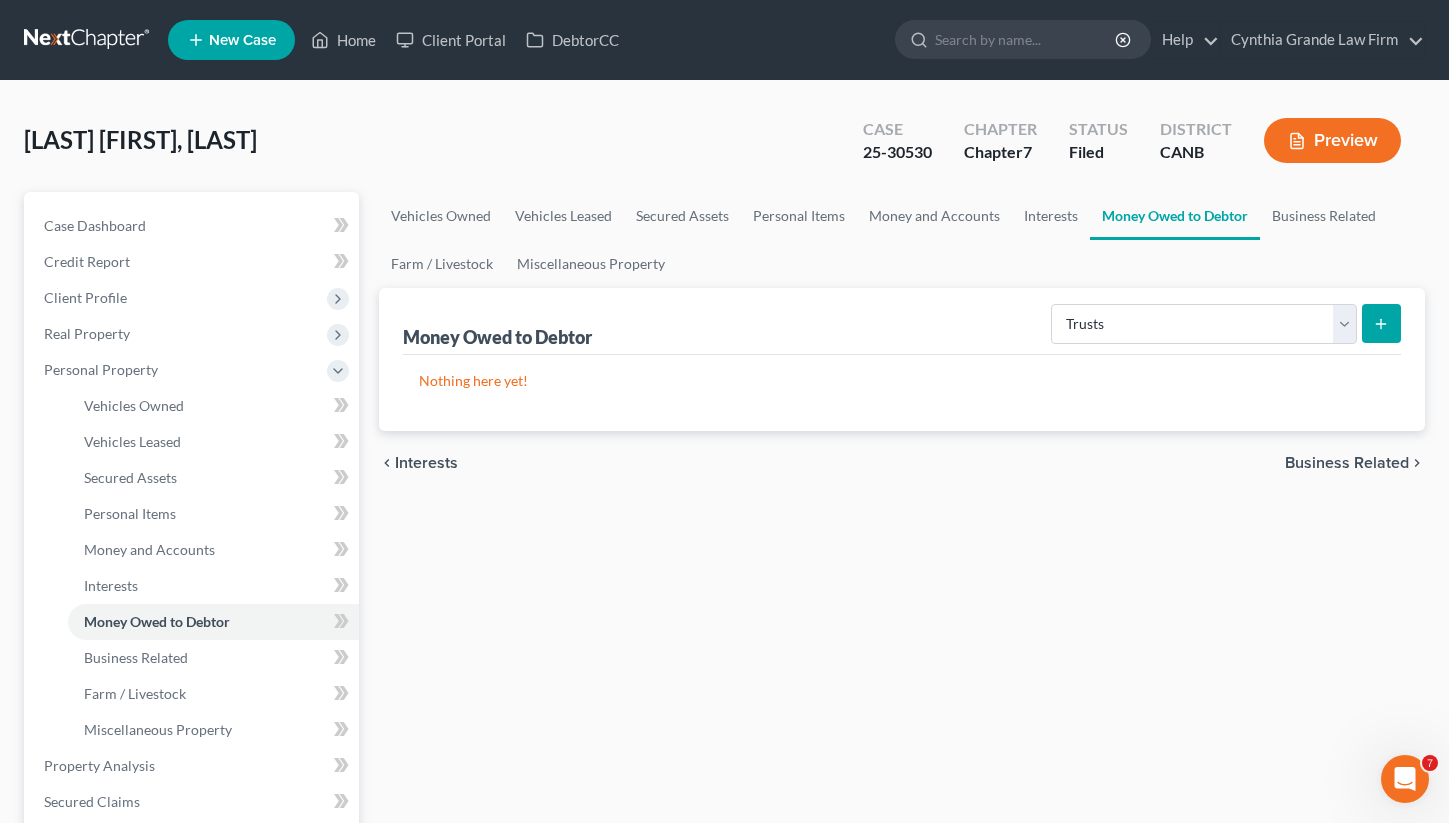 click 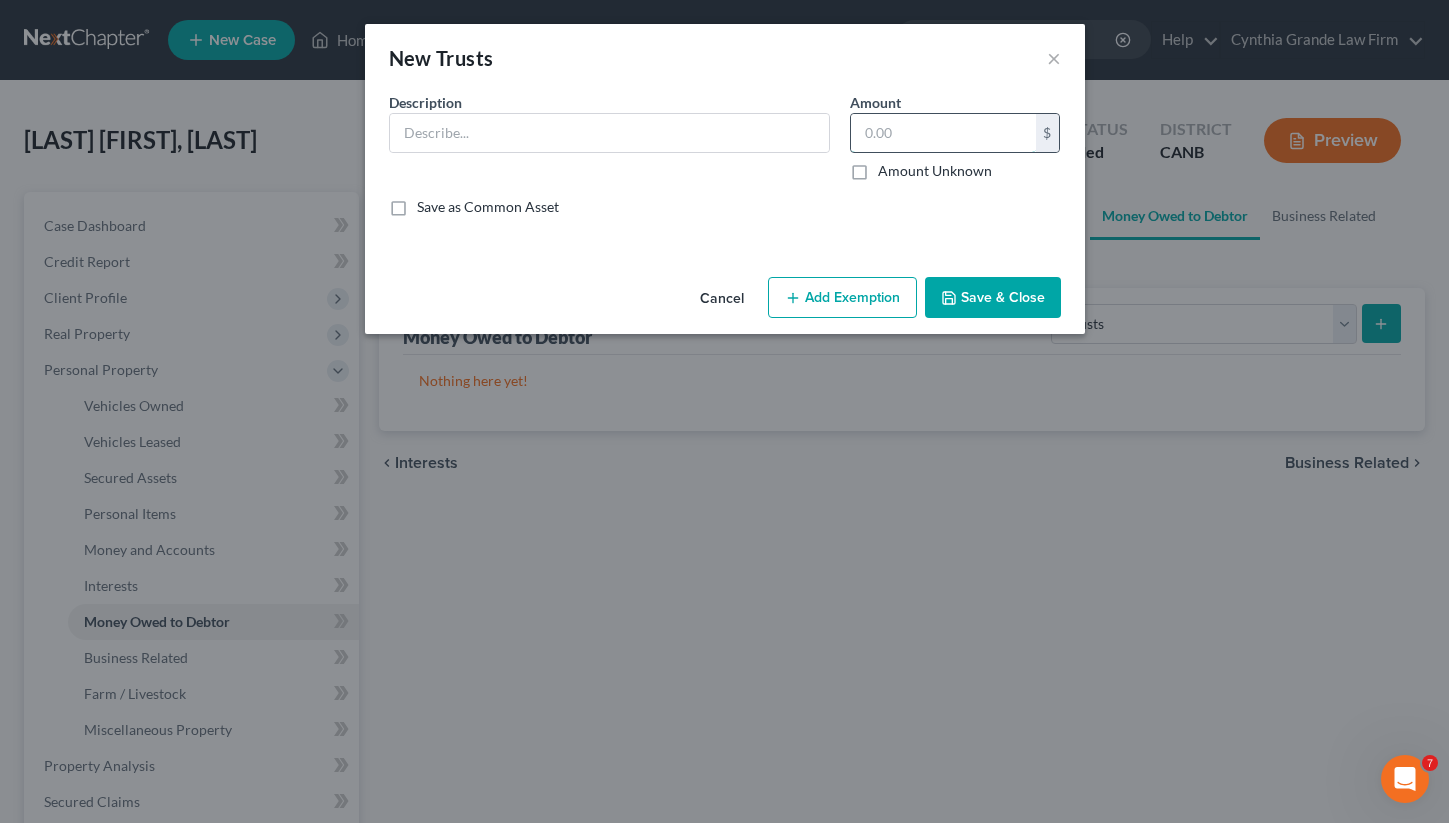 click at bounding box center (943, 133) 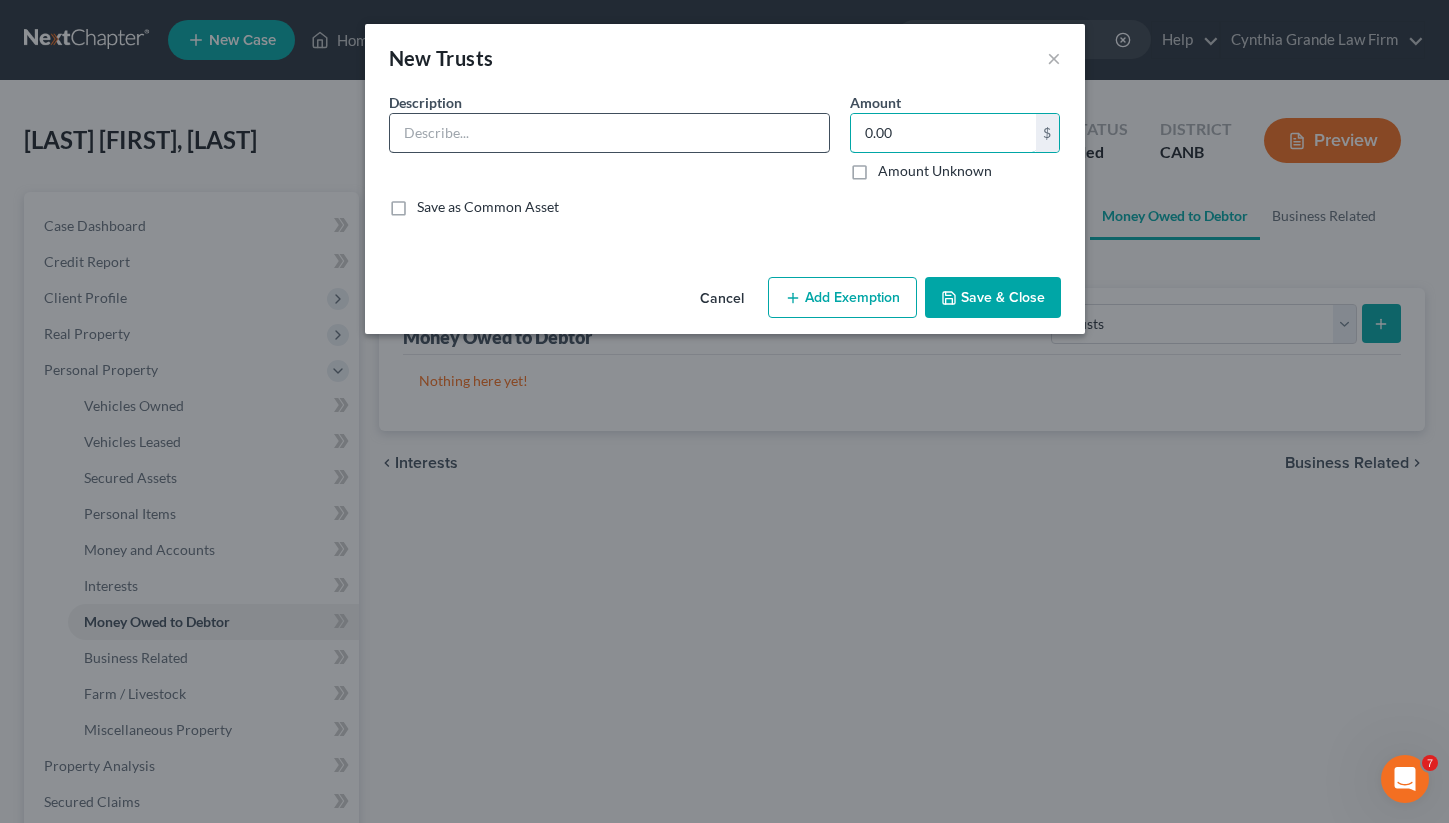 type on "0.00" 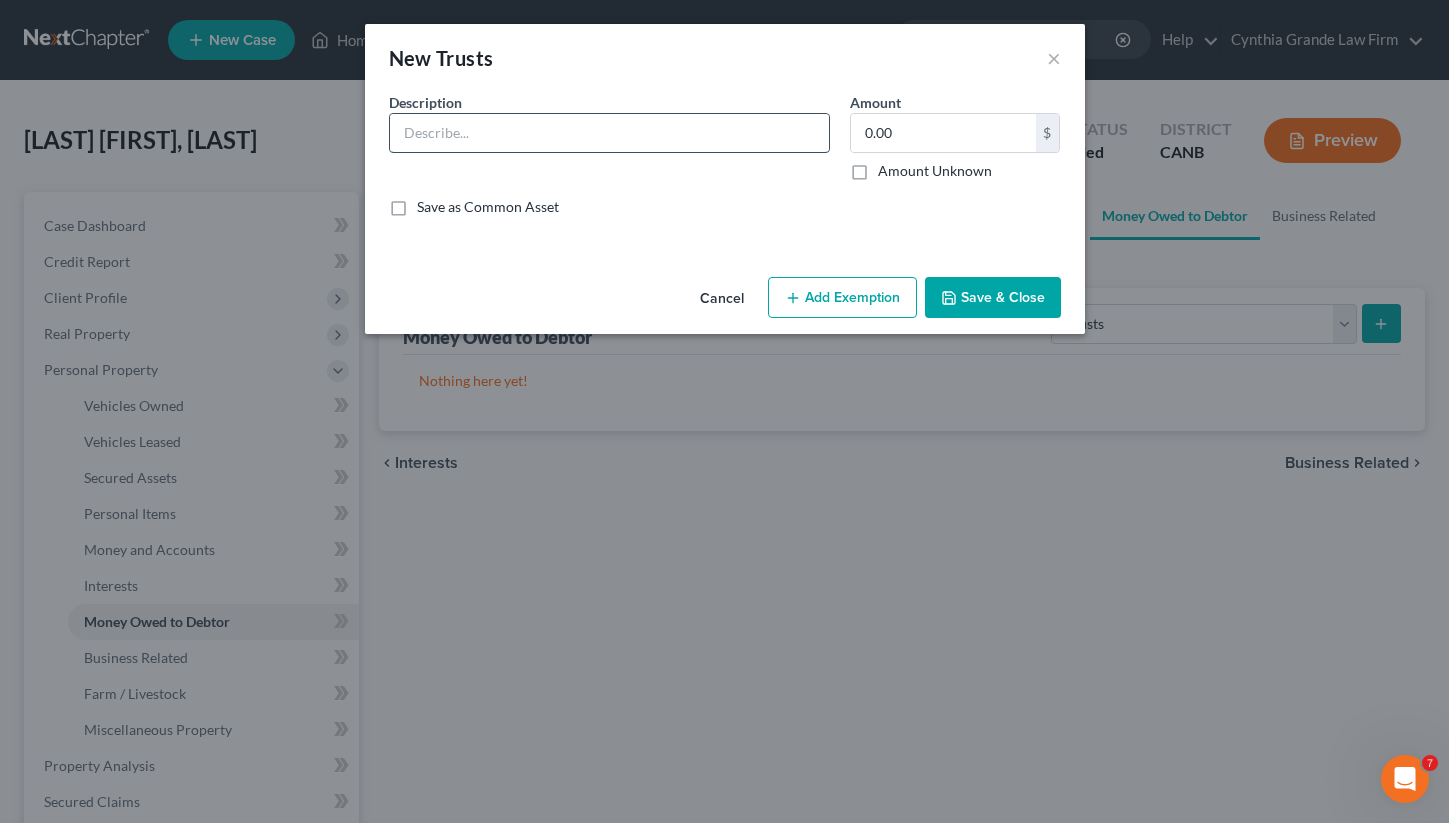 click at bounding box center (609, 133) 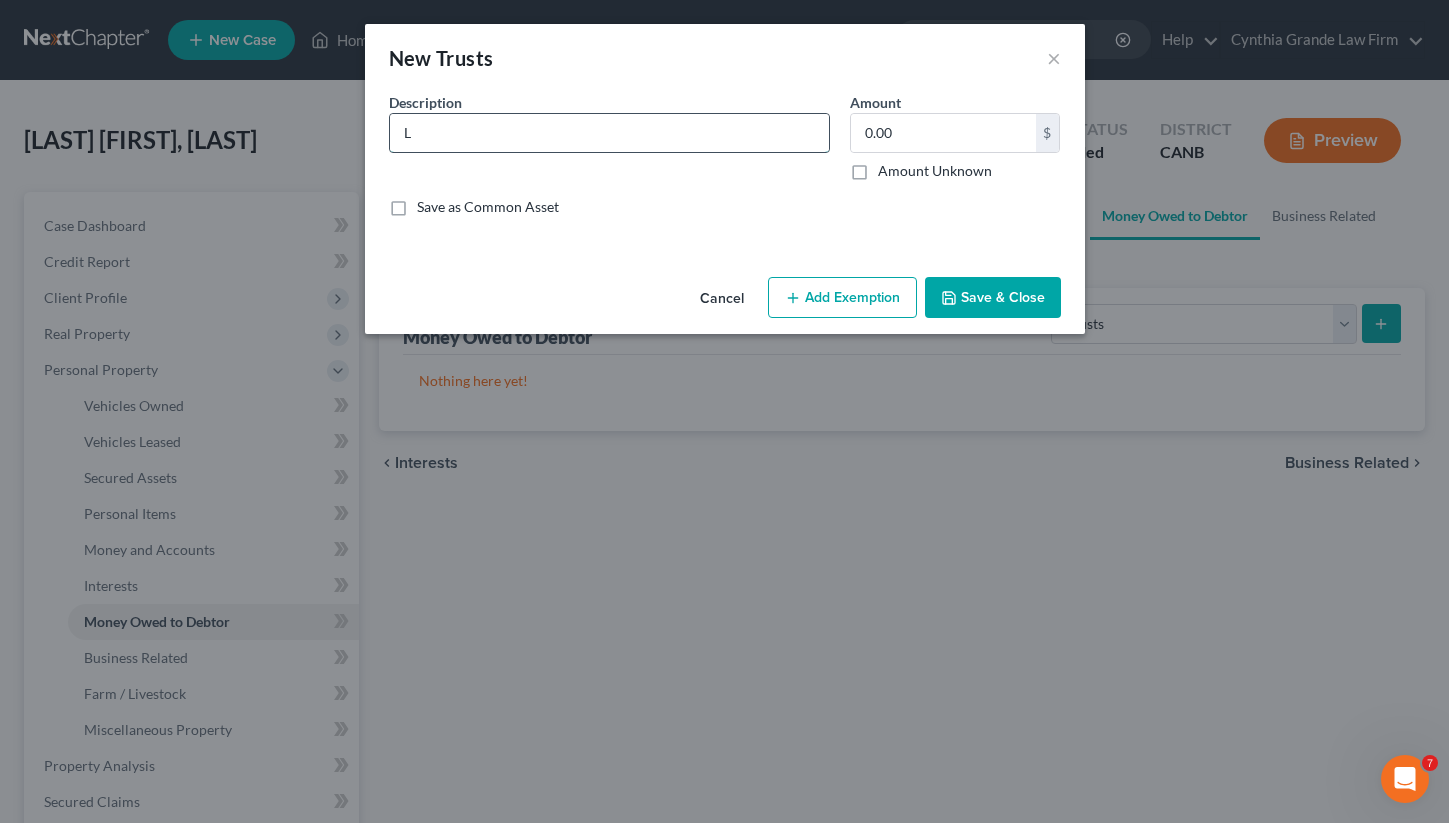 type on "[FIRST] [LAST] Trust" 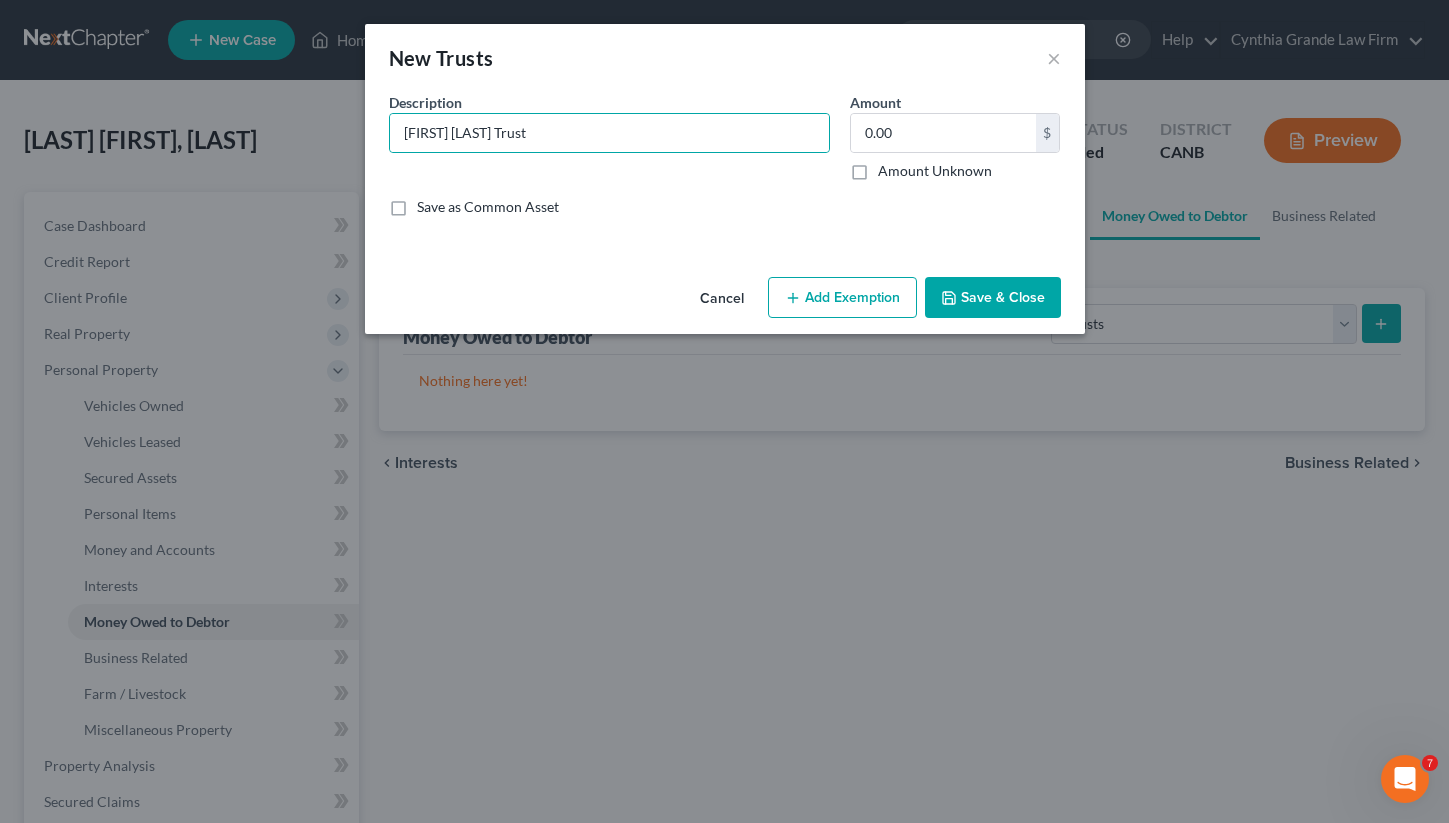 click on "Save & Close" at bounding box center [993, 298] 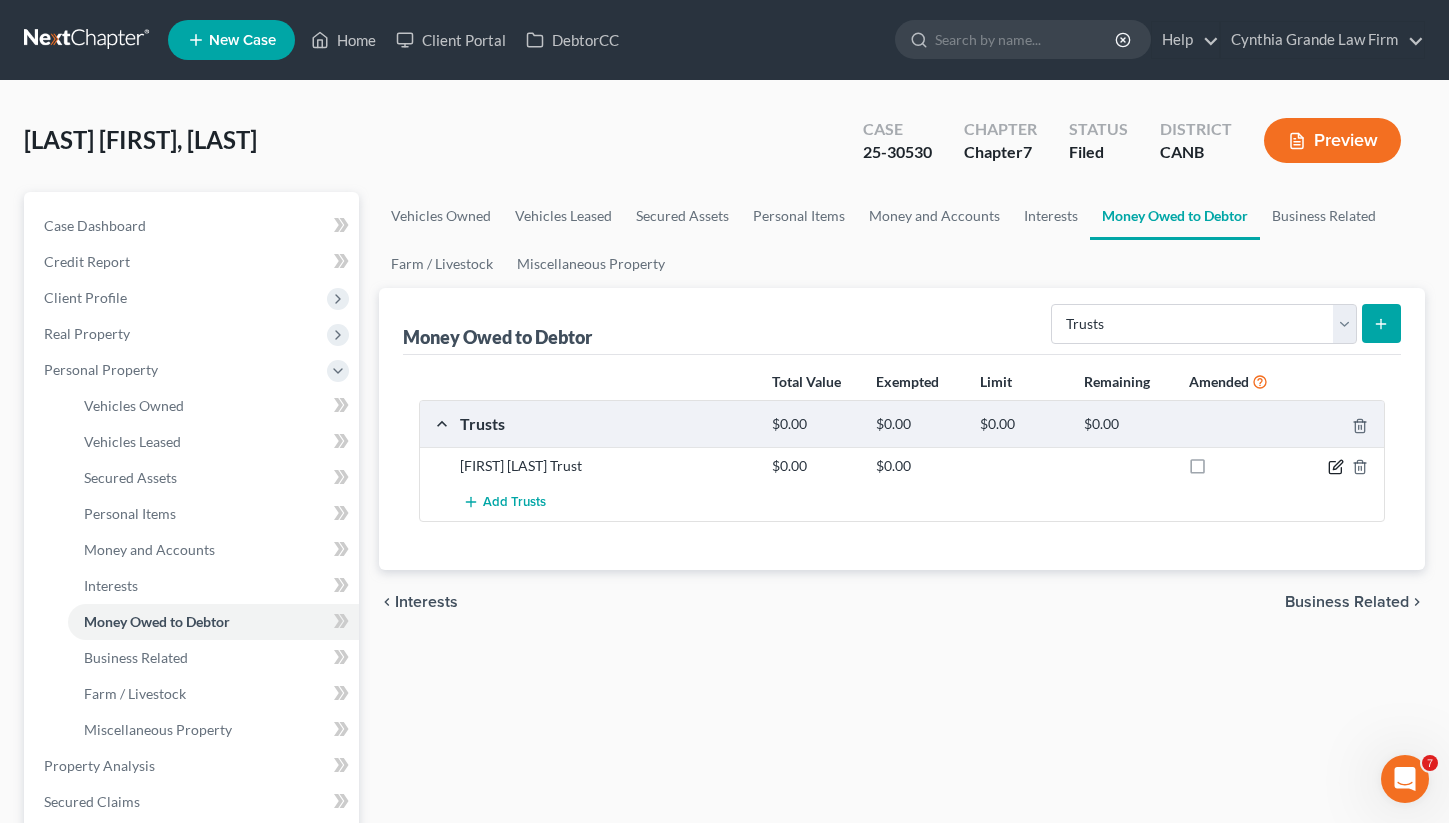 click 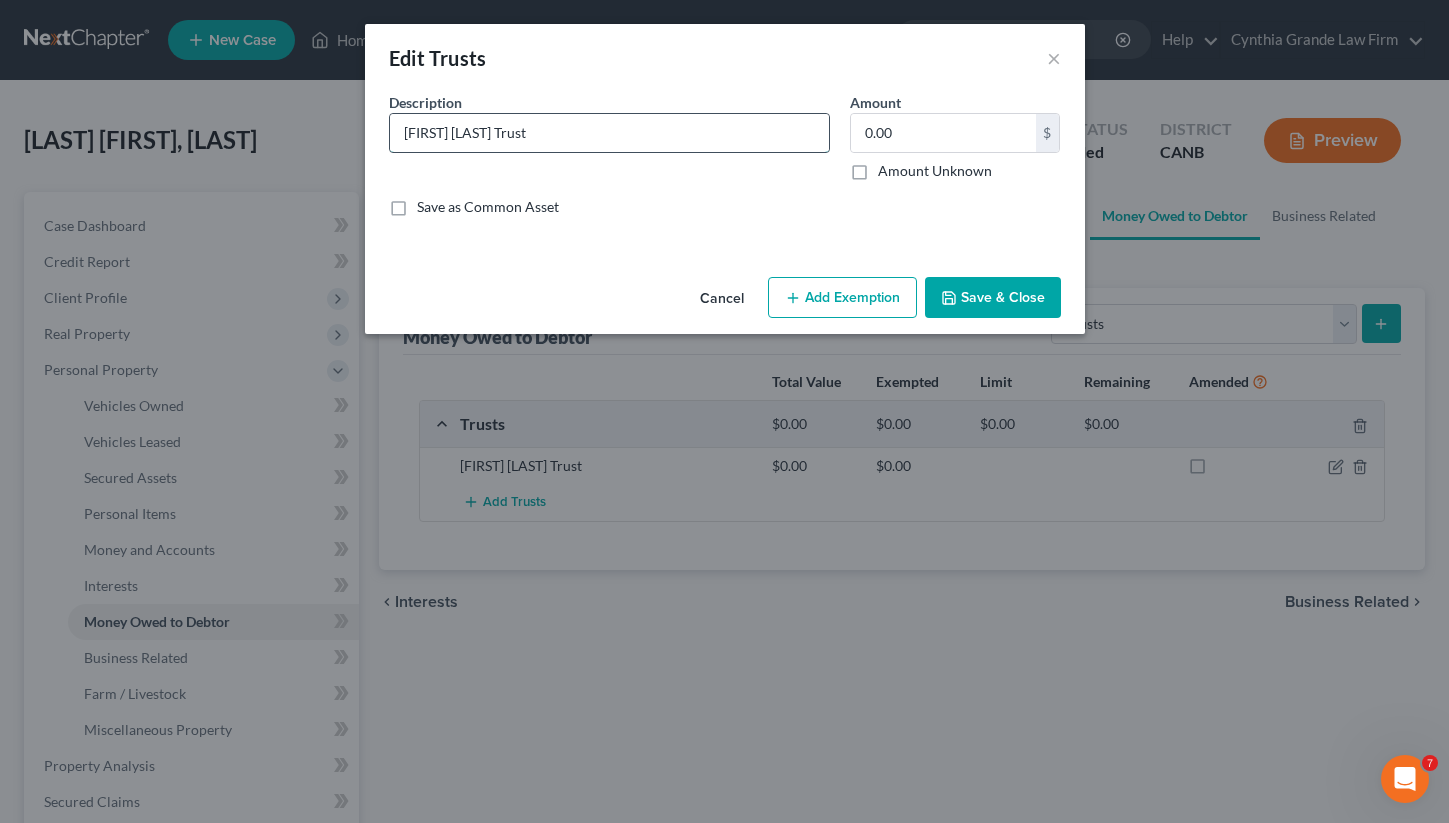 click on "[FIRST] [LAST] Trust" at bounding box center [609, 133] 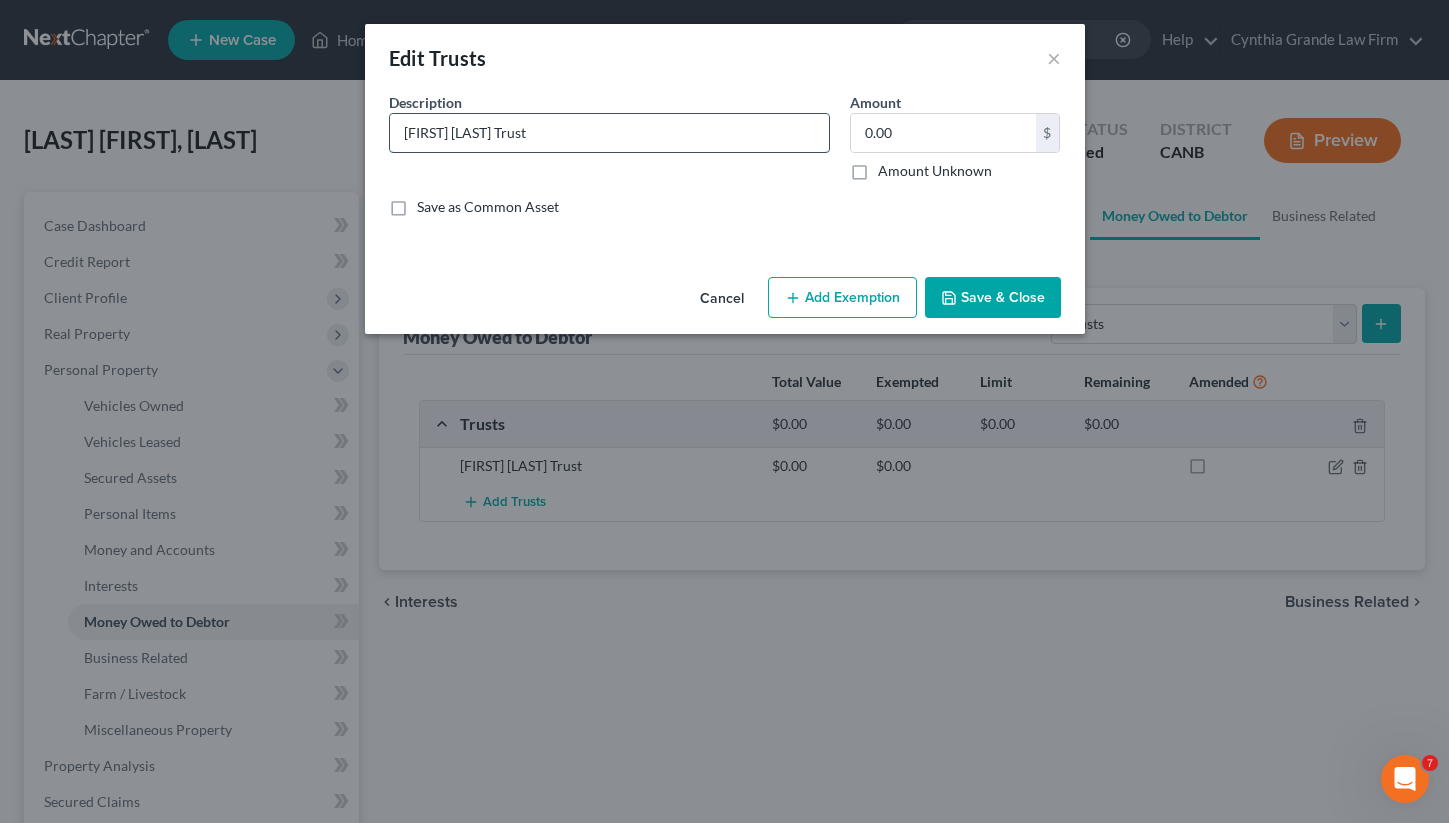 click on "[FIRST] [LAST] Trust" at bounding box center [609, 133] 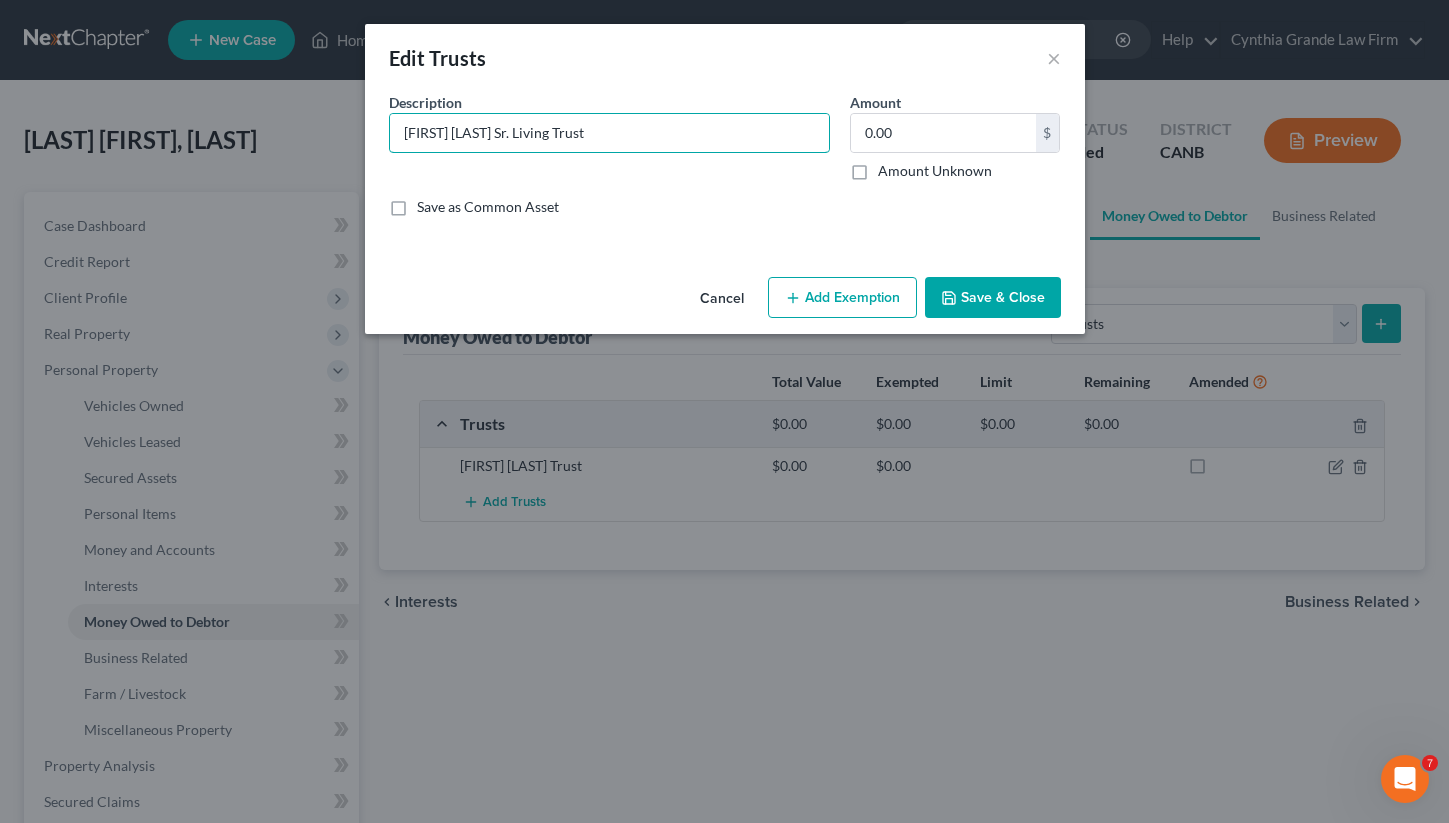 type on "[FIRST] [LAST] Sr. Living Trust" 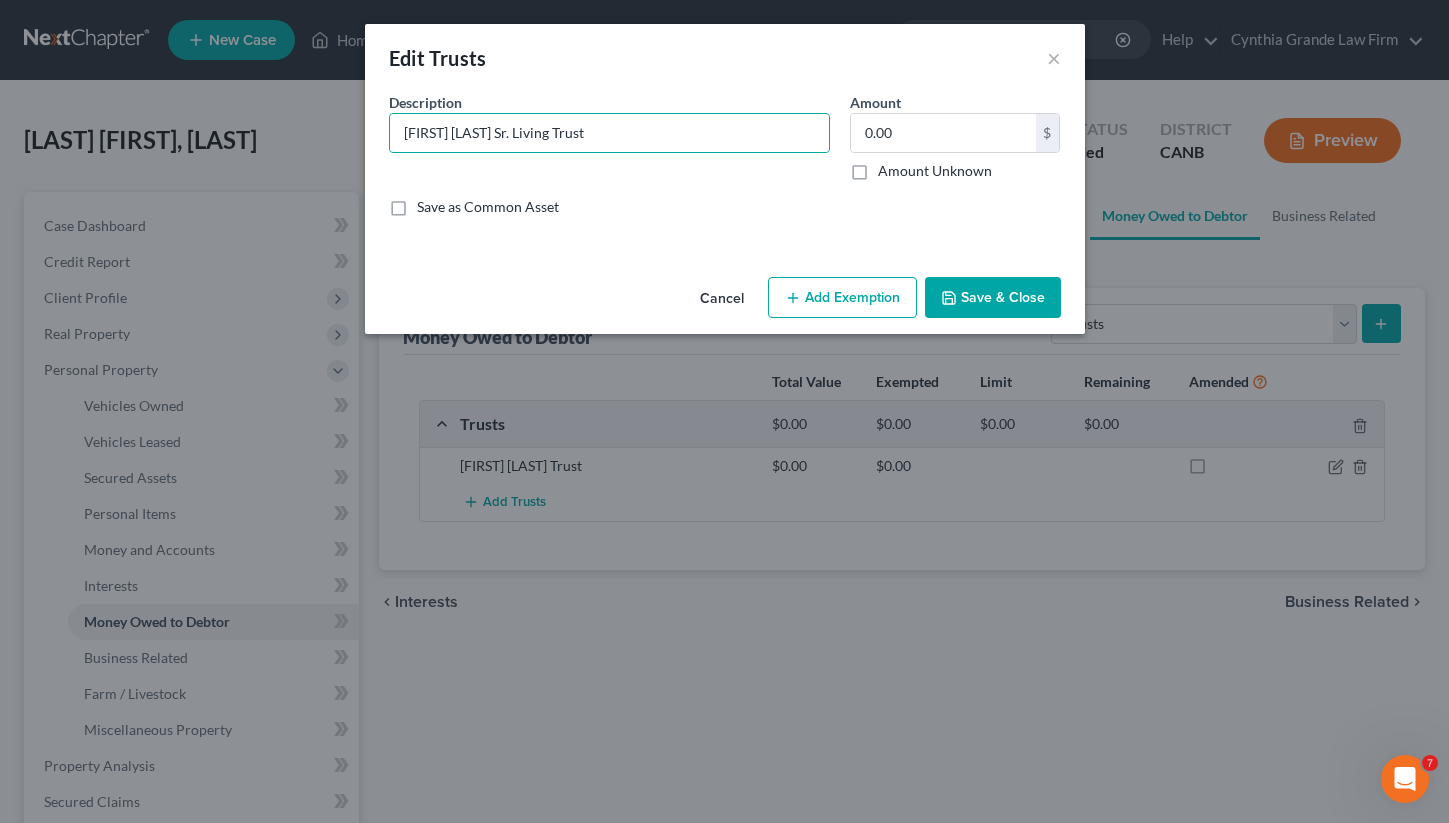 click on "Save & Close" at bounding box center (993, 298) 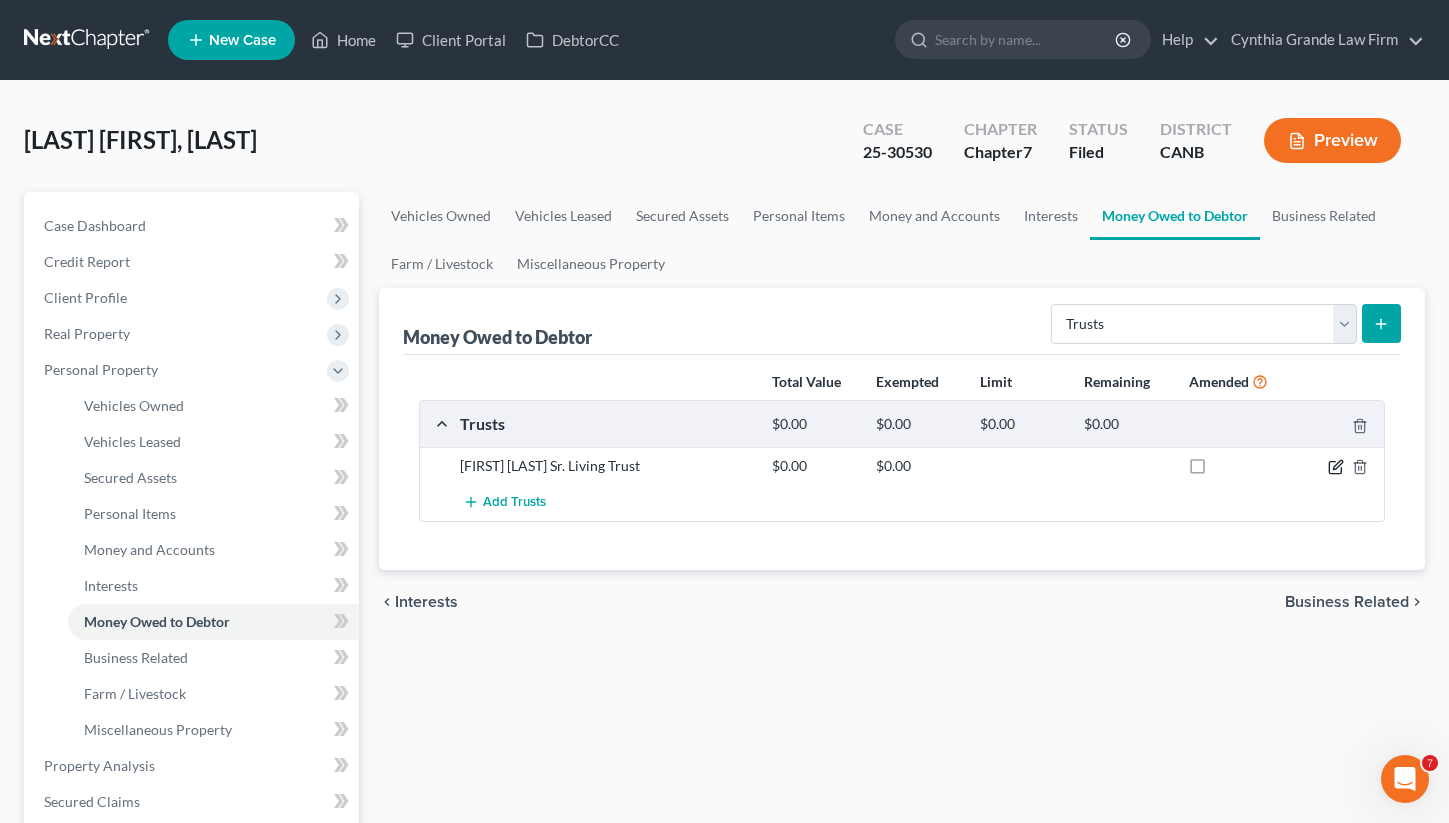 click 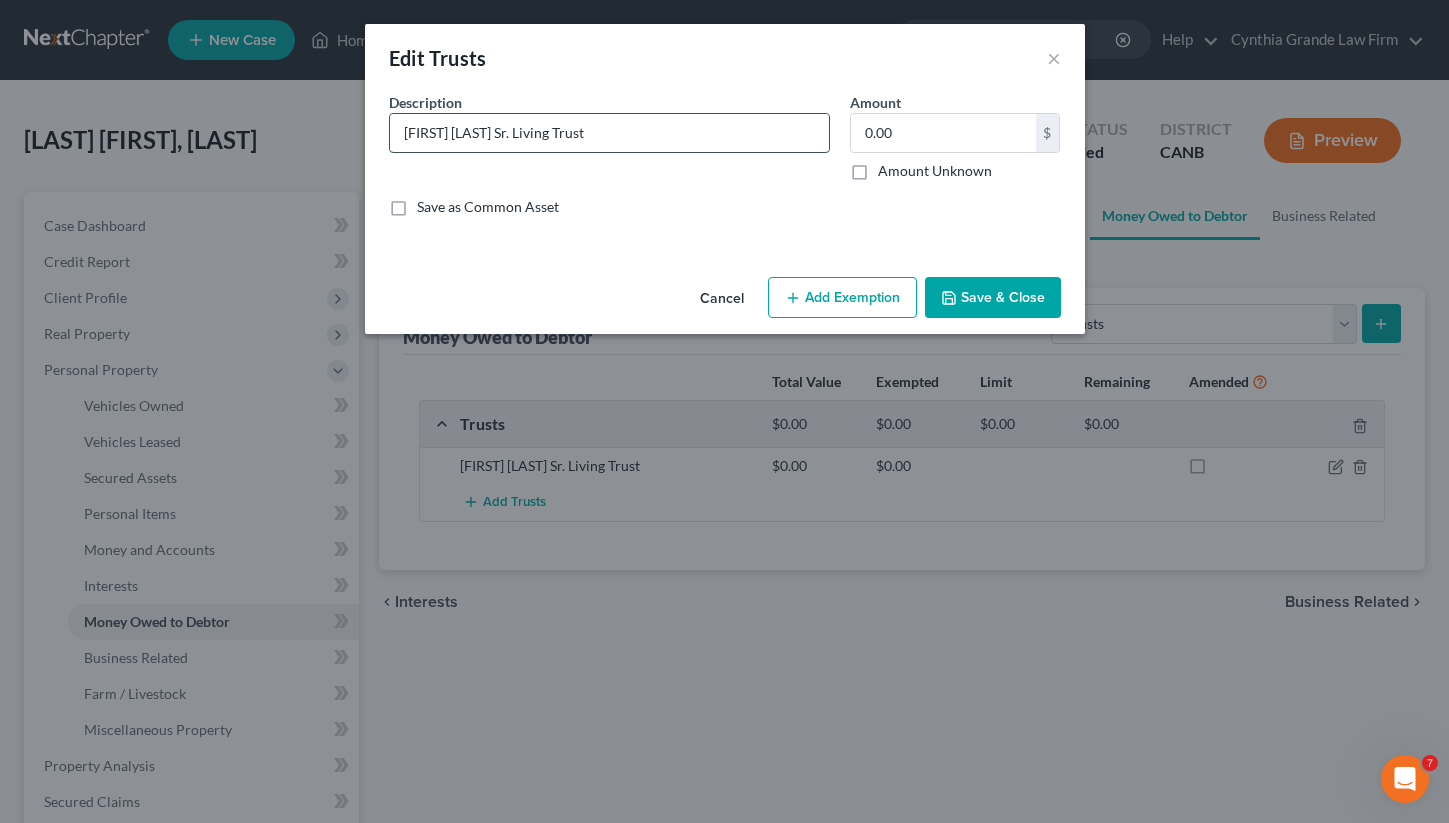 click on "[FIRST] [LAST] Sr. Living Trust" at bounding box center (609, 133) 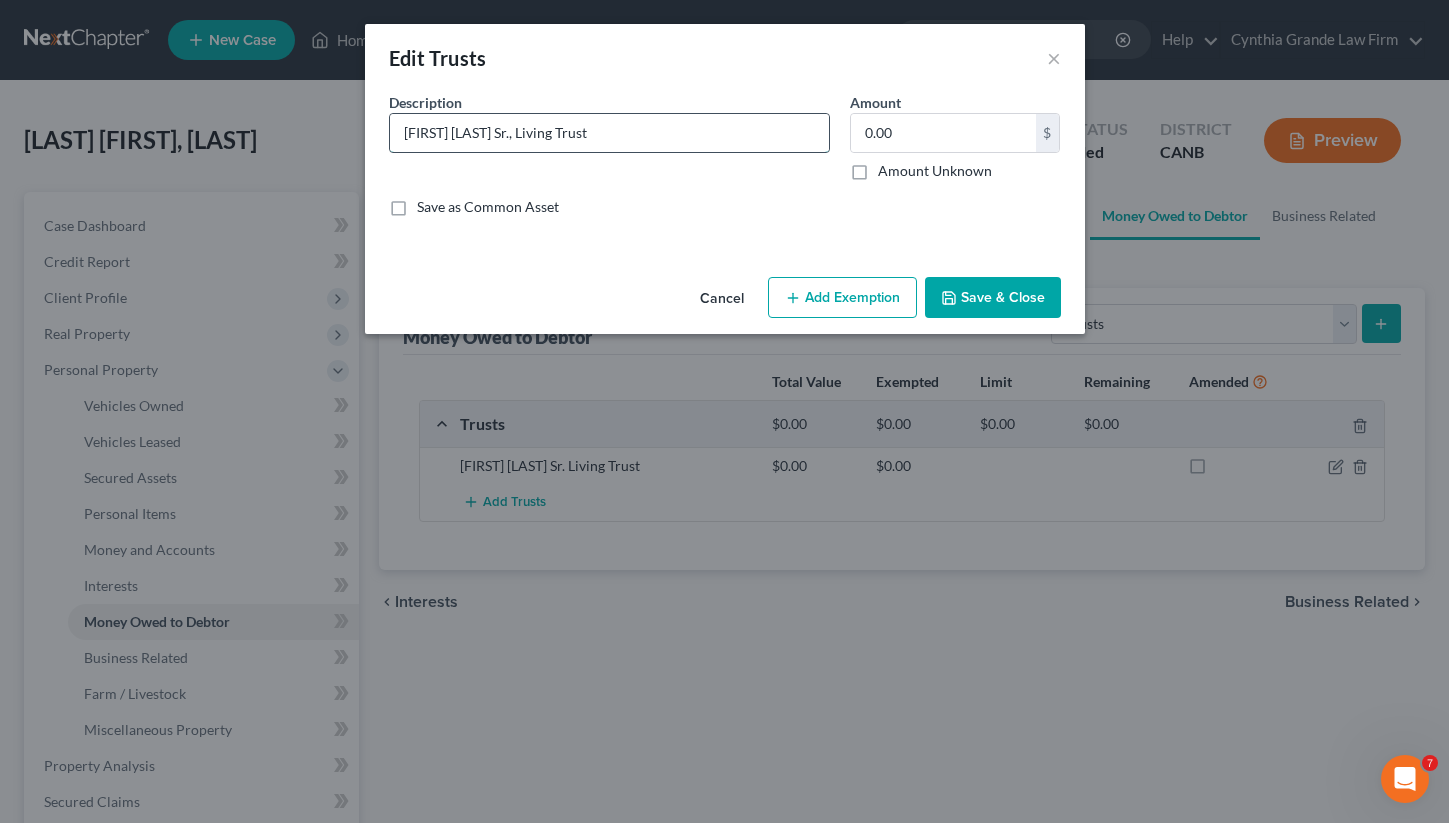 click on "[FIRST] [LAST] Sr., Living Trust" at bounding box center (609, 133) 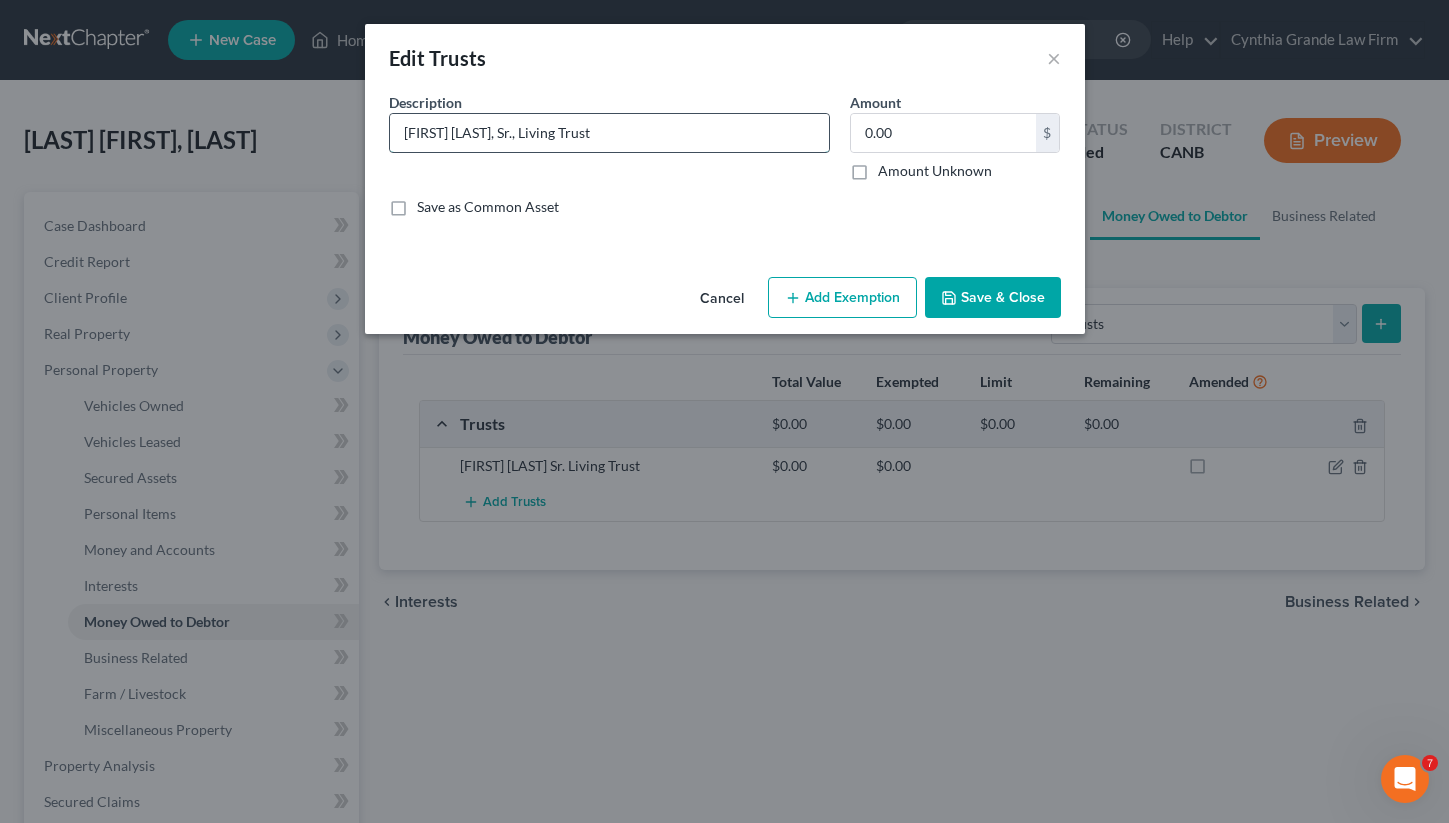 click on "[FIRST] [LAST], Sr., Living Trust" at bounding box center [609, 133] 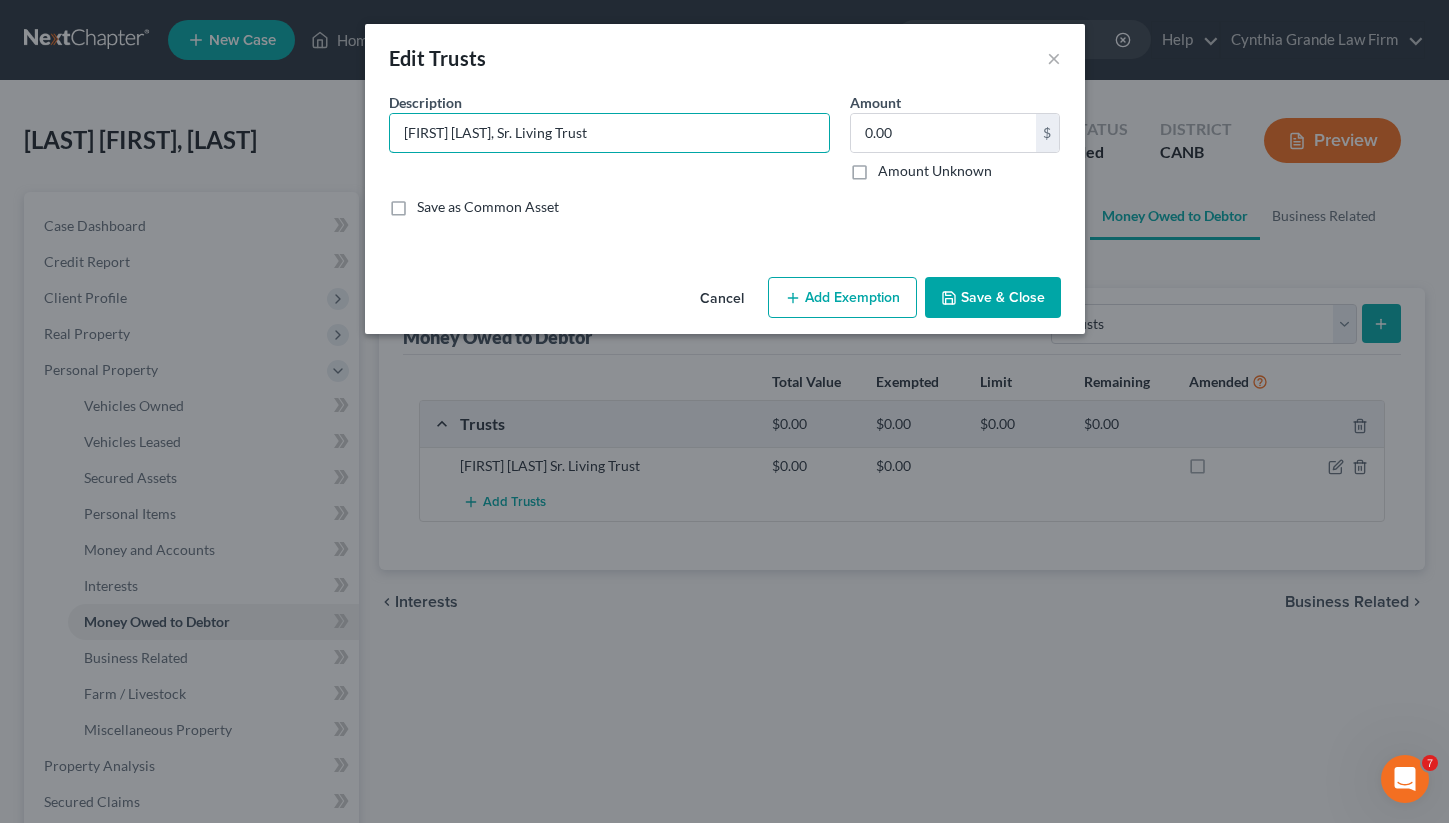 type on "[FIRST] [LAST], Sr. Living Trust" 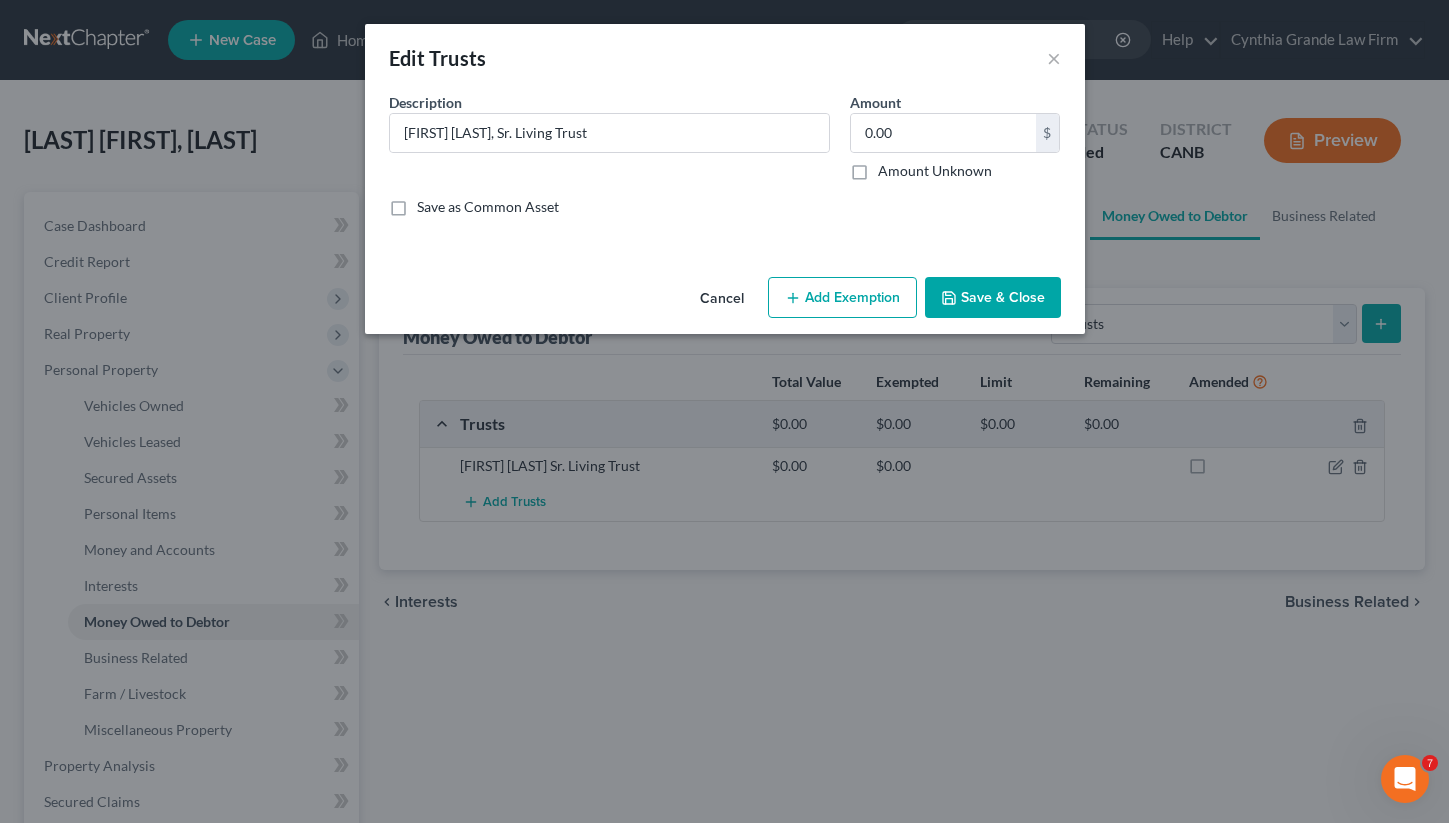click on "Save & Close" at bounding box center [993, 298] 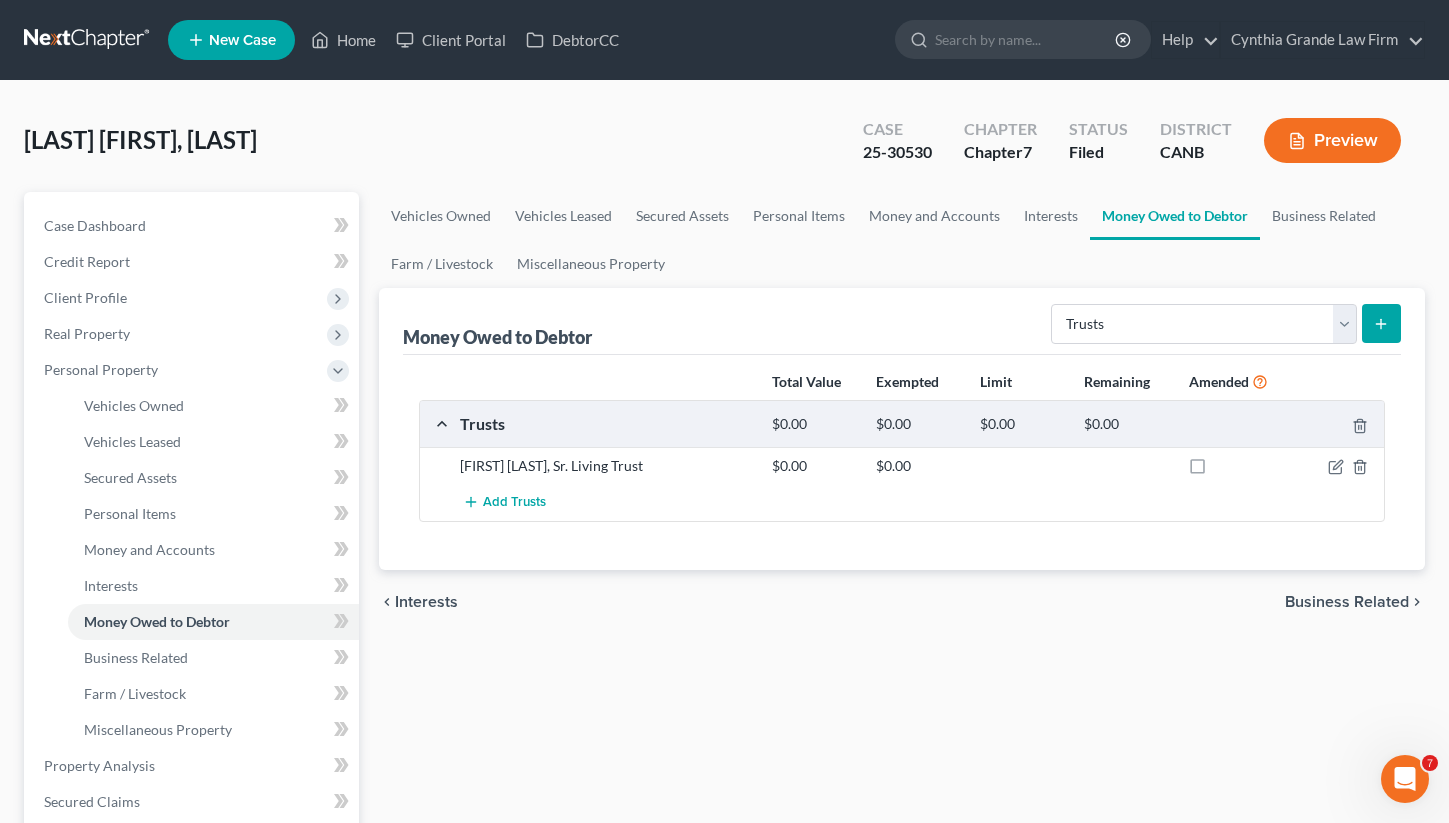 click on "Preview" at bounding box center [1332, 140] 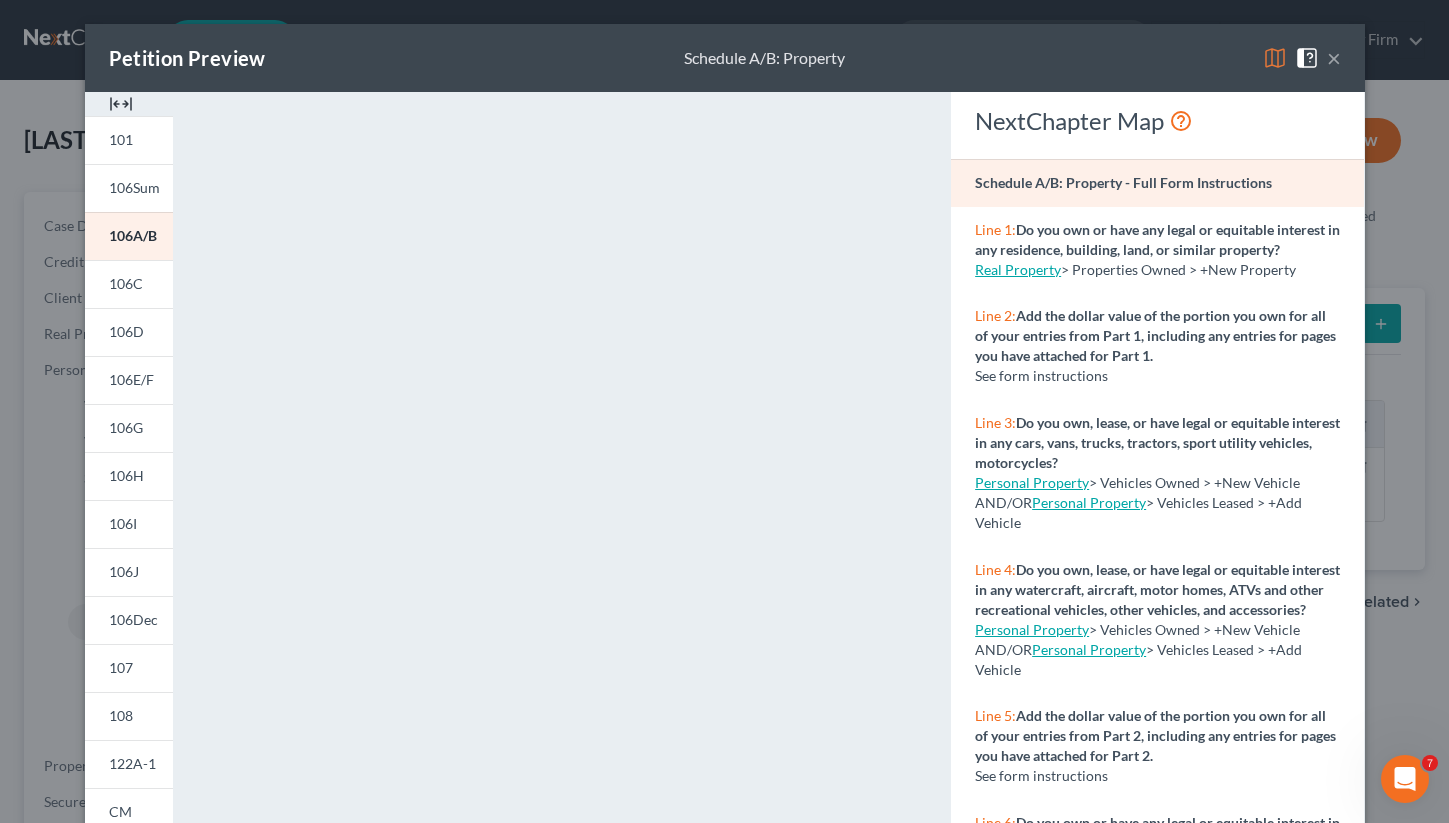 scroll, scrollTop: 2499, scrollLeft: 0, axis: vertical 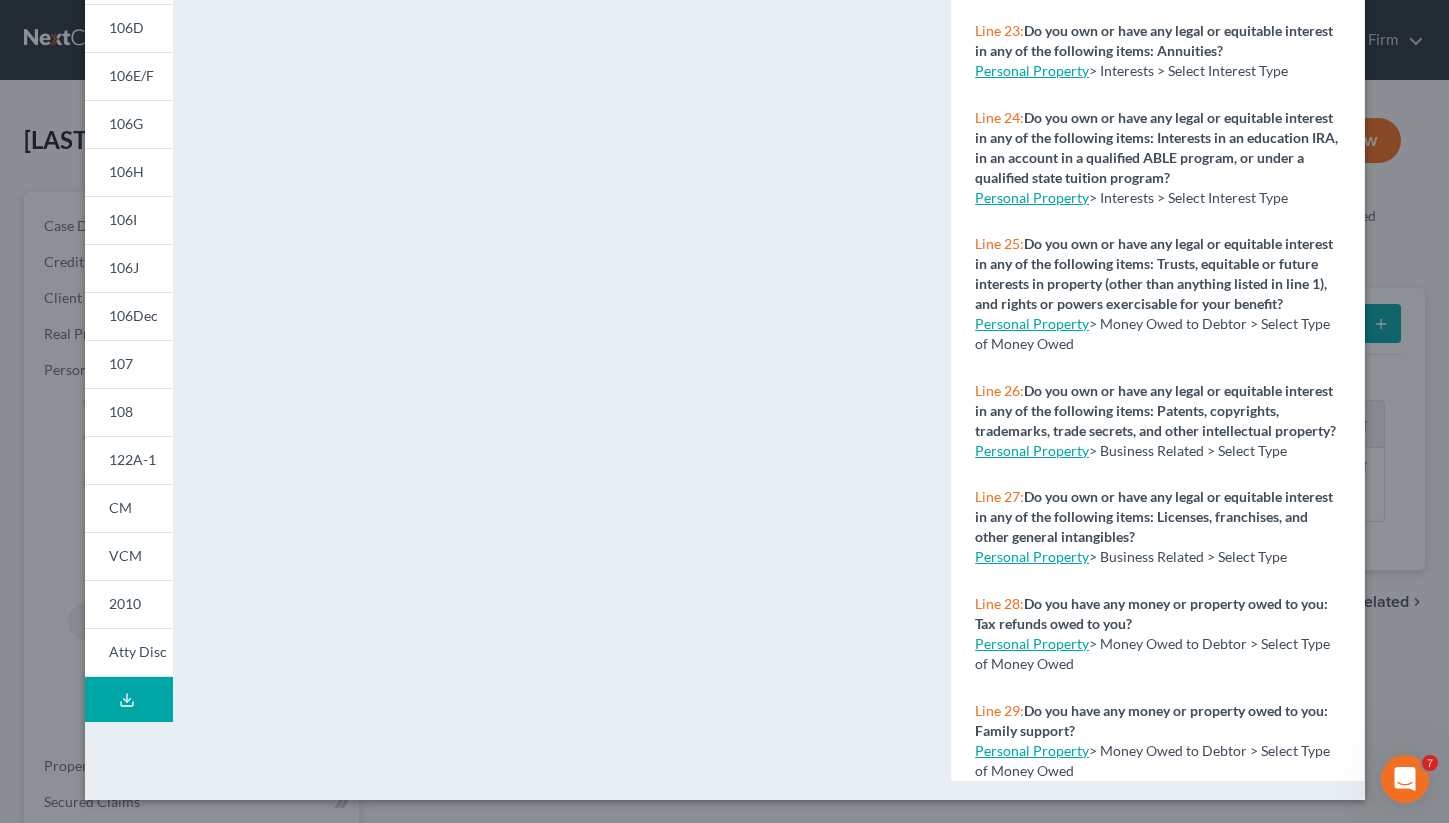 click on "Petition Preview Schedule A/B: Property × 101 106Sum 106A/B 106C 106D 106E/F 106G 106H 106I 106J 106Dec 107 108 122A-1 CM VCM 2010 Atty Disc Download Draft
<object ng-attr-data='https://nextchapter-prod.s3.amazonaws.com/pdfs/c88b16da-5fb0-40a2-a3fc-b96b637b02bf.pdf' type='application/pdf' width='100%' height='975px'></object>
<p><a href='https://nextchapter-prod.s3.amazonaws.com/pdfs/c88b16da-5fb0-40a2-a3fc-b96b637b02bf.pdf' target='_blank'>Click here</a> to open in a new window.</p>
NextChapter Map   Schedule A/B: Property - Full Form Instructions  Line 1:  Do you own or have any legal or equitable interest in any residence, building, land, or similar property?
Real Property  > Properties Owned > +New Property
Line 2:  Add the dollar value of the portion you own for all of your entries from Part 1, including any entries for pages you have attached for Part 1.
See form instructions
Line 3:
Personal Property  > Vehicles Owned > +New Vehicle AND/OR" at bounding box center [724, 411] 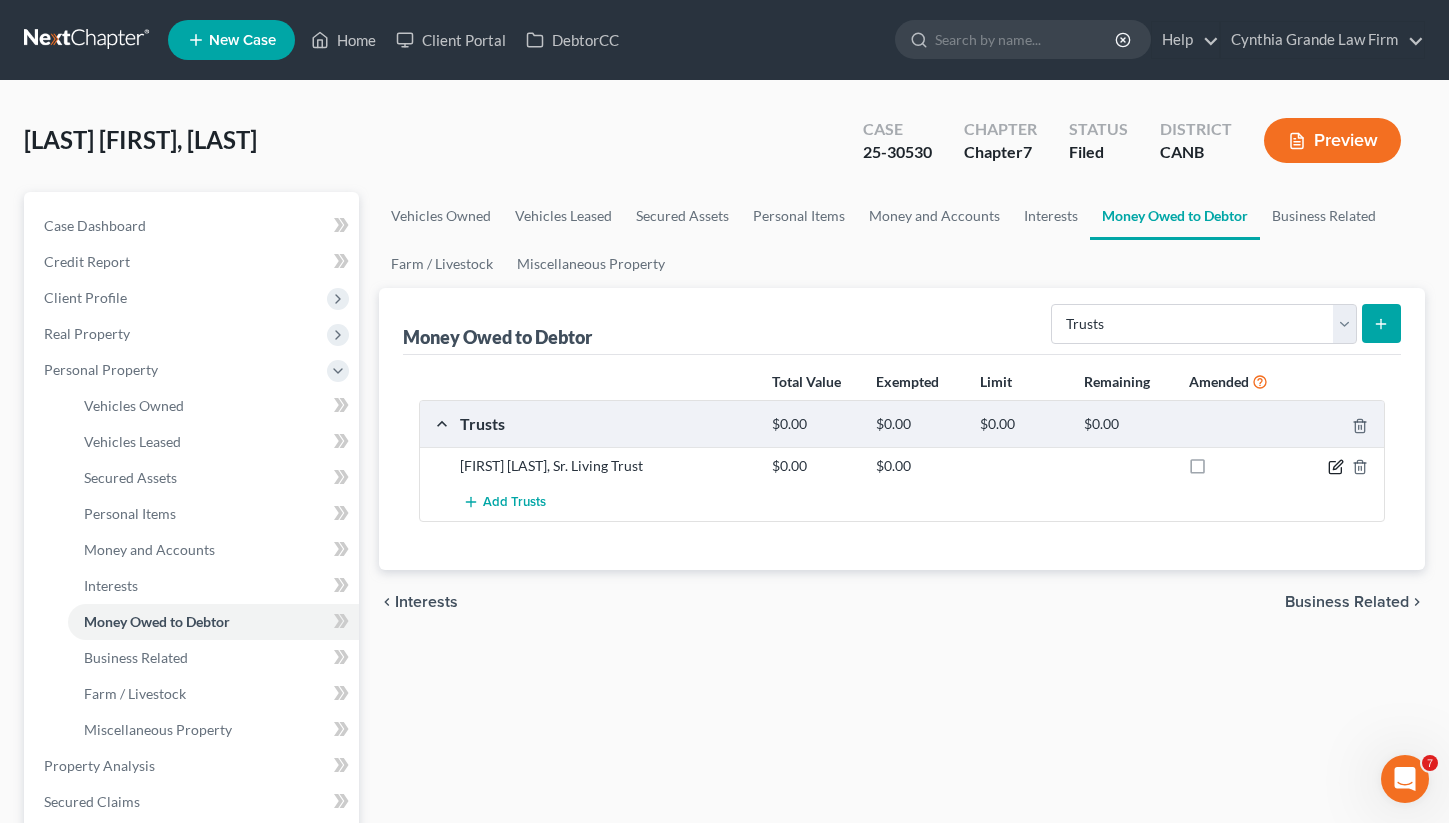 click 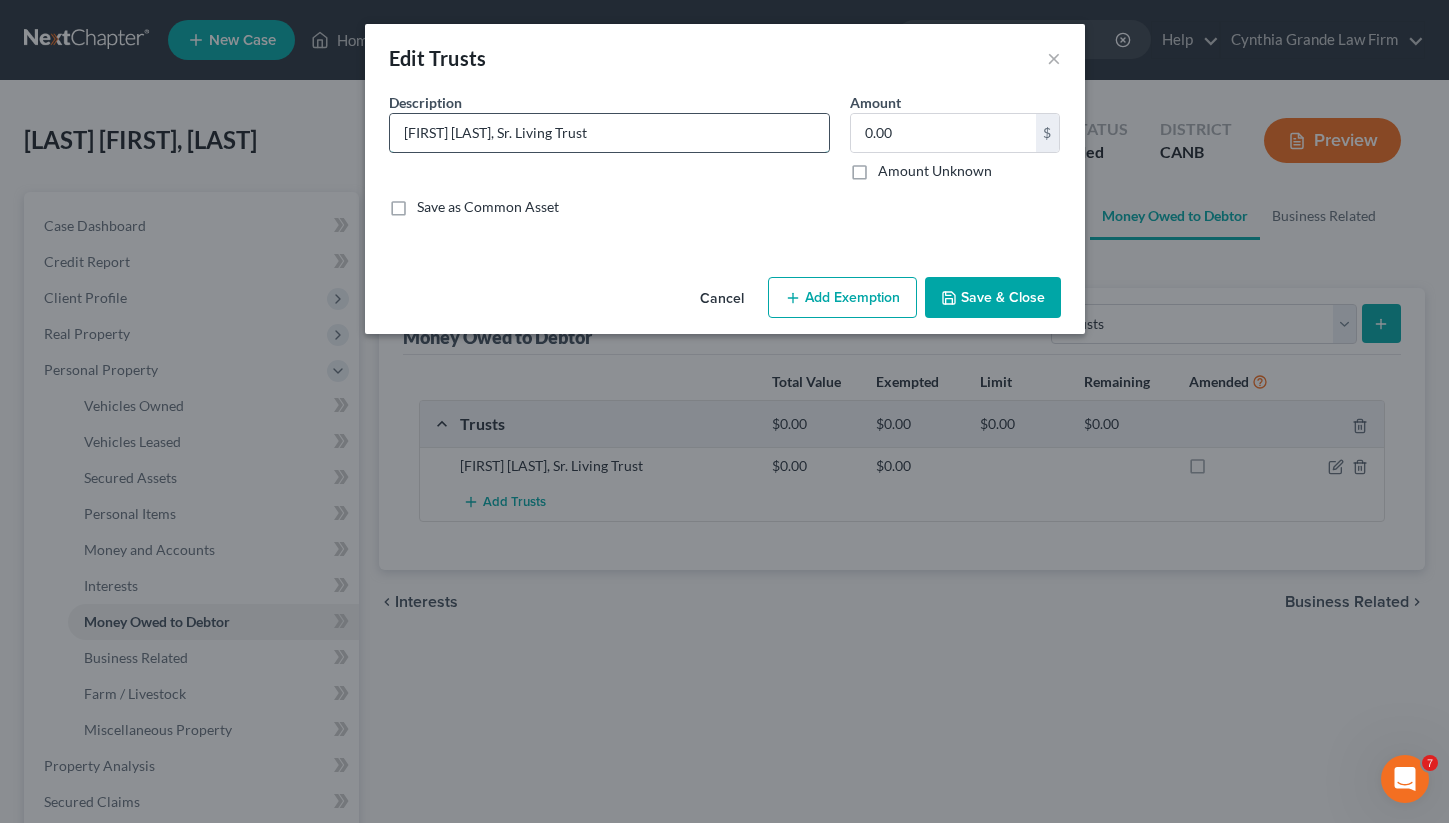 click on "[FIRST] [LAST], Sr. Living Trust" at bounding box center (609, 133) 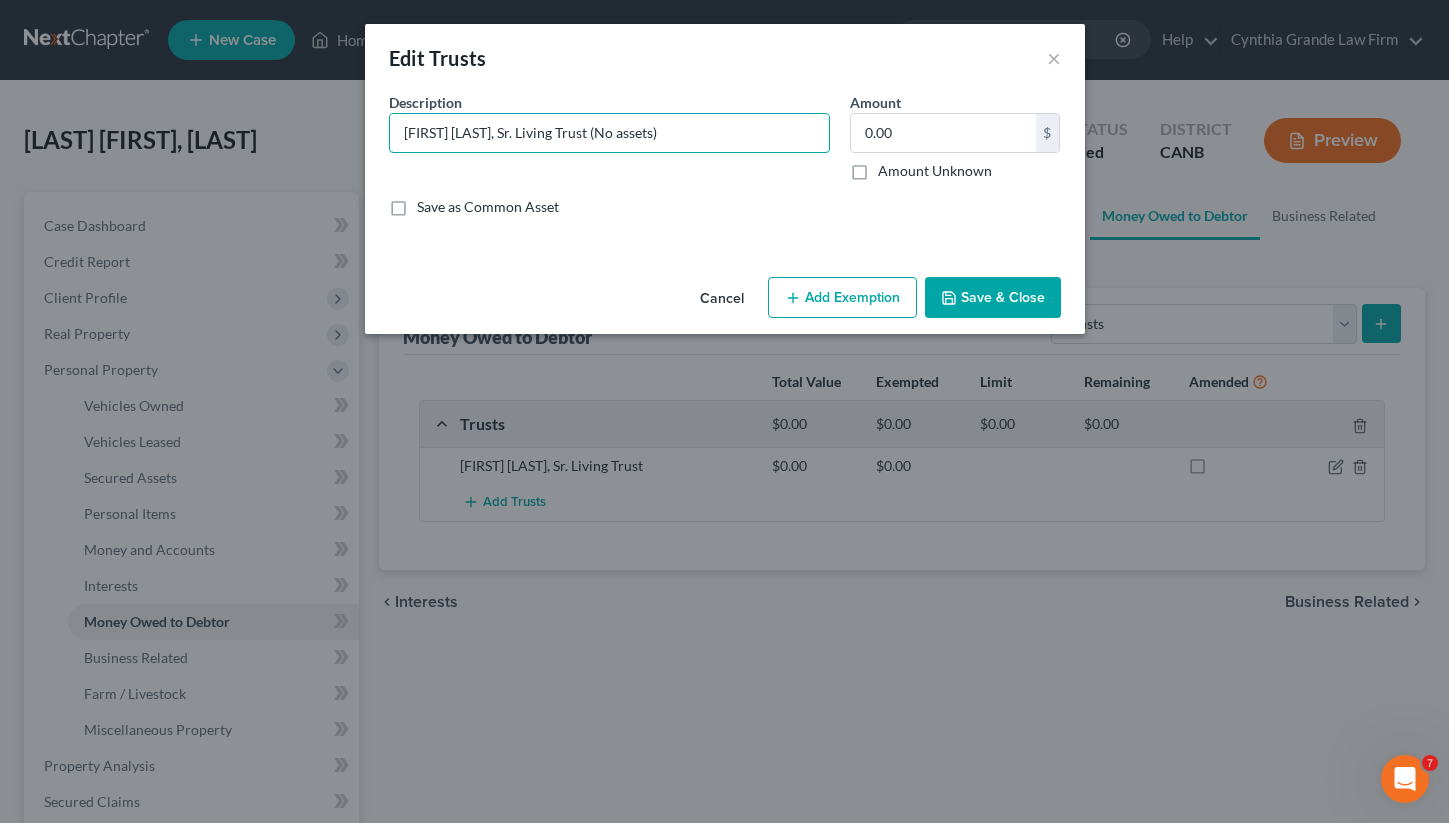 type on "[FIRST] [LAST], Sr. Living Trust (No assets)" 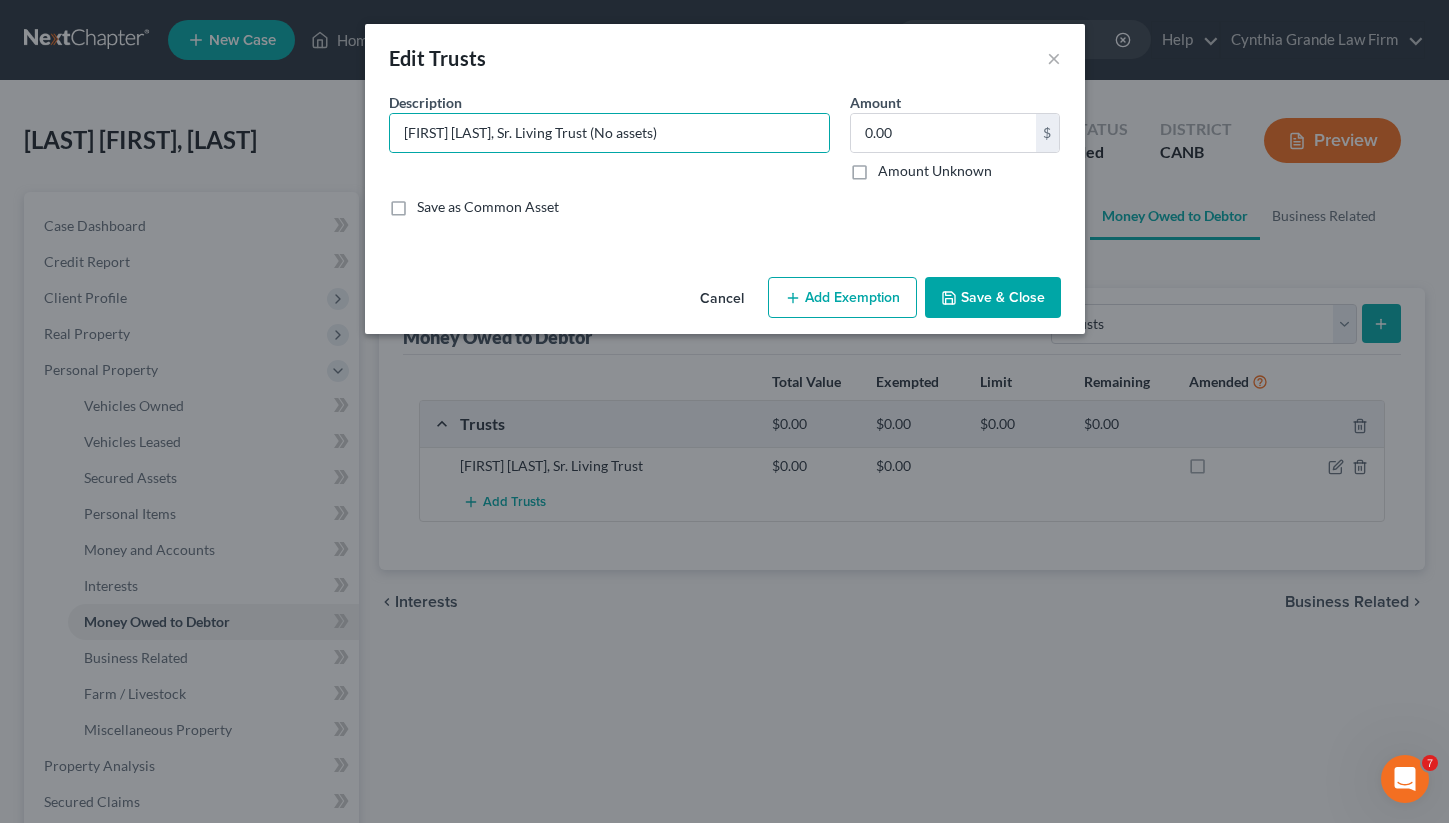 click on "Save & Close" at bounding box center [993, 298] 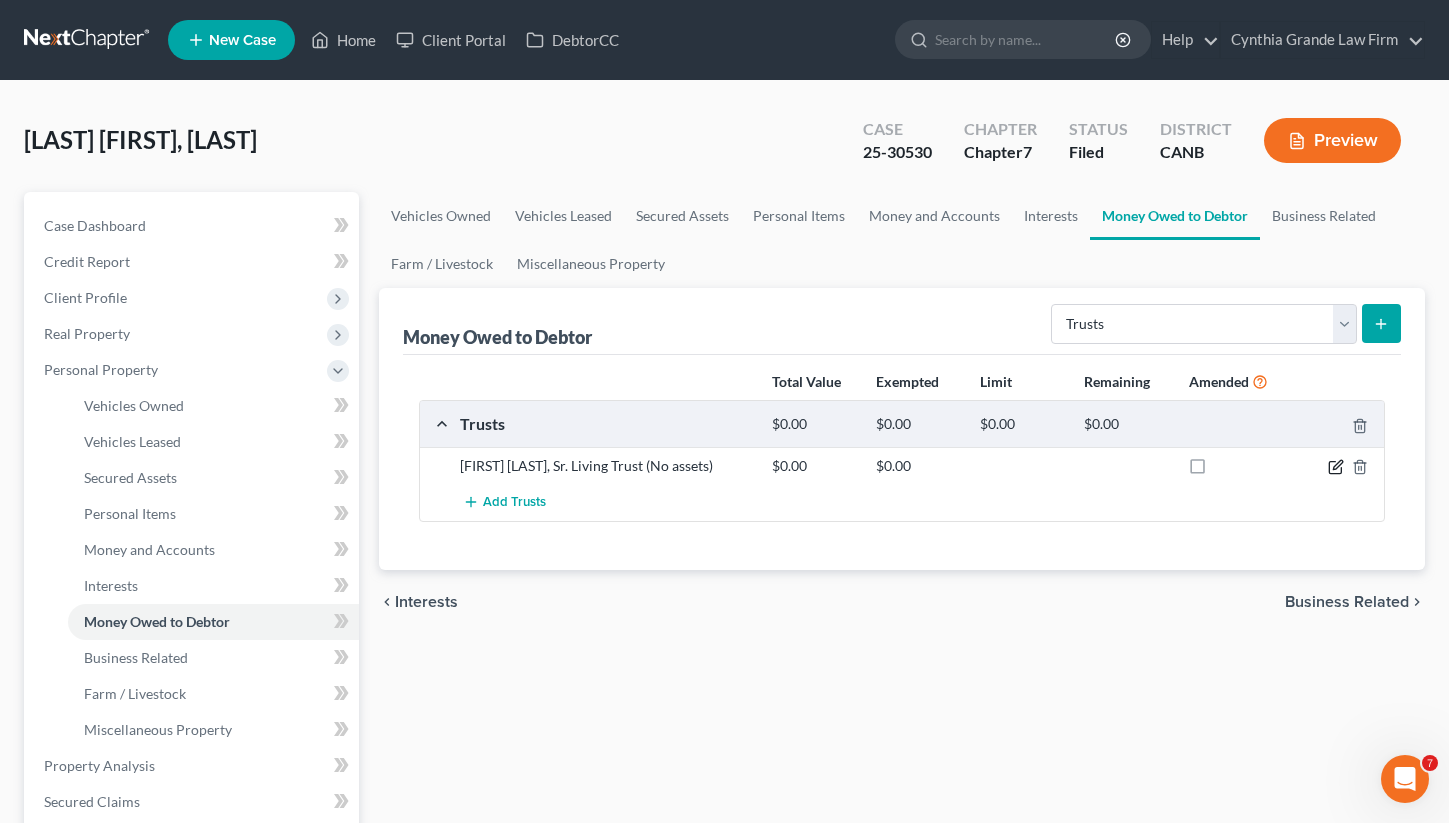 click 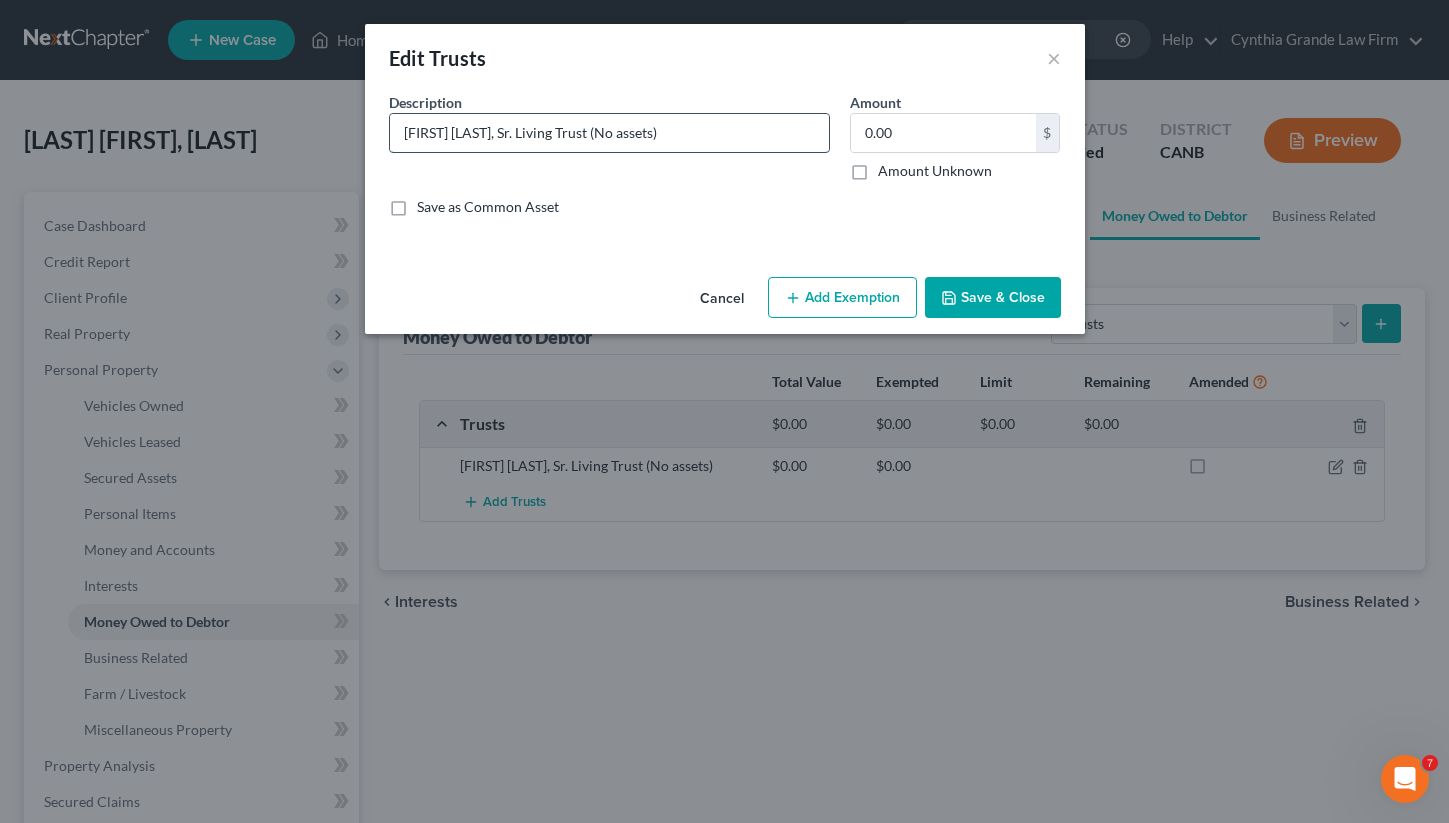 click on "[FIRST] [LAST], Sr. Living Trust (No assets)" at bounding box center [609, 133] 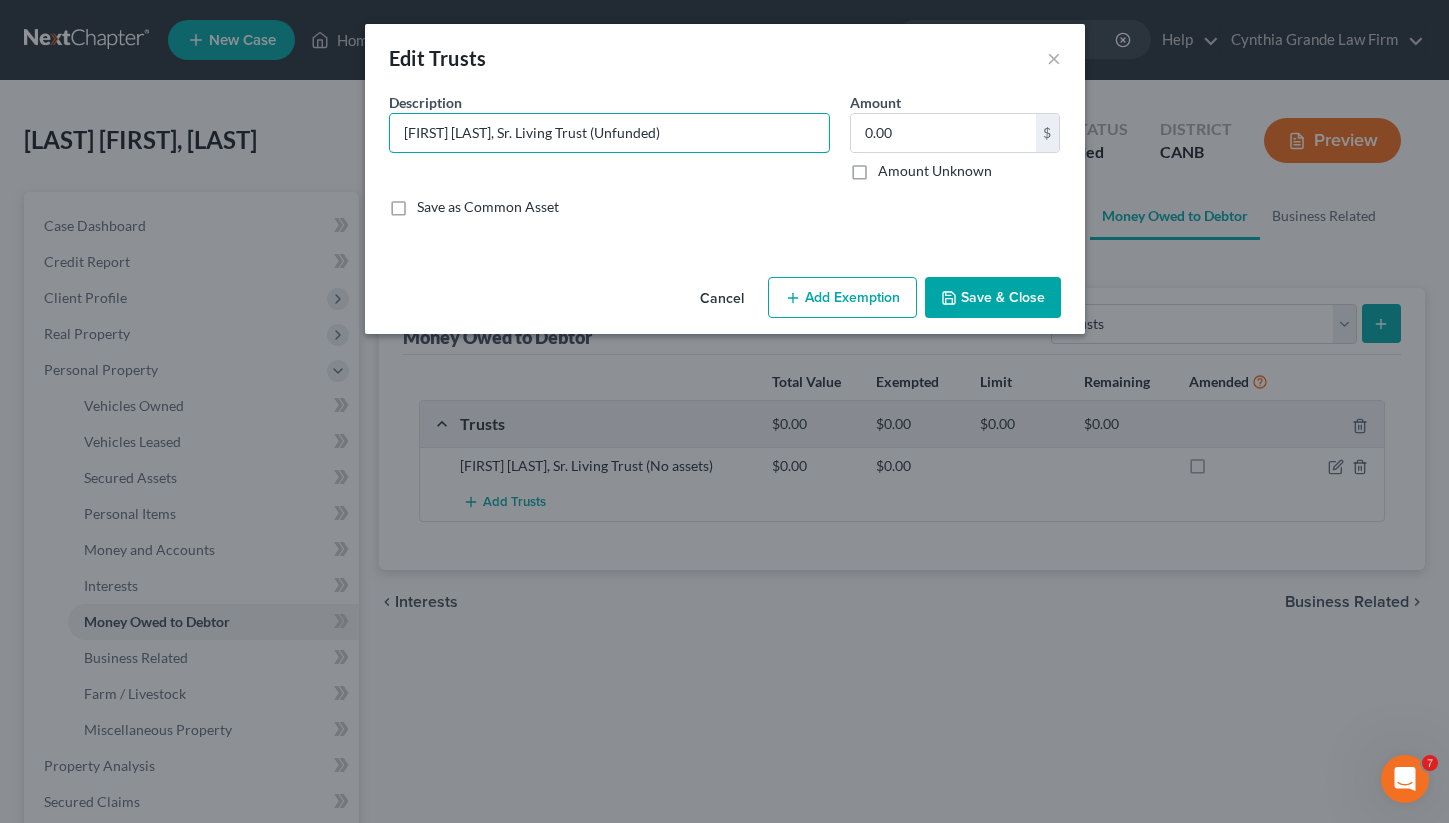 type on "[FIRST] [LAST], Sr. Living Trust (Unfunded)" 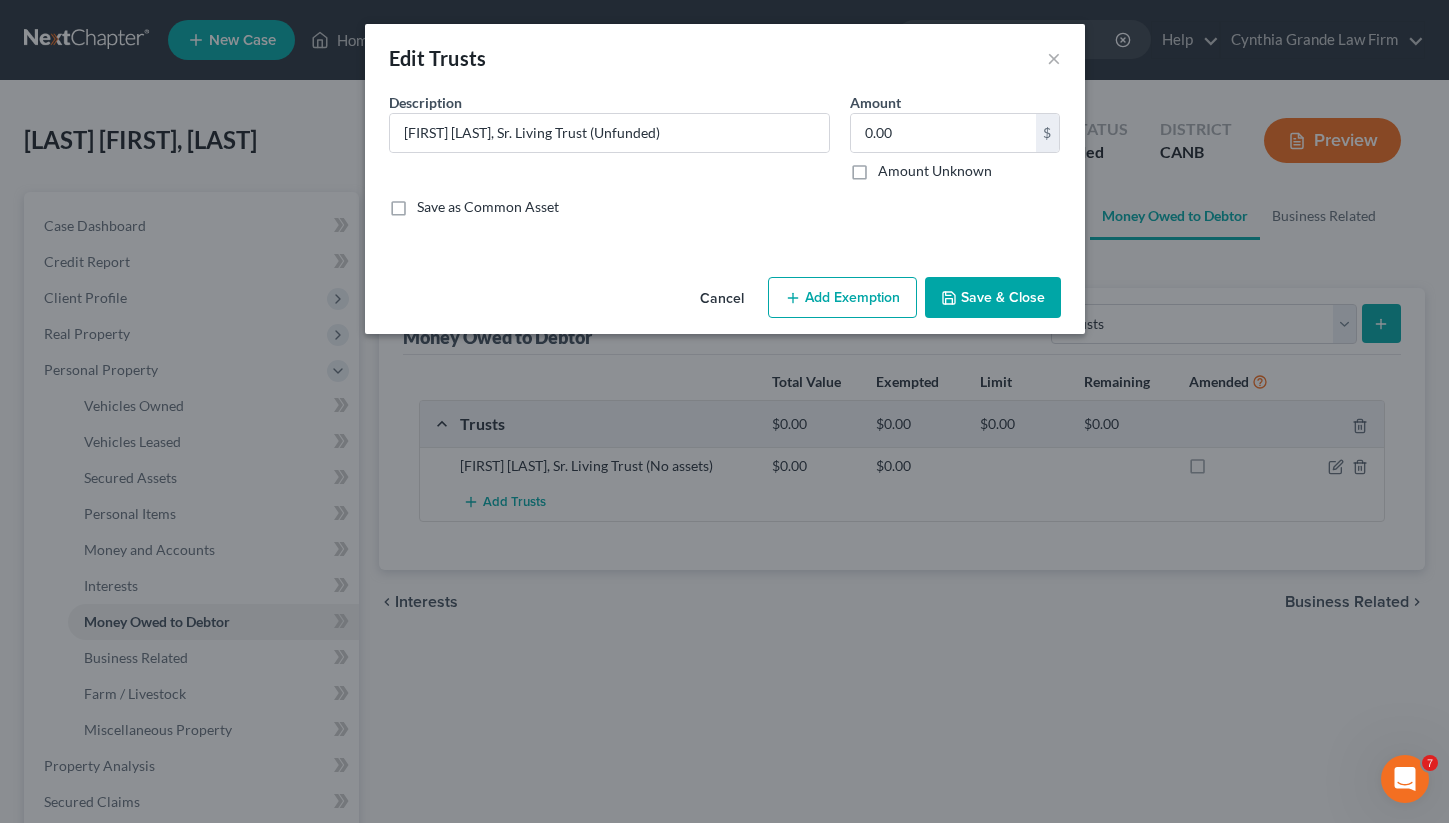 click on "Save & Close" at bounding box center (993, 298) 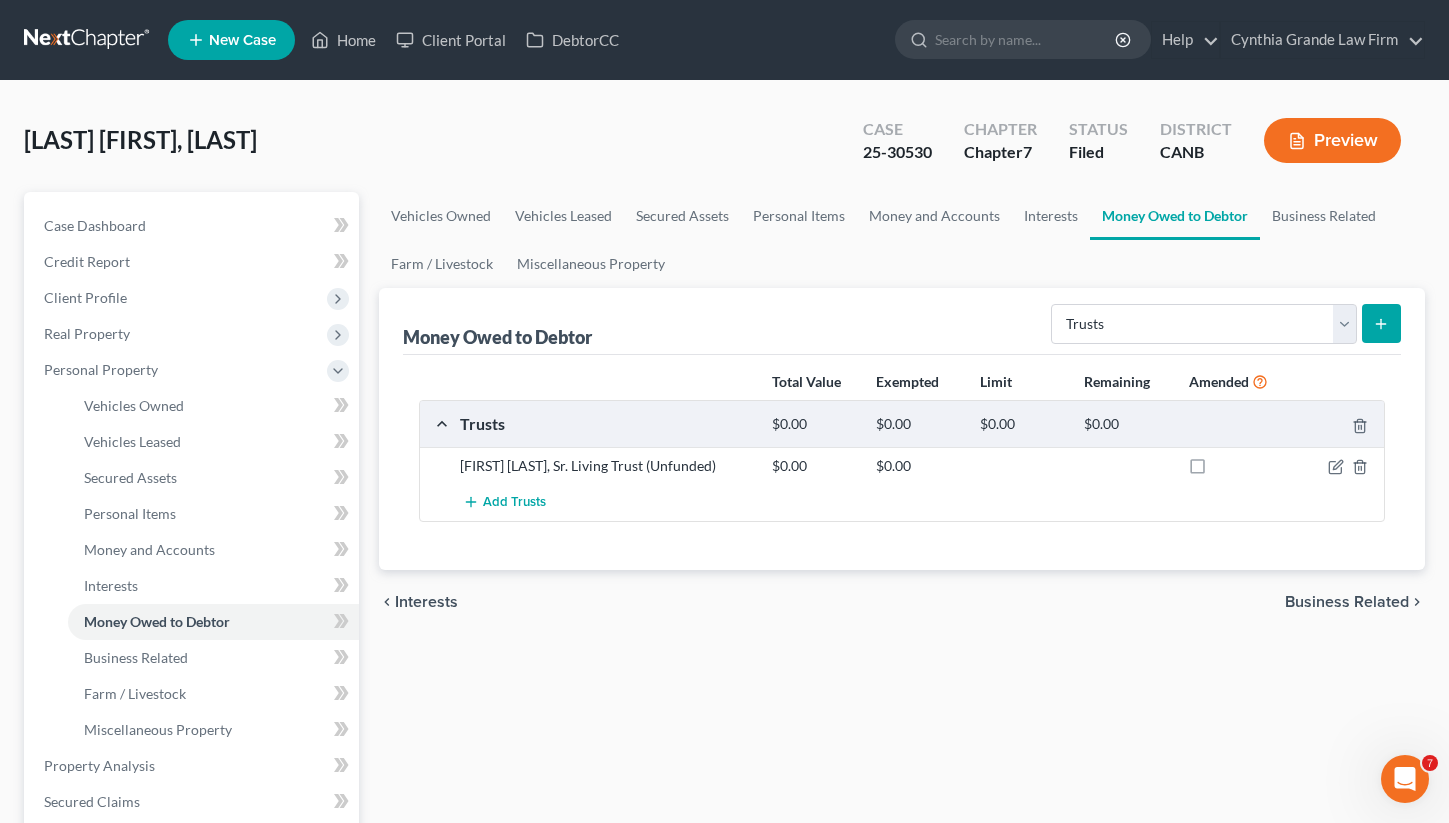 click at bounding box center (1334, 466) 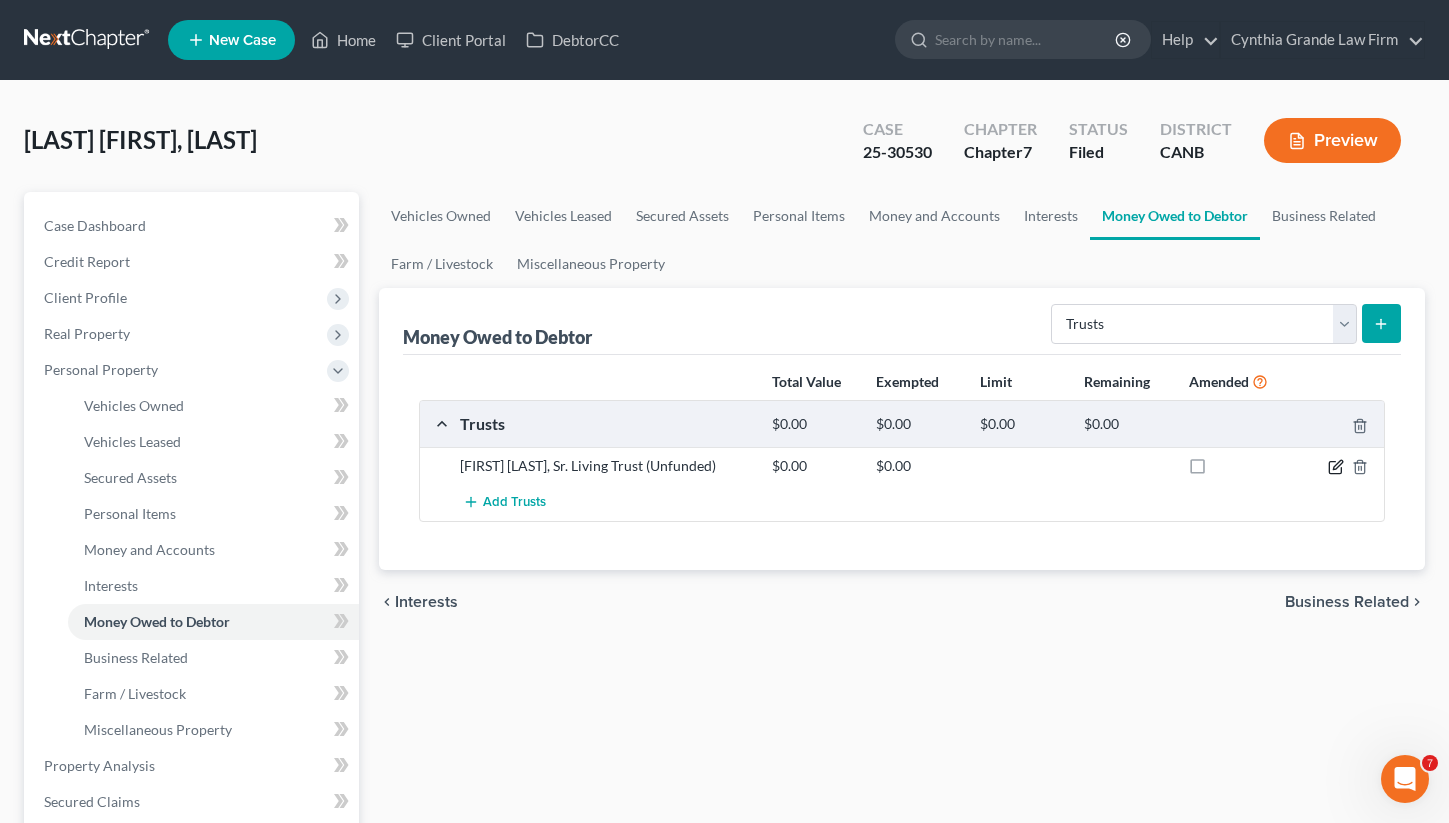 click 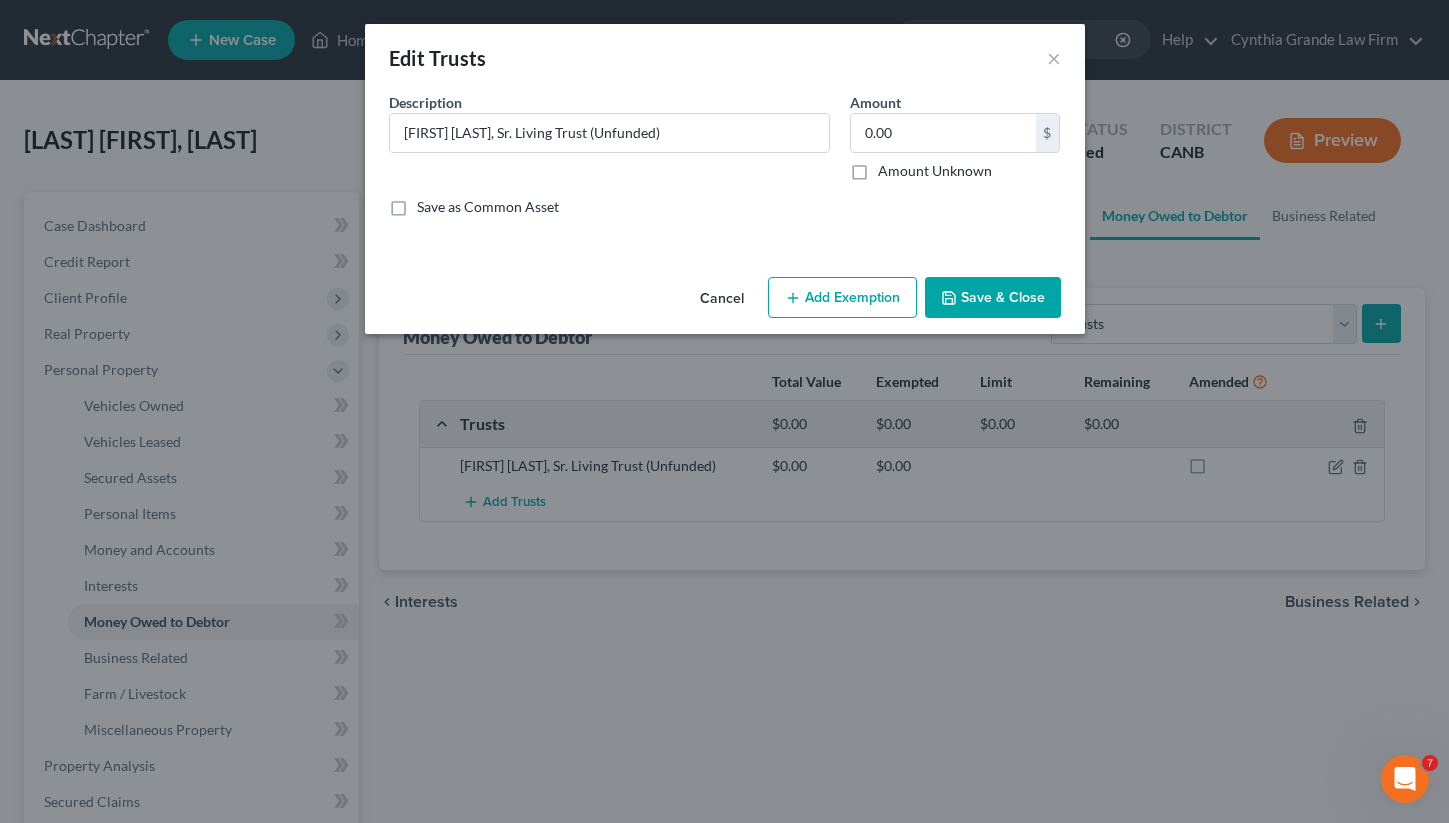 click on "Edit Trusts  × An exemption set must first be selected from the Filing Information section. Common Asset Select
Description
*
[FIRST] [LAST], Sr. Living Trust (Unfunded) Amount
0.00 $
Amount Unknown
Balance Undetermined
0.00 $
Amount Unknown
Save as Common Asset Cancel Add Exemption Save & Close" at bounding box center [724, 411] 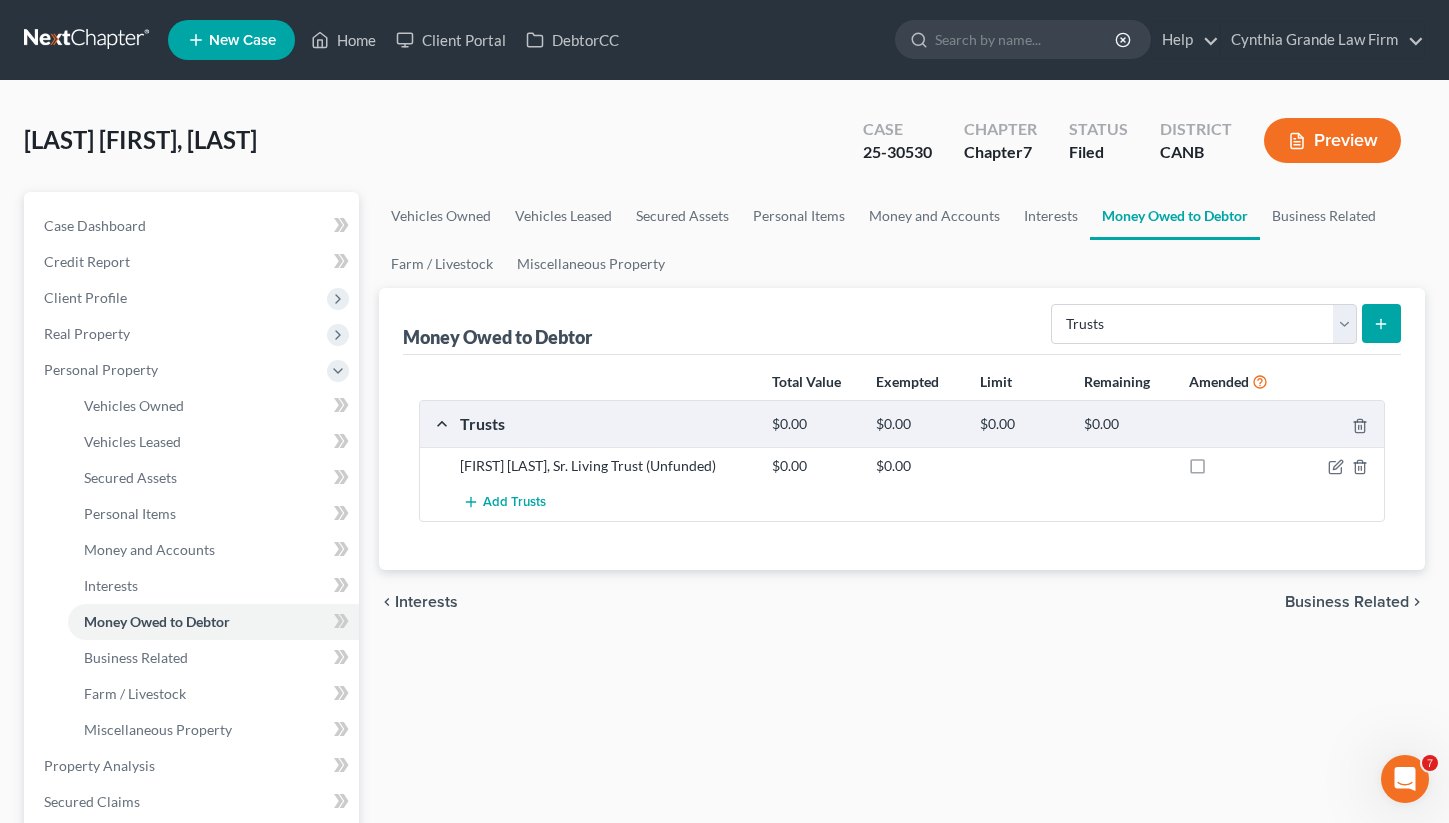 click on "Preview" at bounding box center (1332, 140) 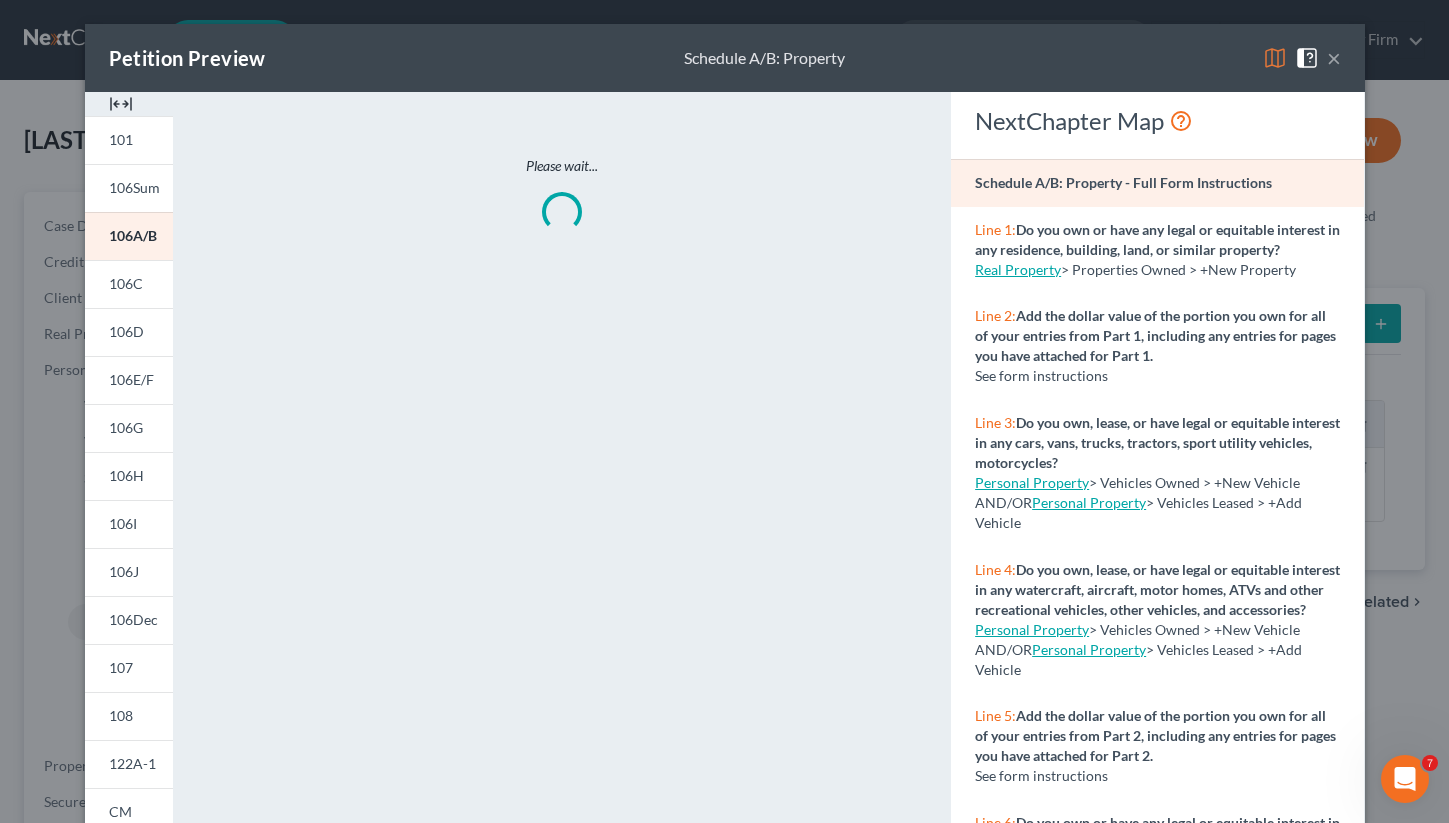 click on "×" at bounding box center [1334, 58] 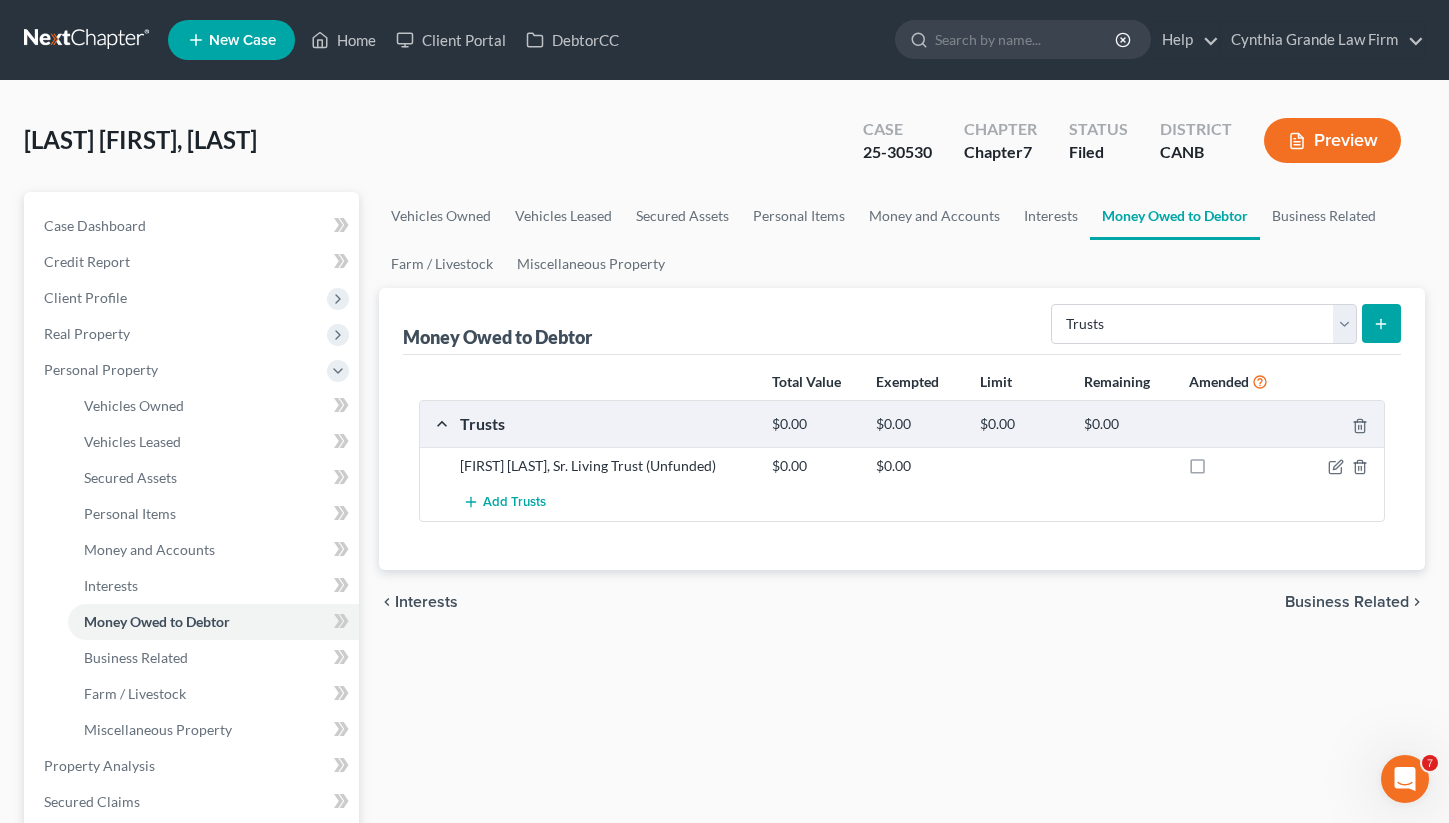 click on "Preview" at bounding box center [1336, 142] 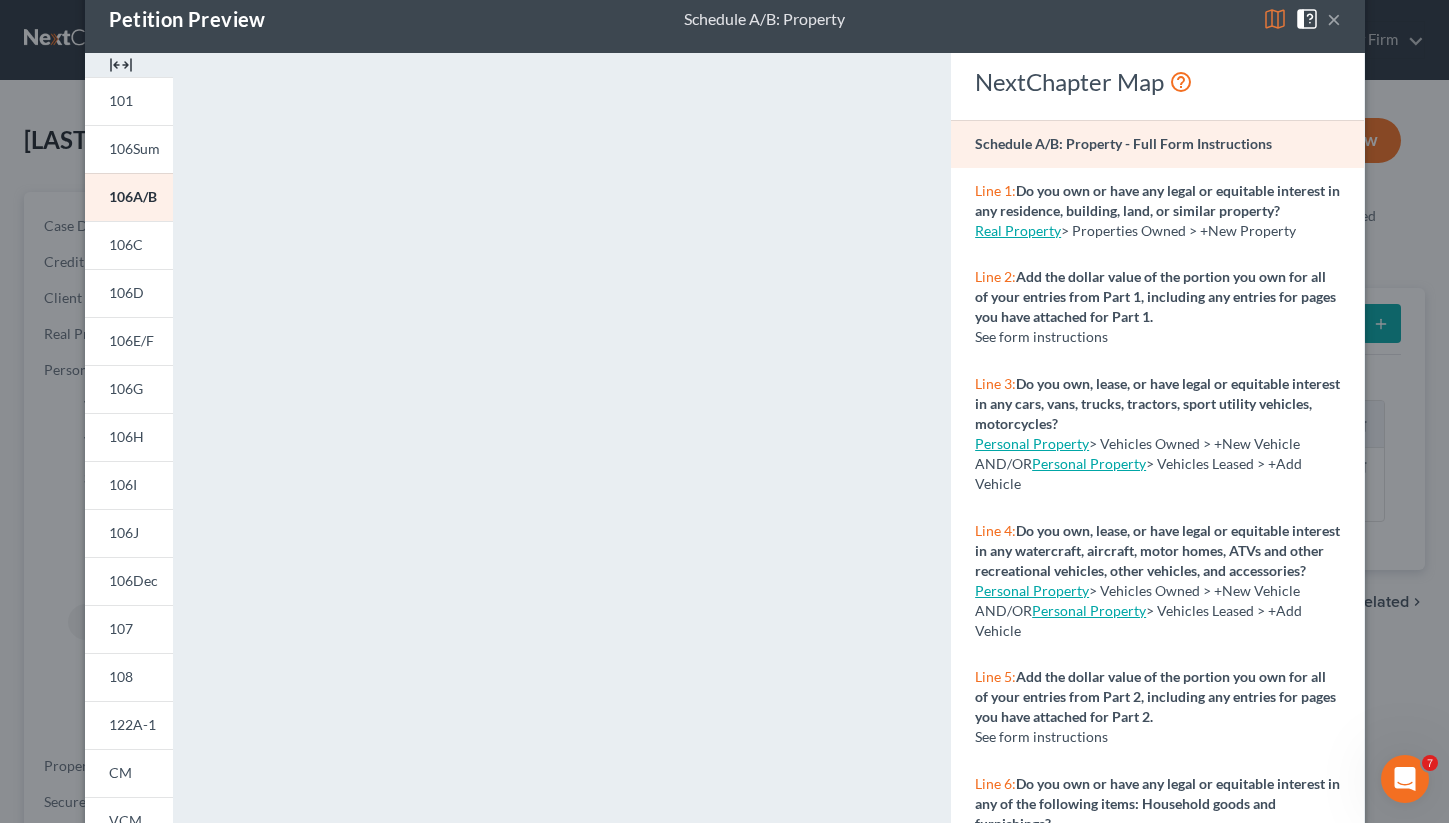 scroll, scrollTop: 0, scrollLeft: 0, axis: both 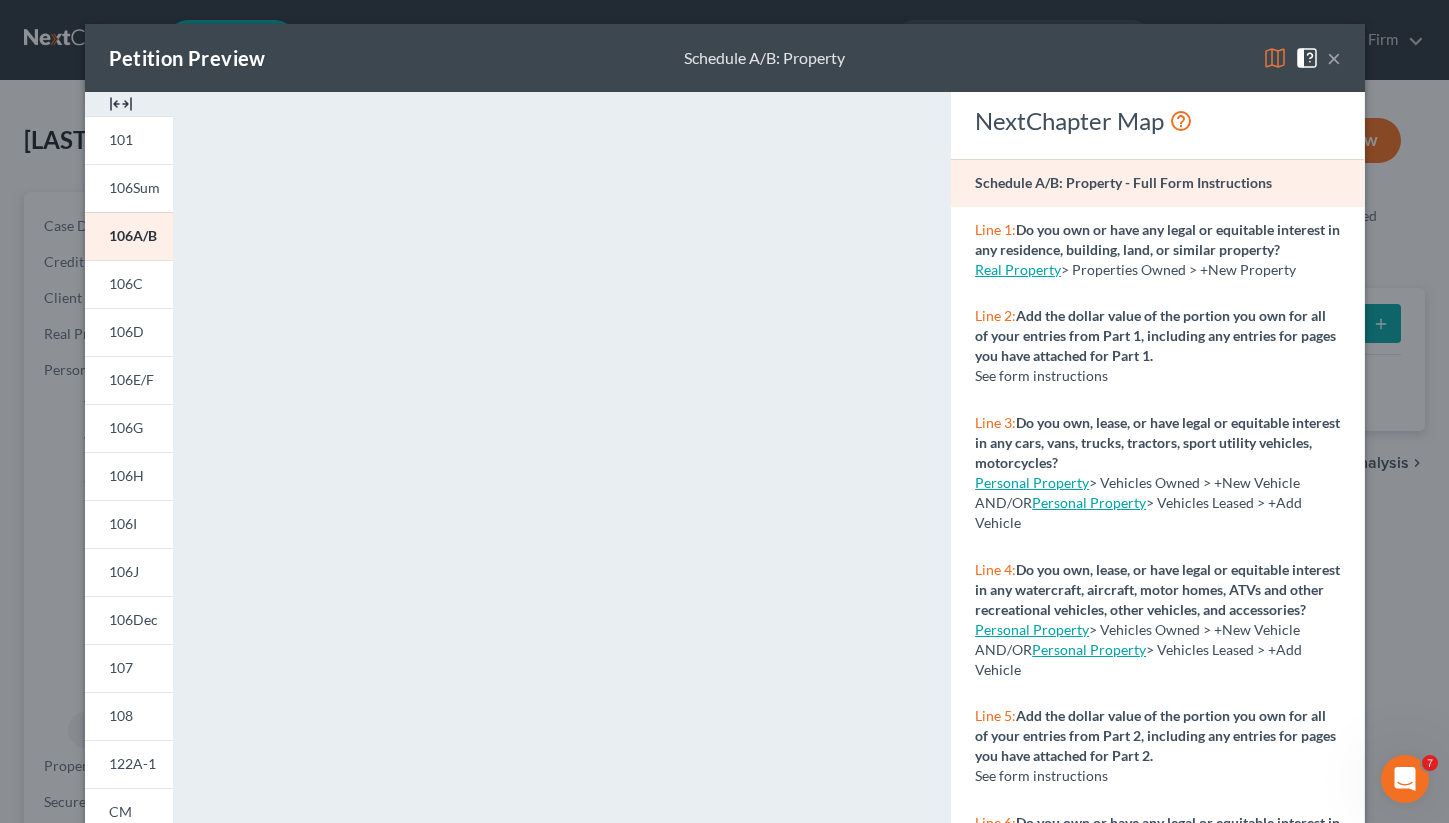 click on "×" at bounding box center [1334, 58] 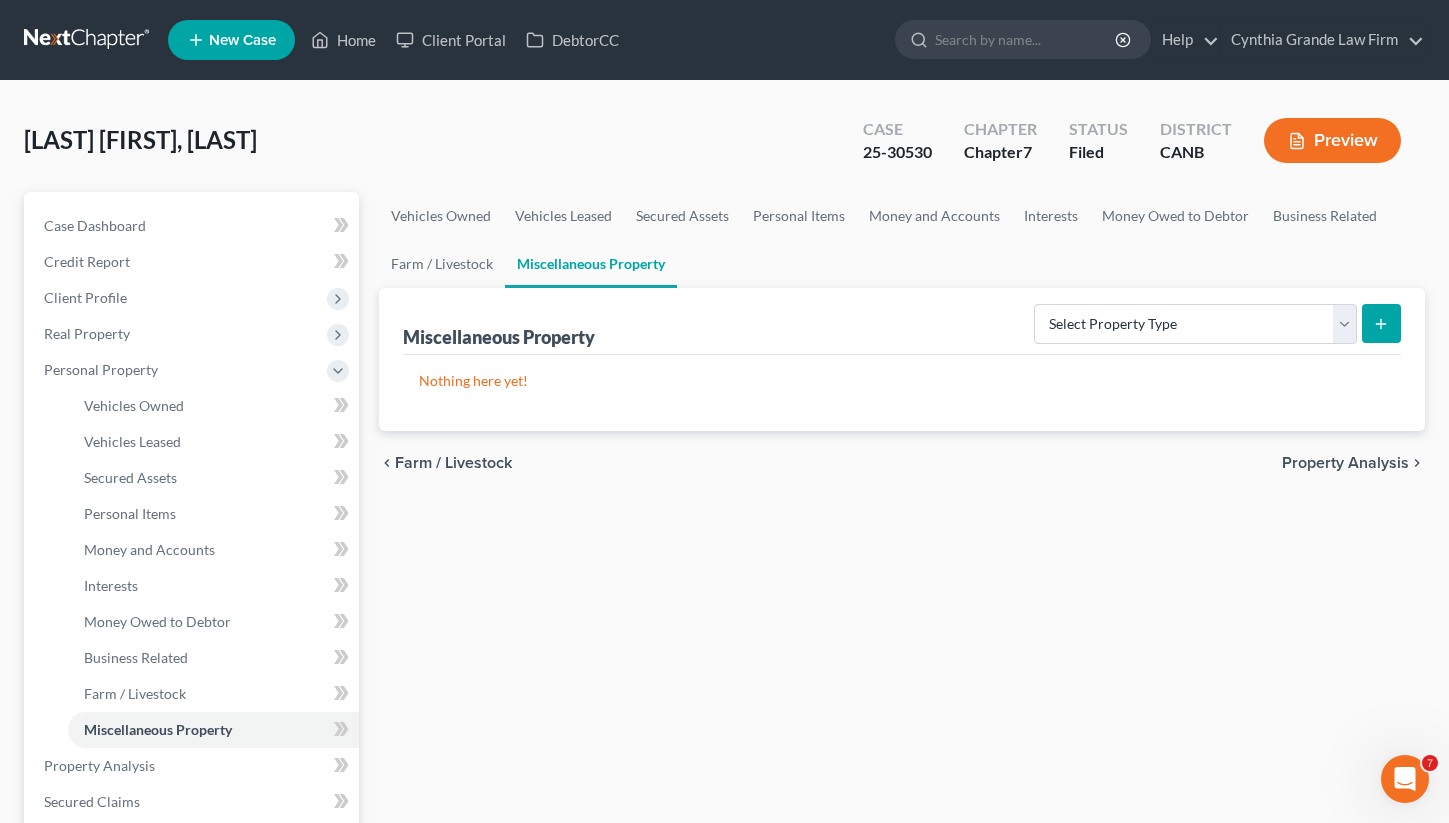 click on "Preview" at bounding box center (1332, 140) 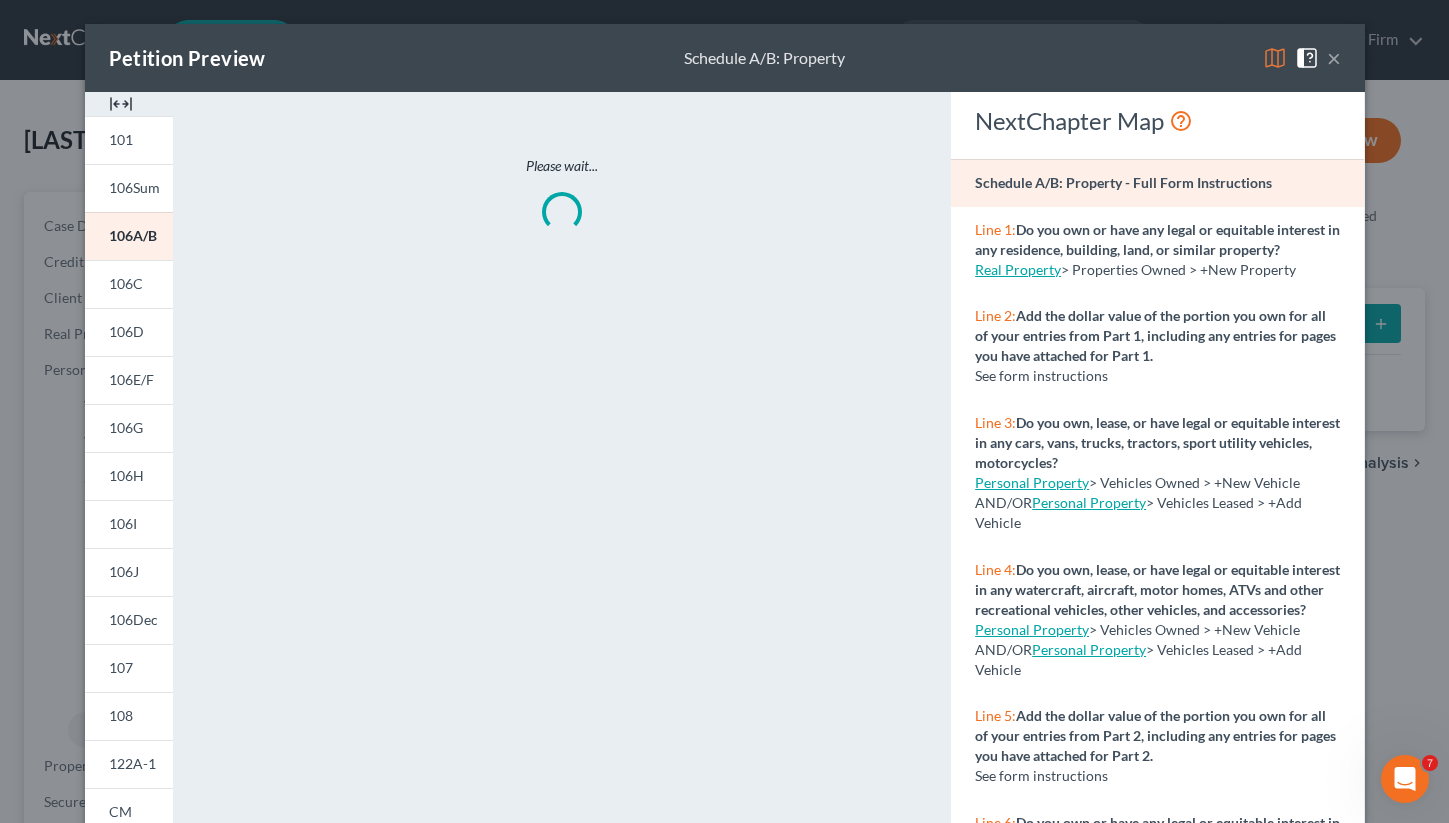 click on "×" at bounding box center [1334, 58] 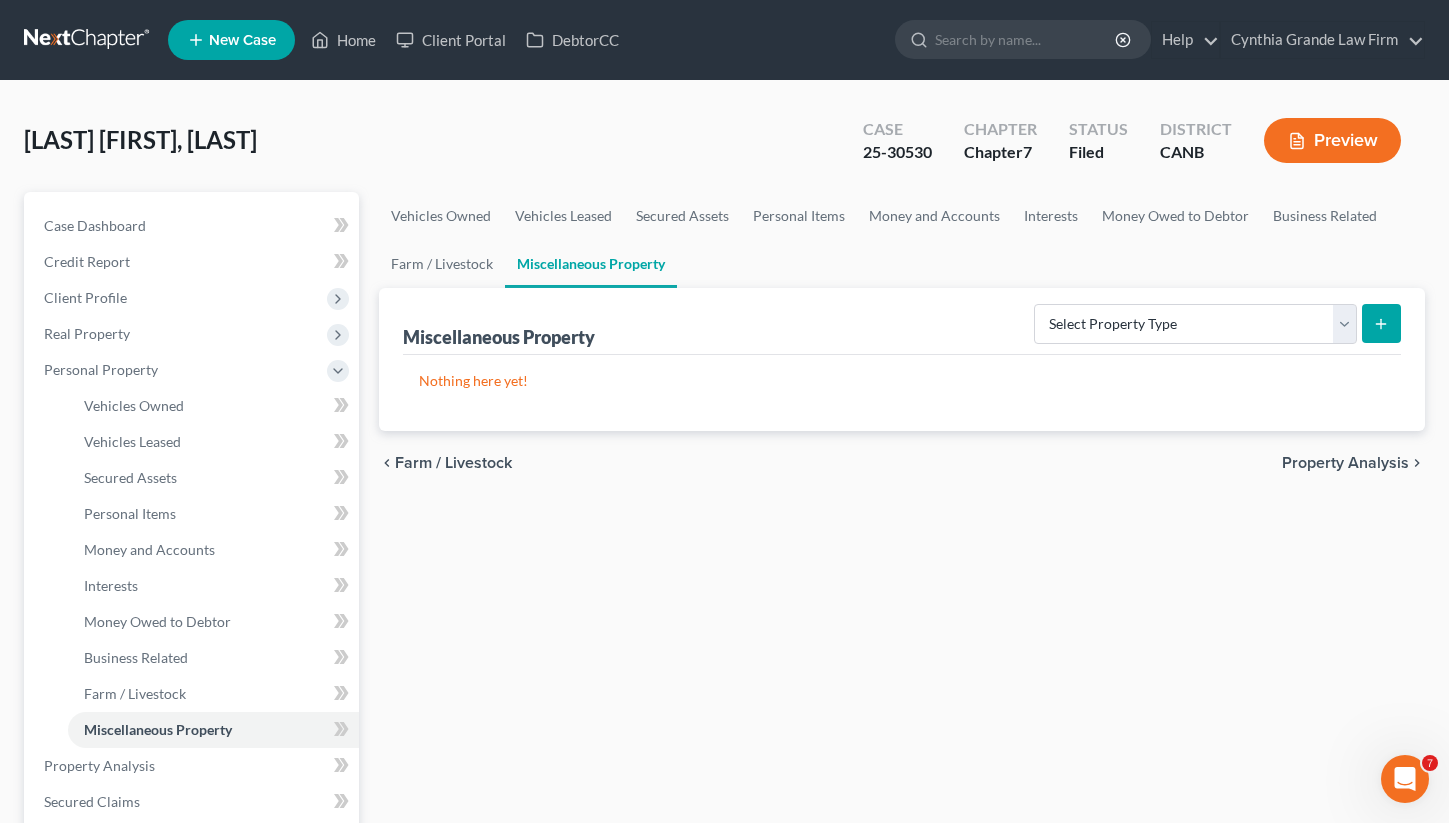 click on "Preview" at bounding box center (1336, 142) 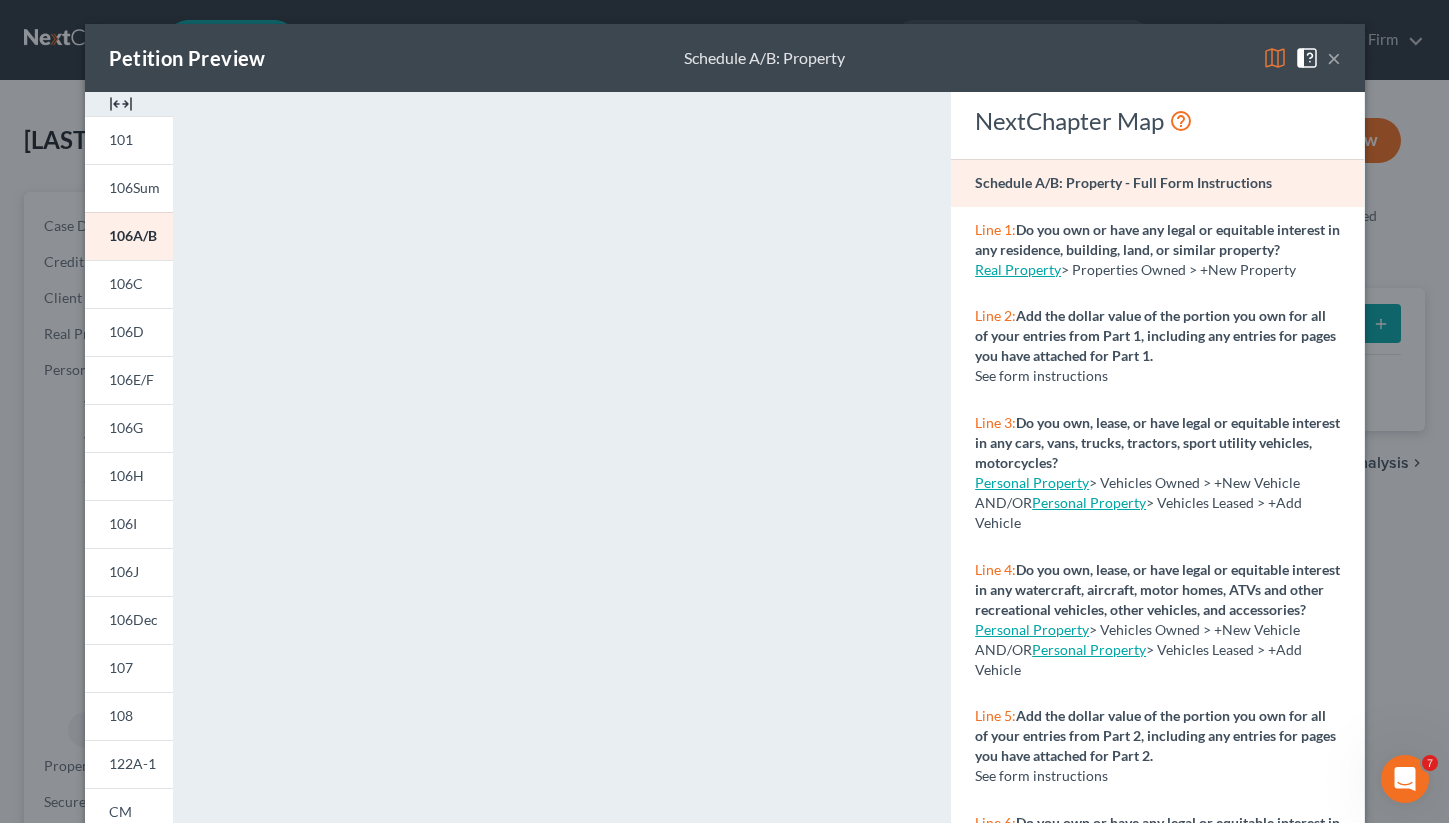 click on "×" at bounding box center (1334, 58) 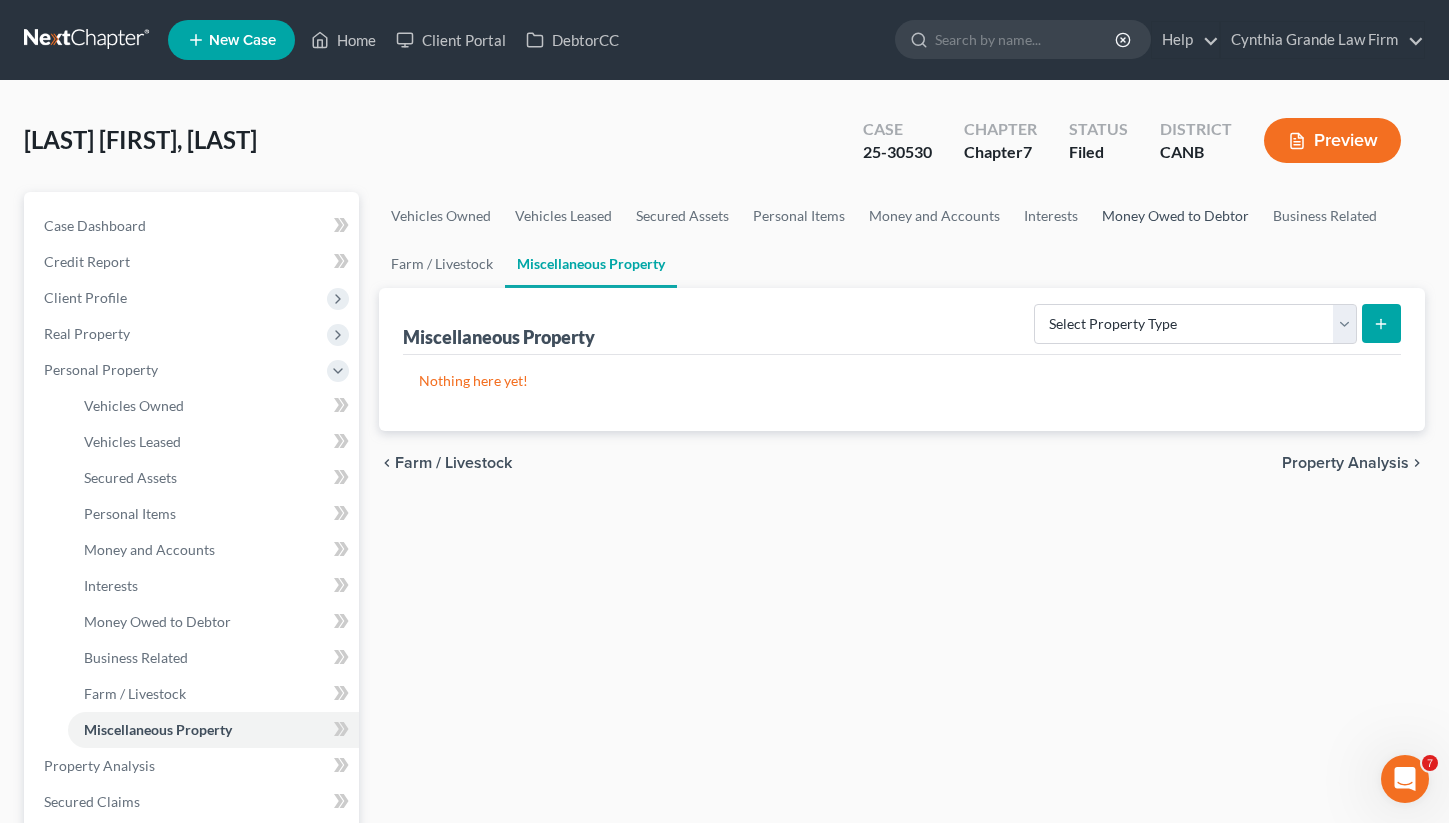 click on "Money Owed to Debtor" at bounding box center [1175, 216] 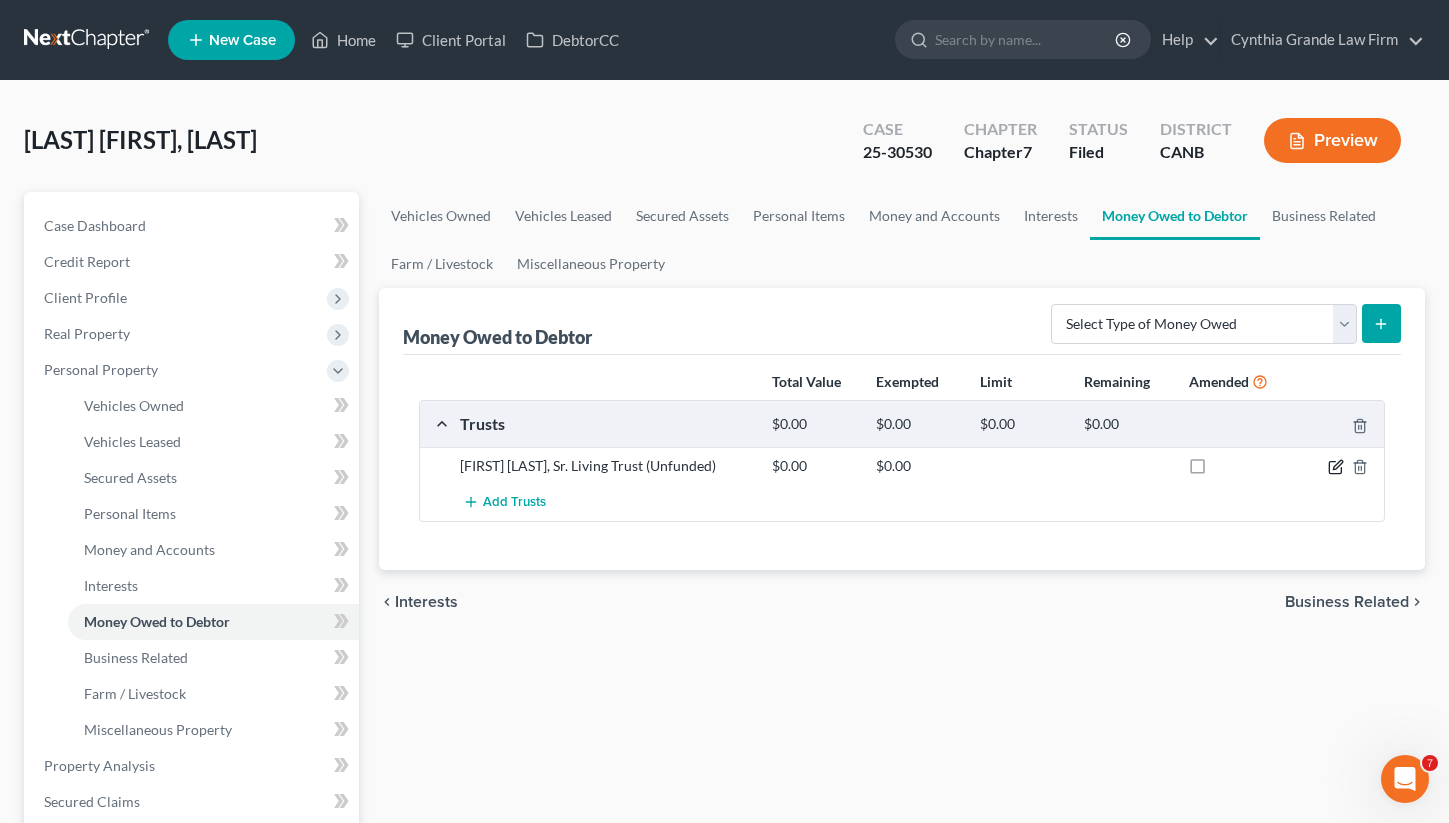 click 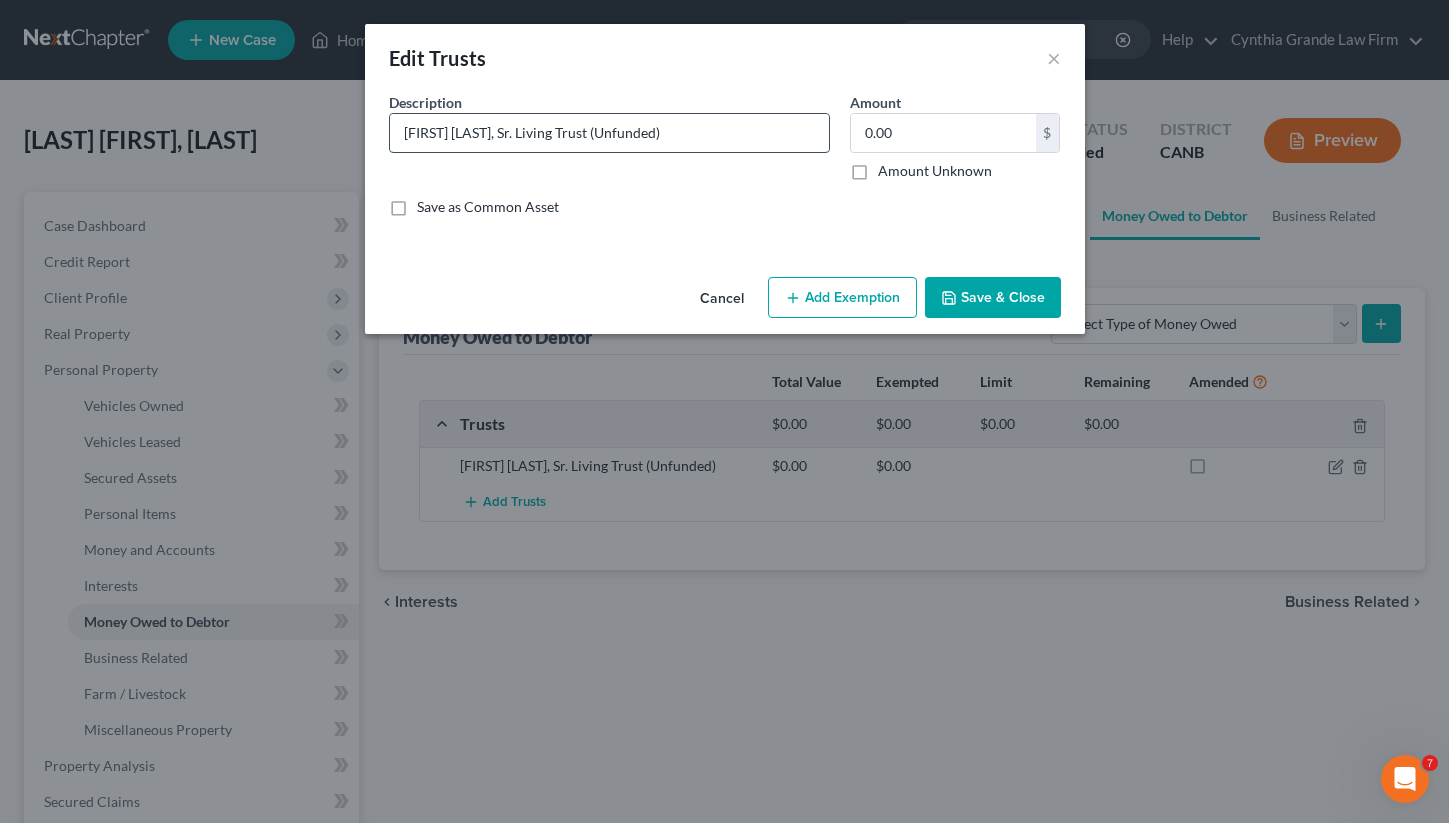 drag, startPoint x: 677, startPoint y: 128, endPoint x: 610, endPoint y: 131, distance: 67.06713 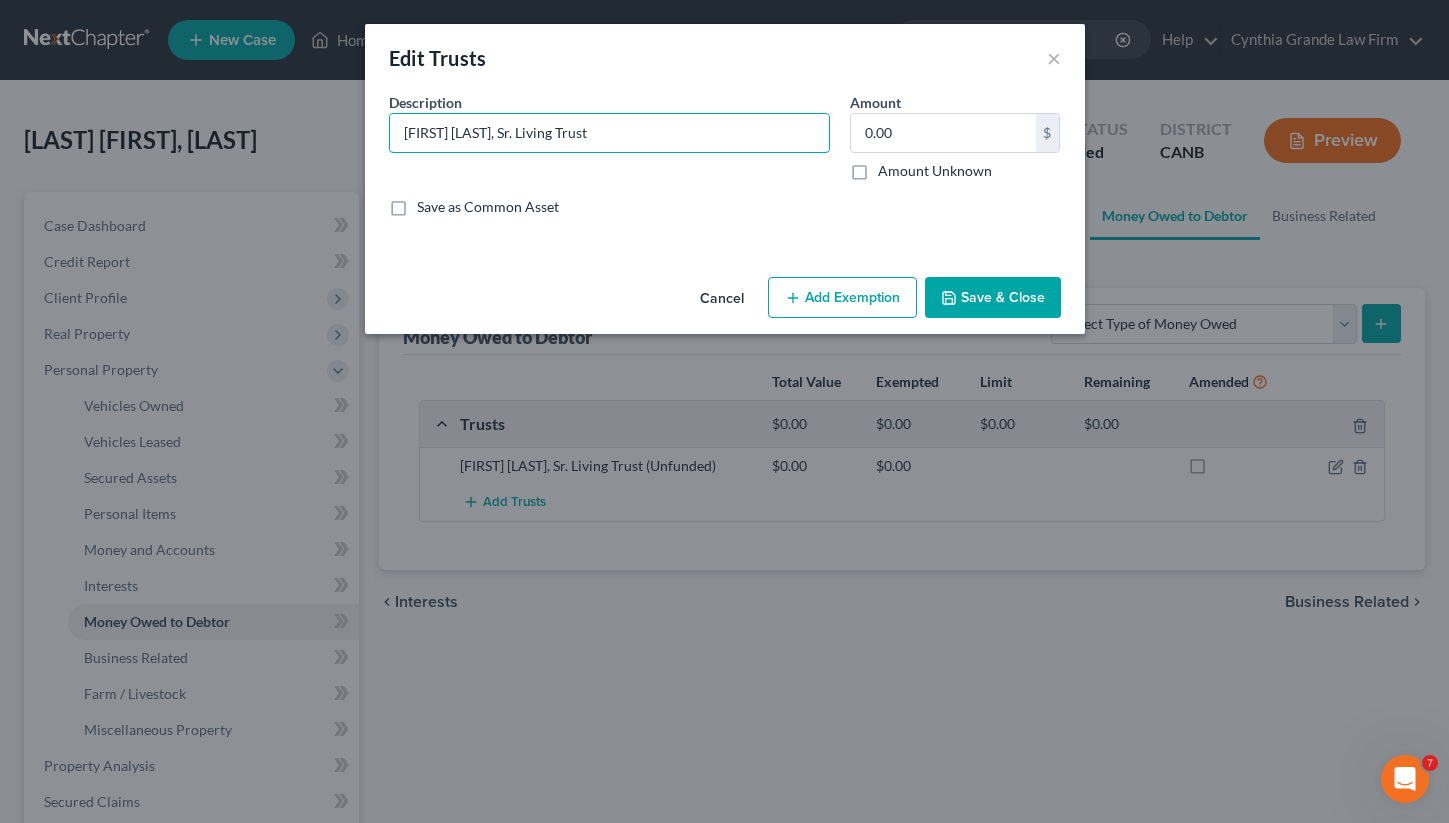 type on "[FIRST] [LAST], Sr. Living Trust" 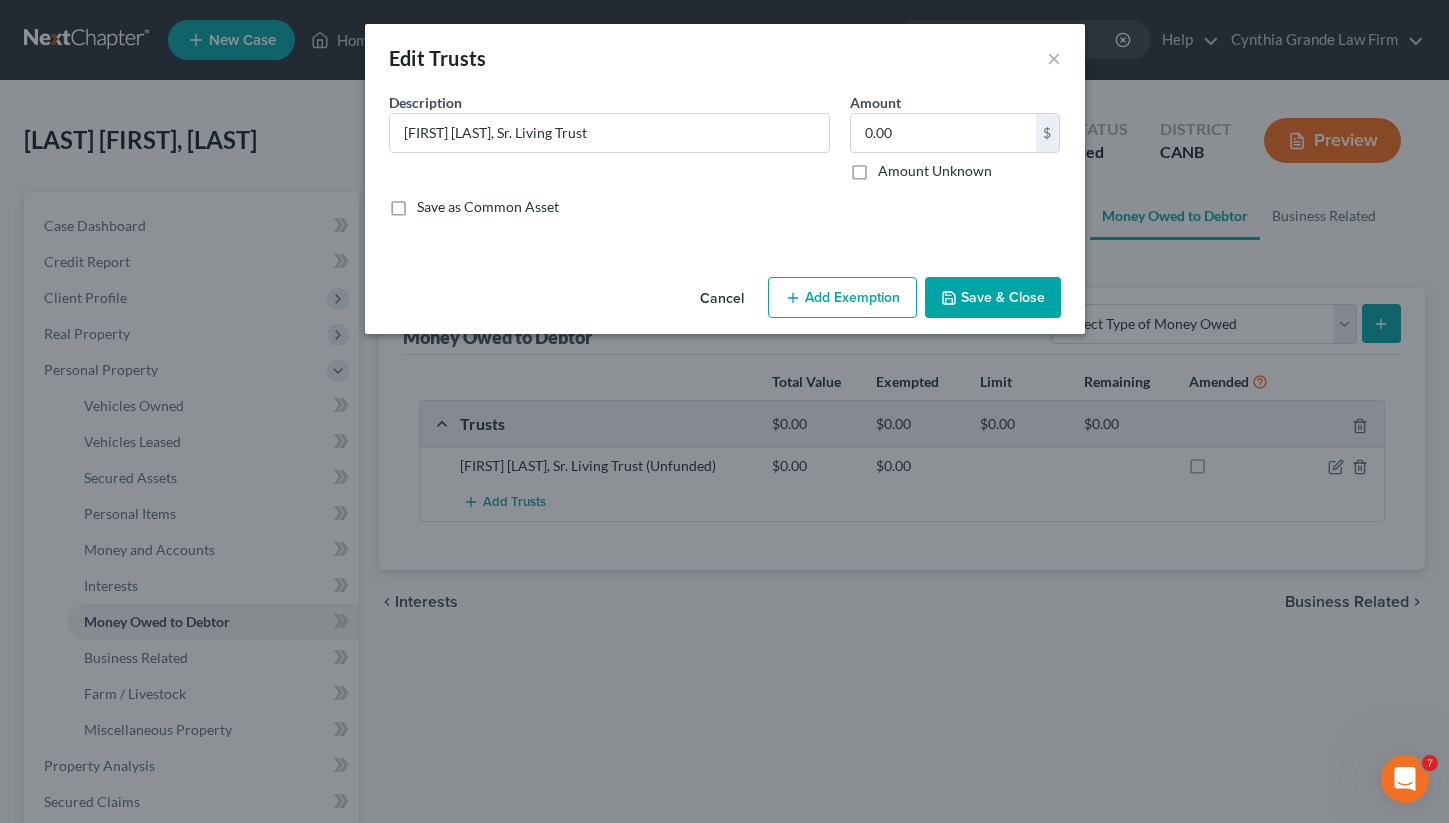 click on "Description
*
[FIRST] [LAST], Sr. Living Trust" at bounding box center (609, 136) 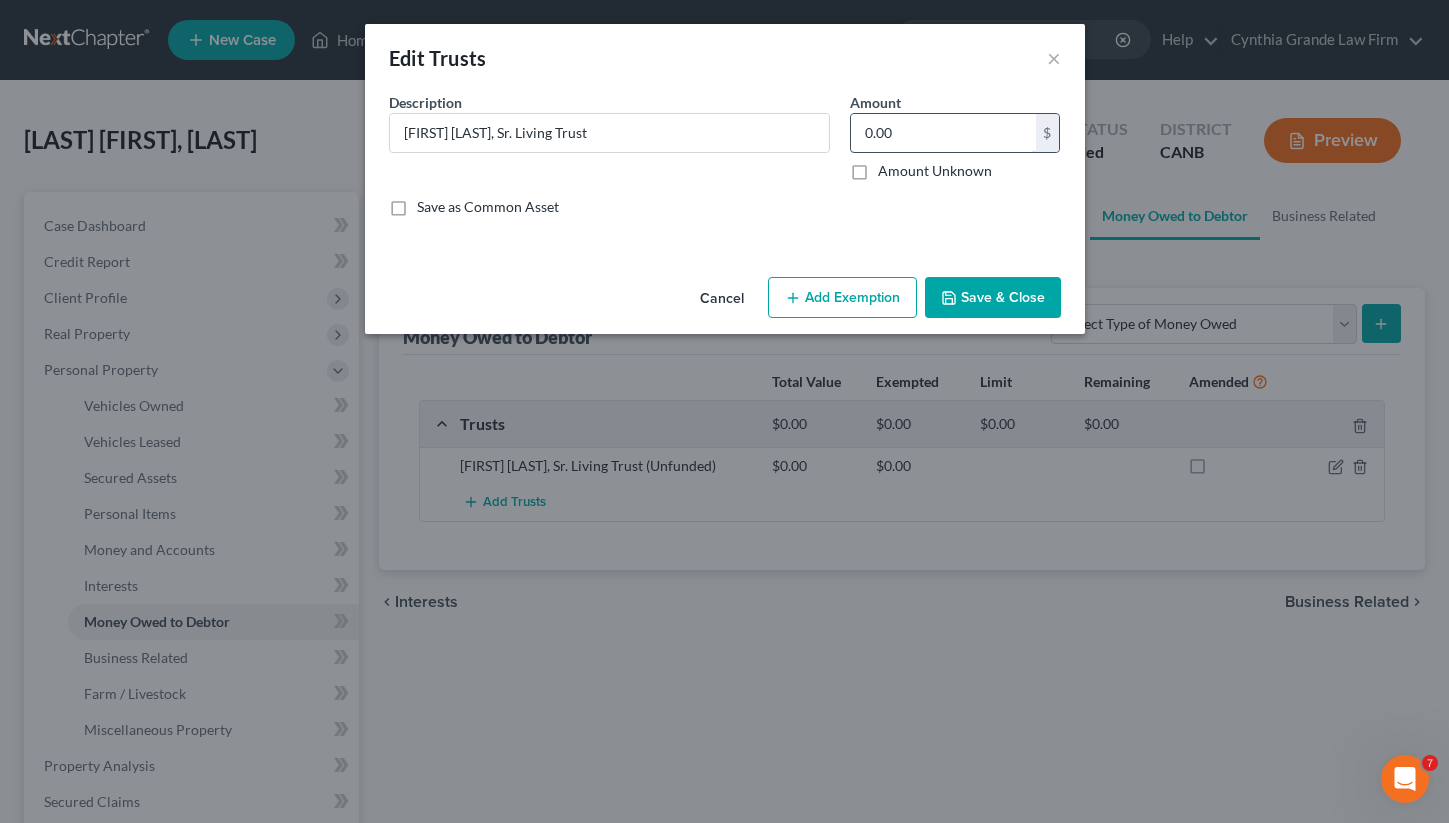 click on "0.00" at bounding box center (943, 133) 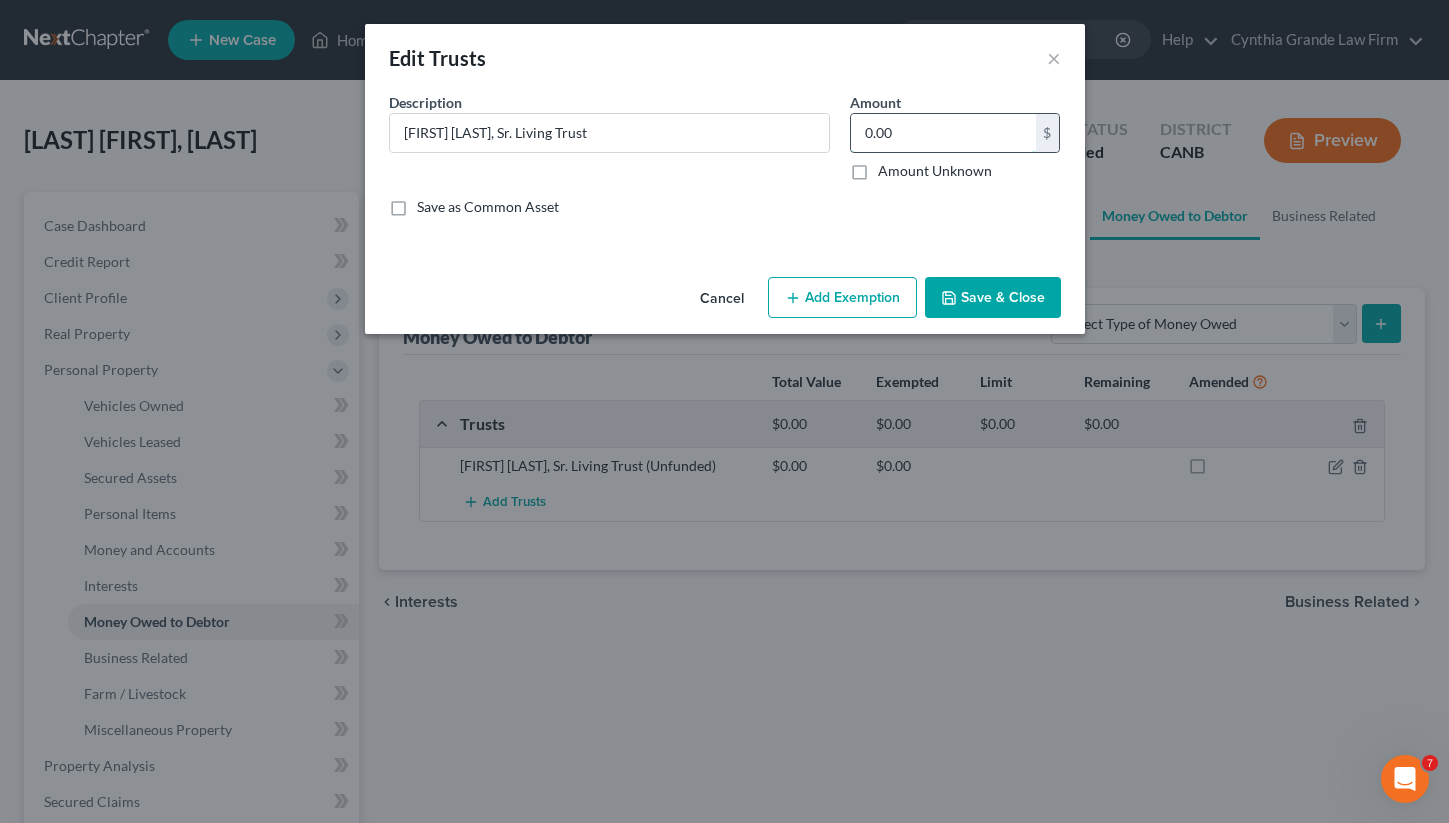 click on "0.00" at bounding box center [943, 133] 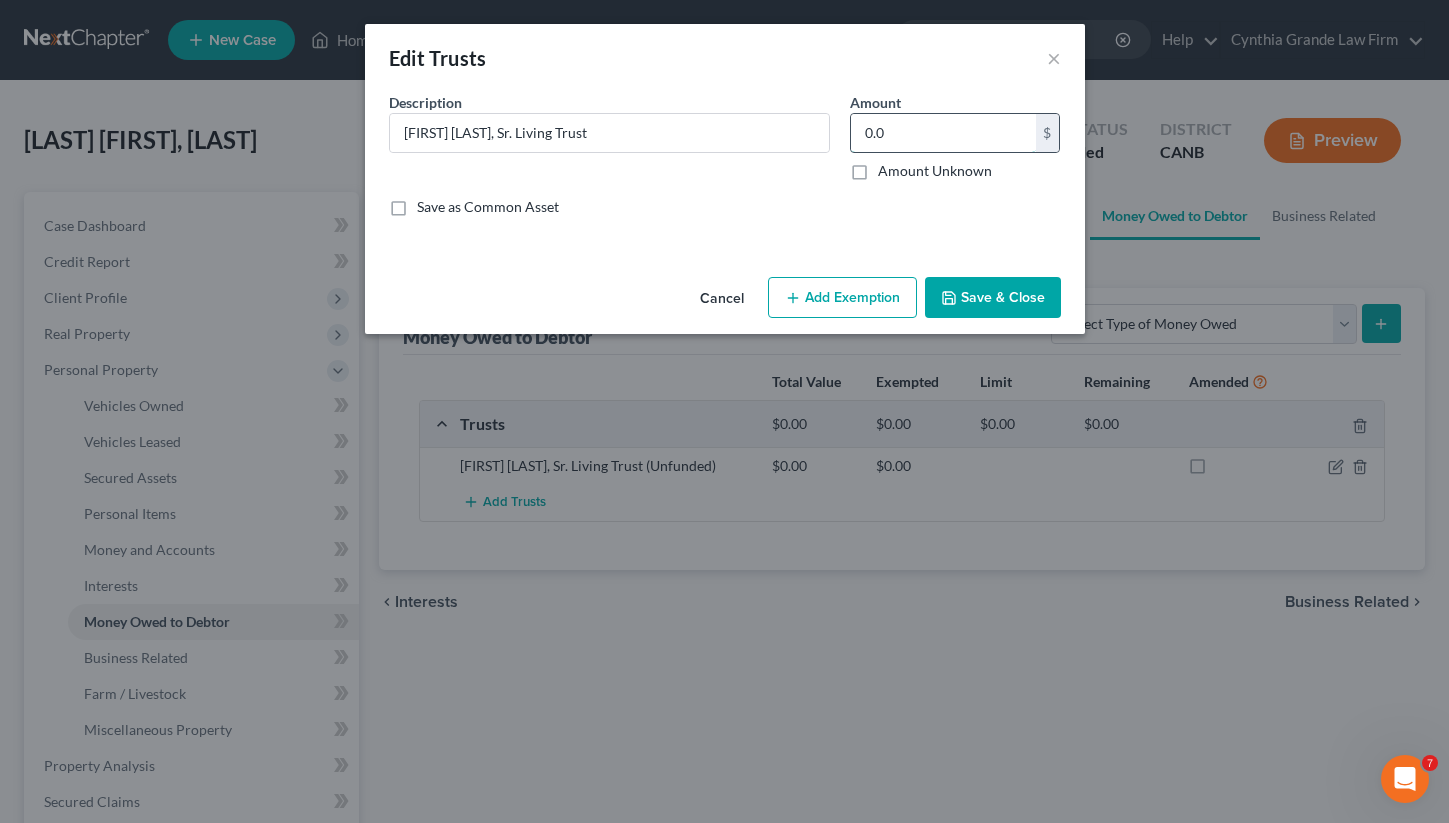 type on "0.00" 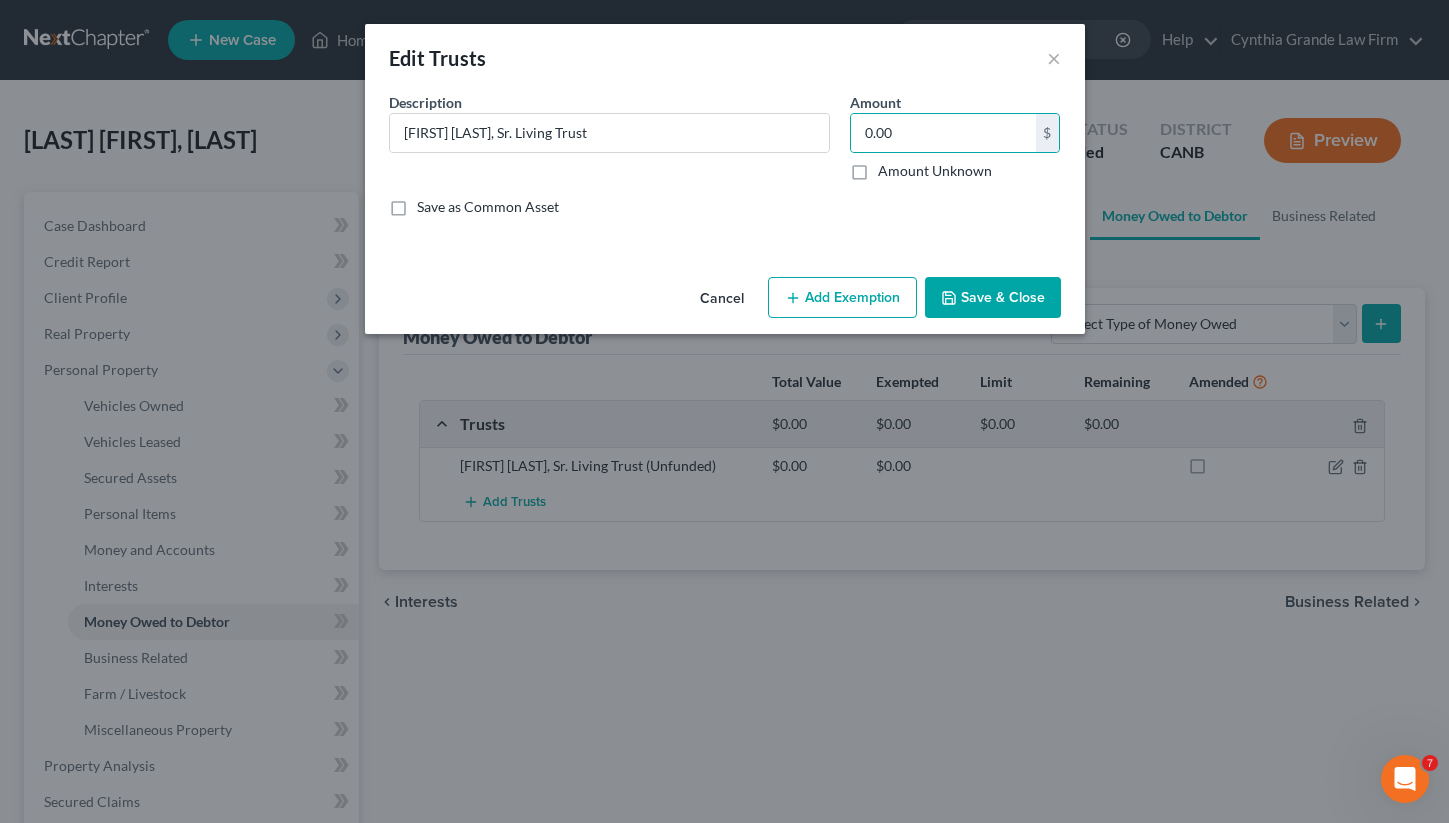 click on "Save & Close" at bounding box center [993, 298] 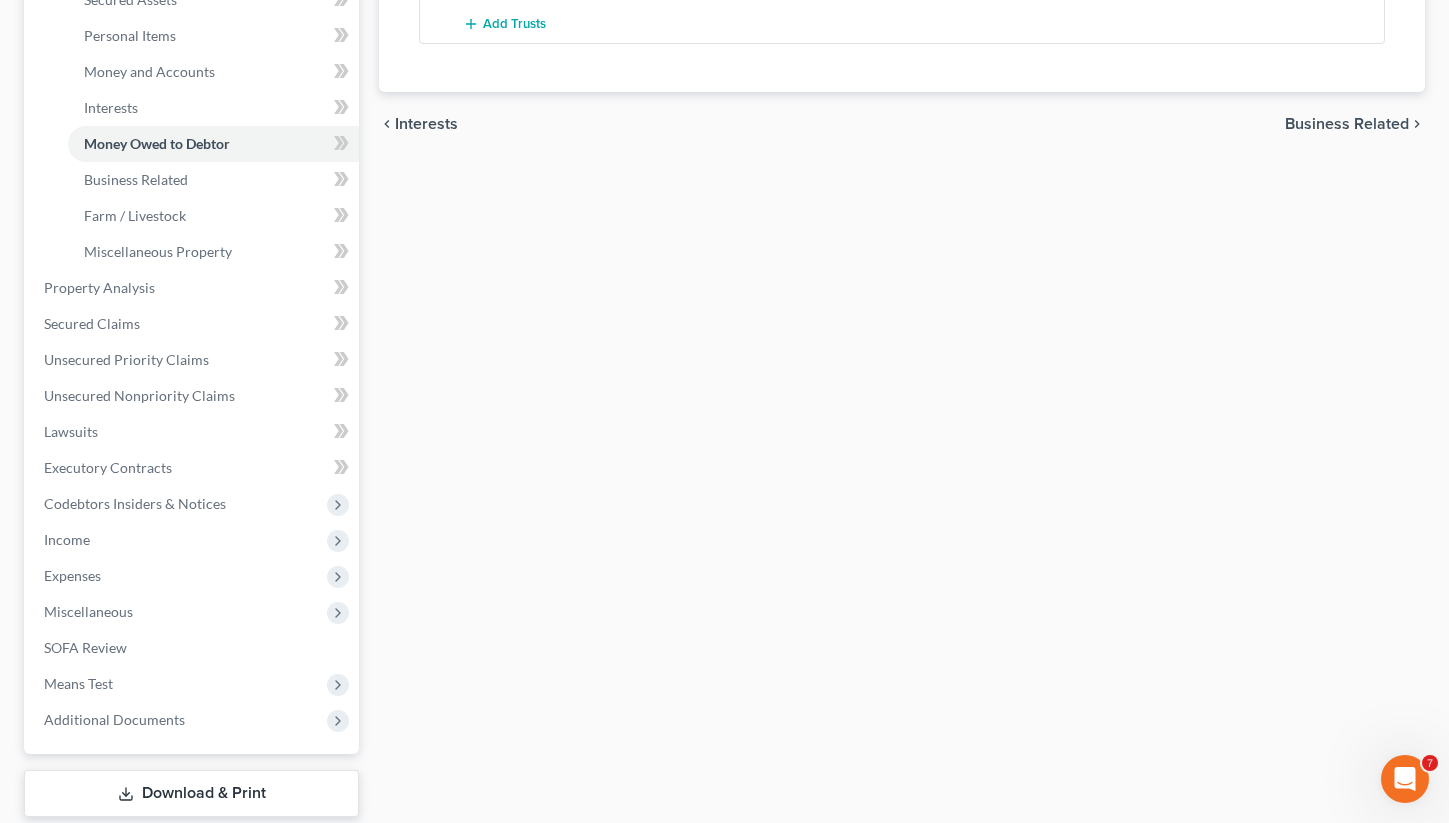 scroll, scrollTop: 598, scrollLeft: 0, axis: vertical 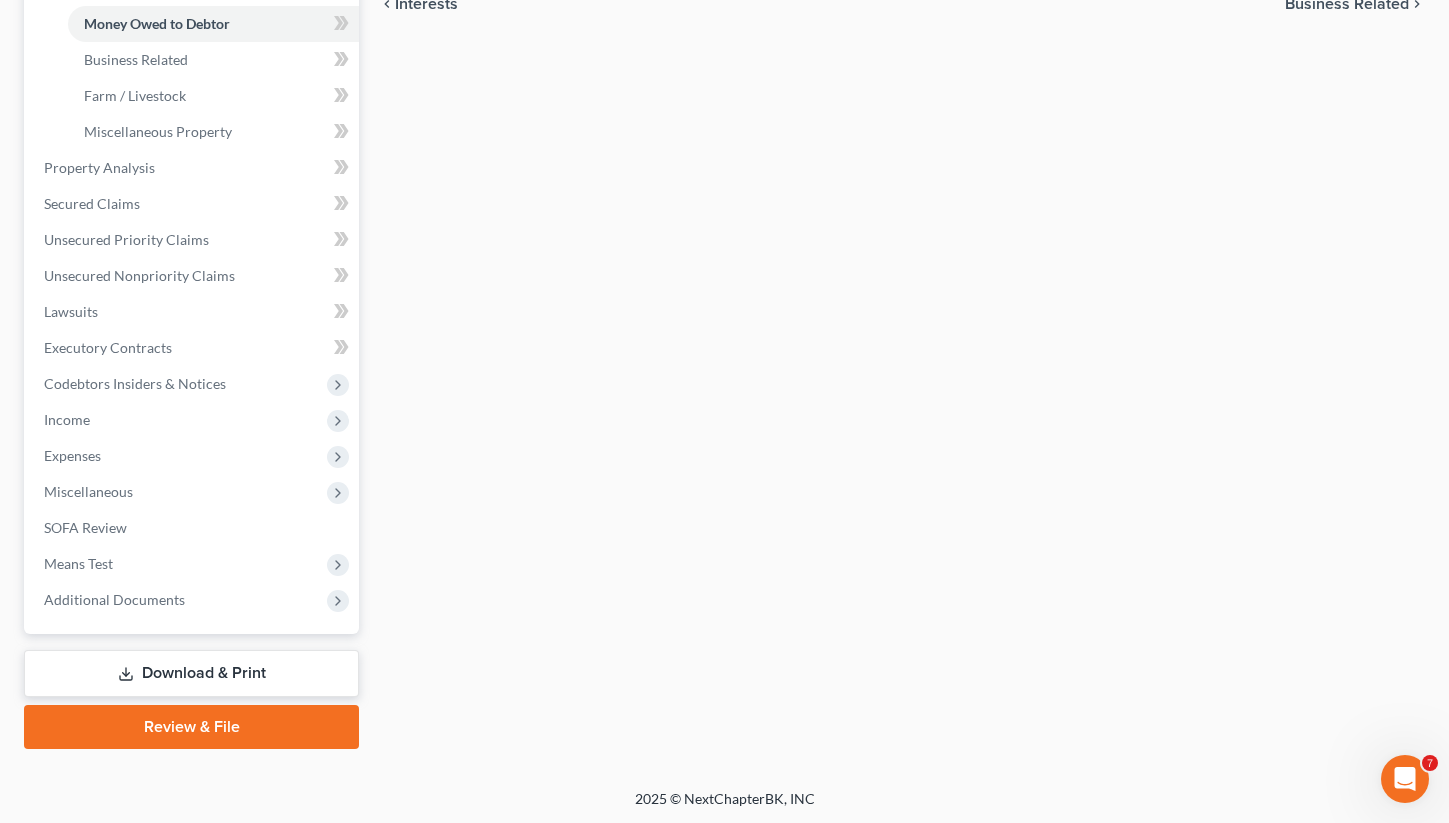 click on "Download & Print" at bounding box center [191, 673] 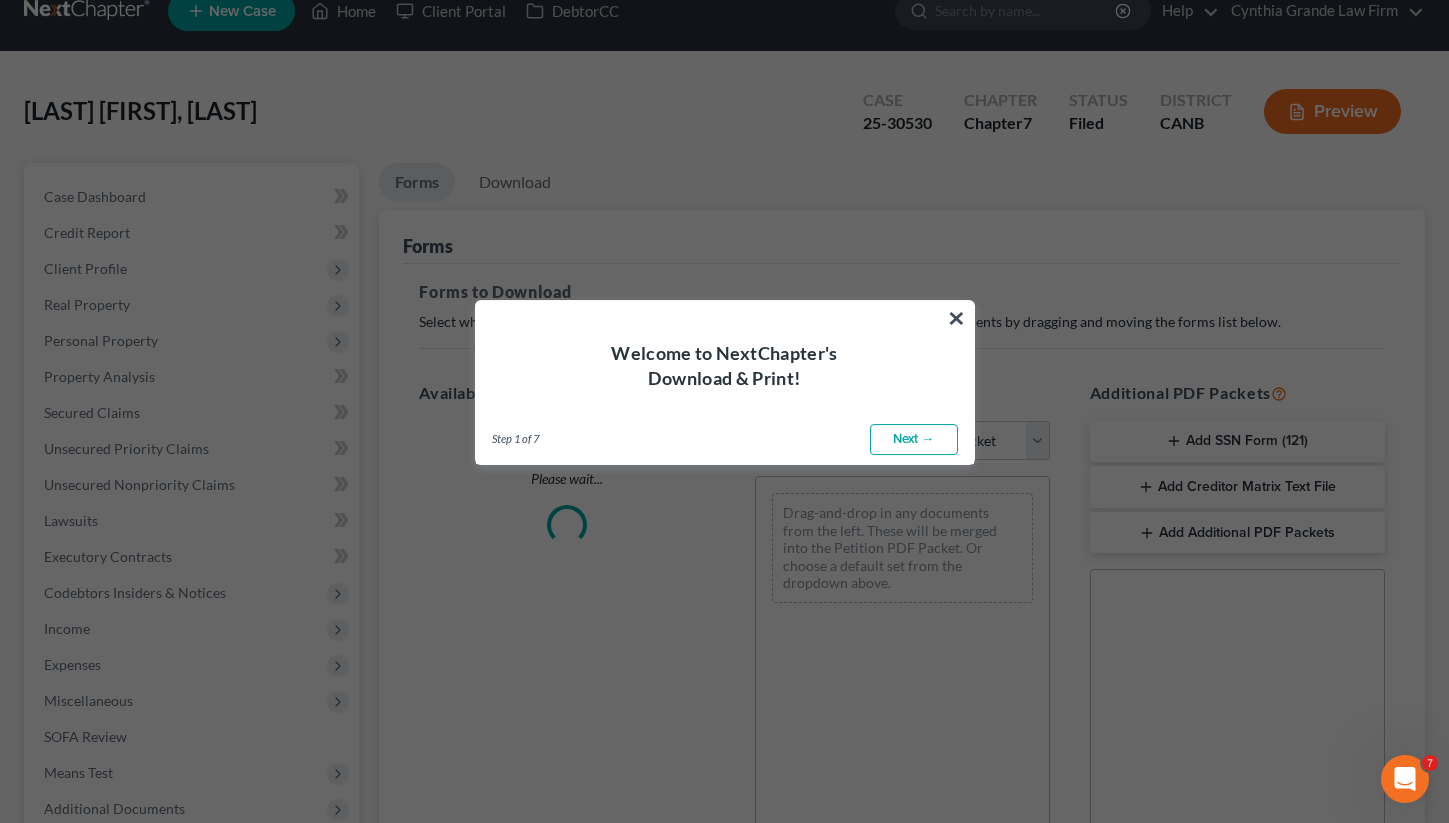 scroll, scrollTop: 0, scrollLeft: 0, axis: both 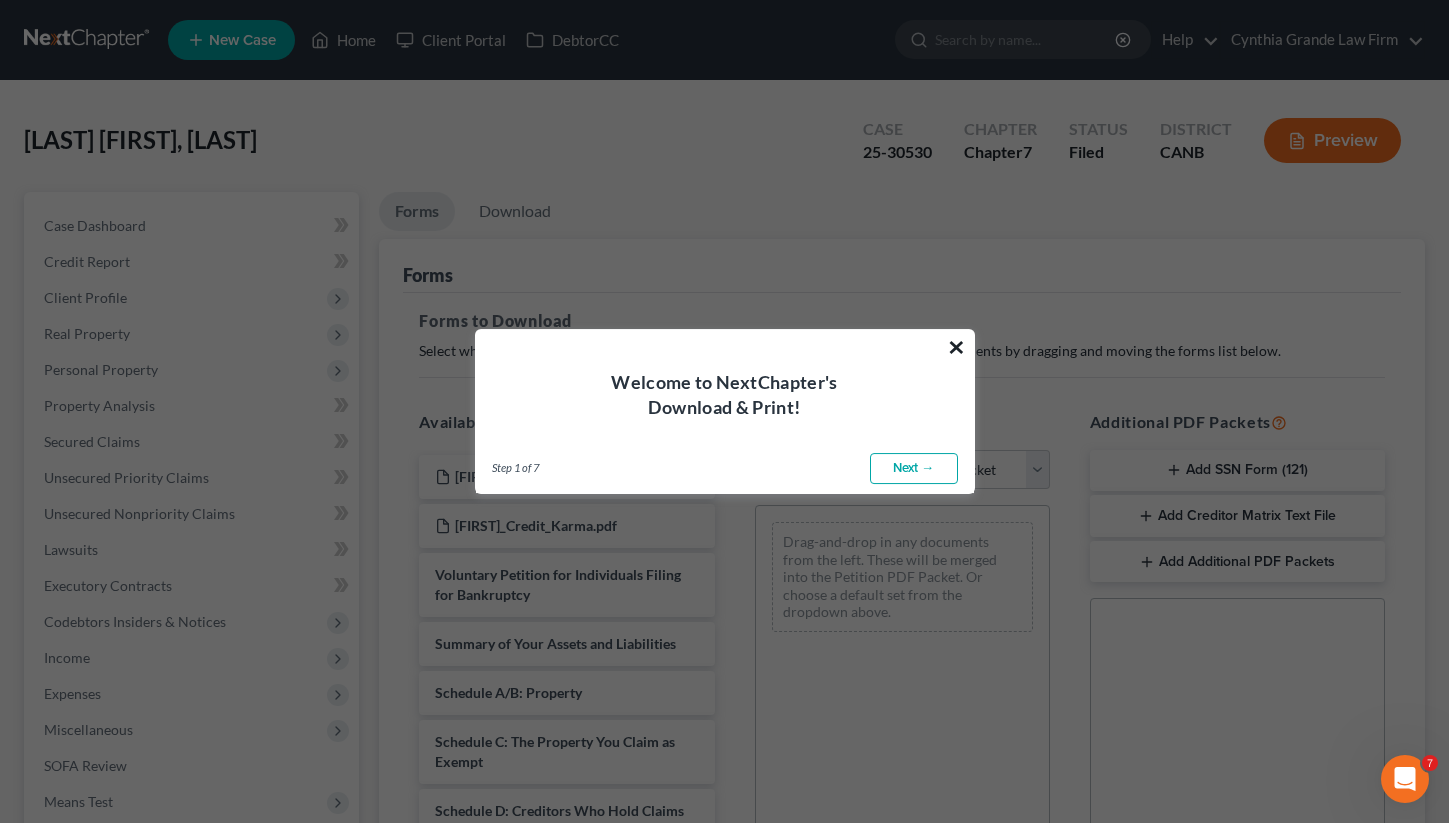 click on "×" at bounding box center [956, 347] 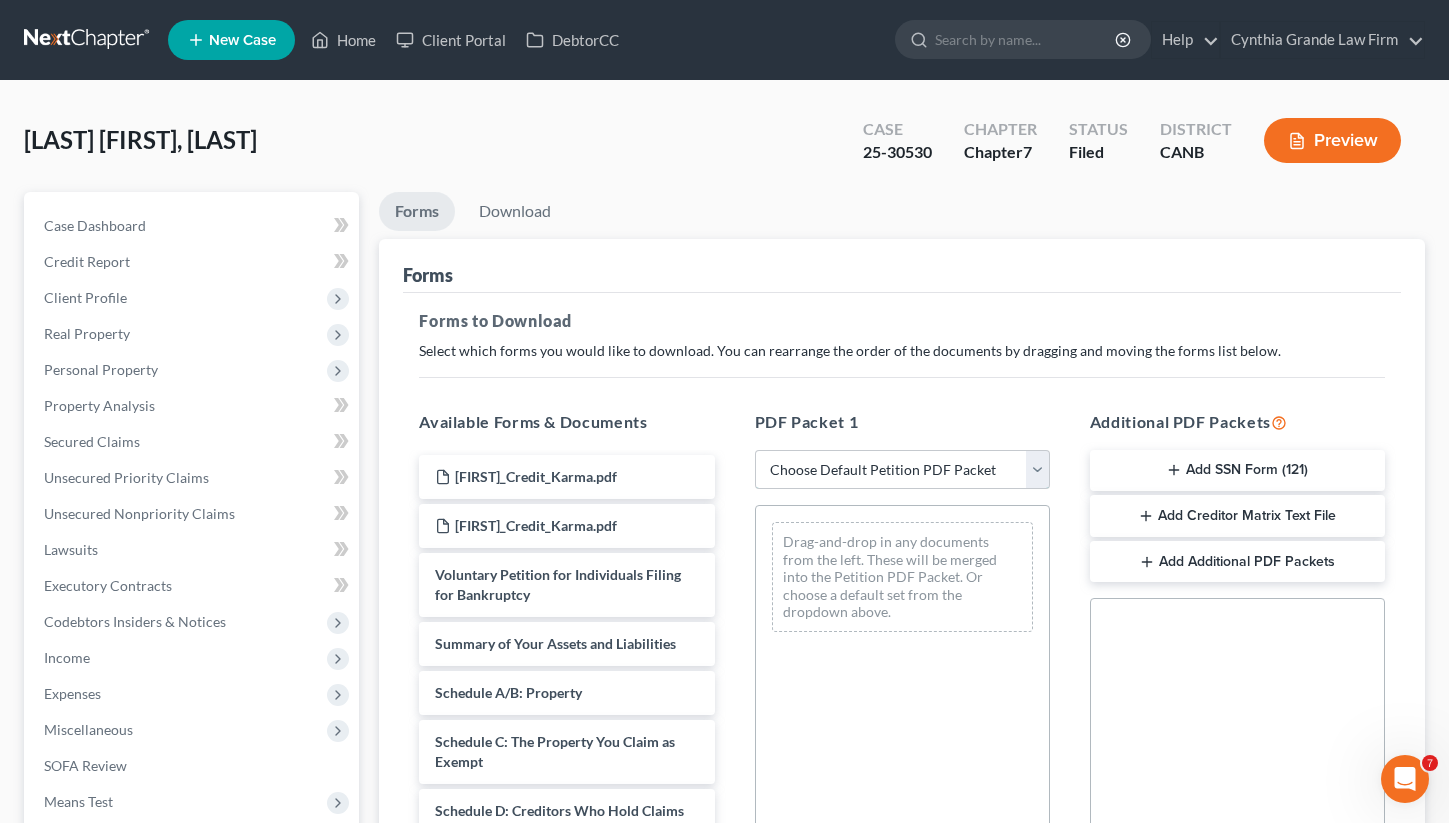 click on "Choose Default Petition PDF Packet Complete Bankruptcy Petition (all forms and schedules) Emergency Filing Forms (Petition and Creditor List Only) Amended Forms Signature Pages Only" at bounding box center [902, 470] 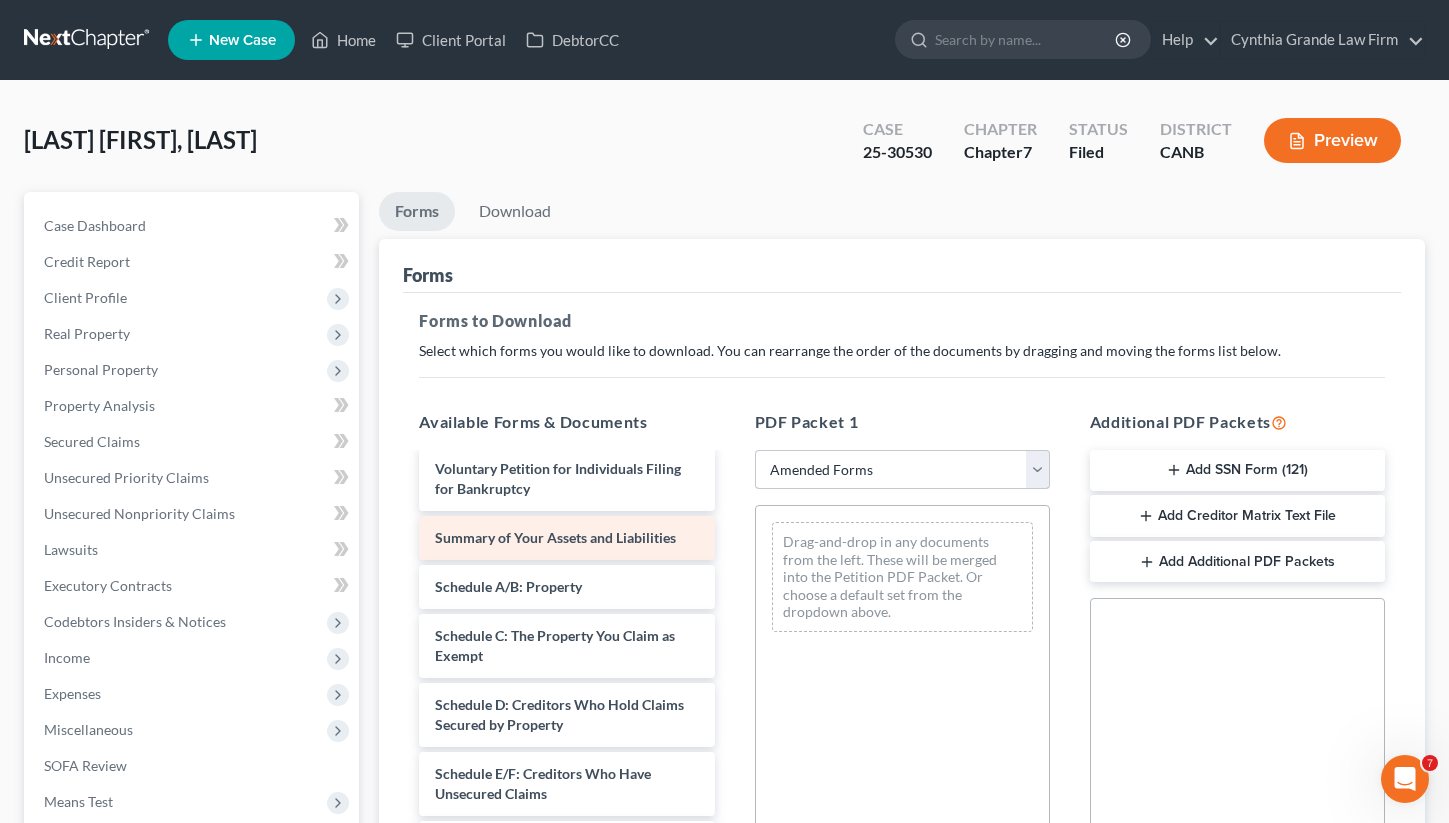 scroll, scrollTop: 0, scrollLeft: 0, axis: both 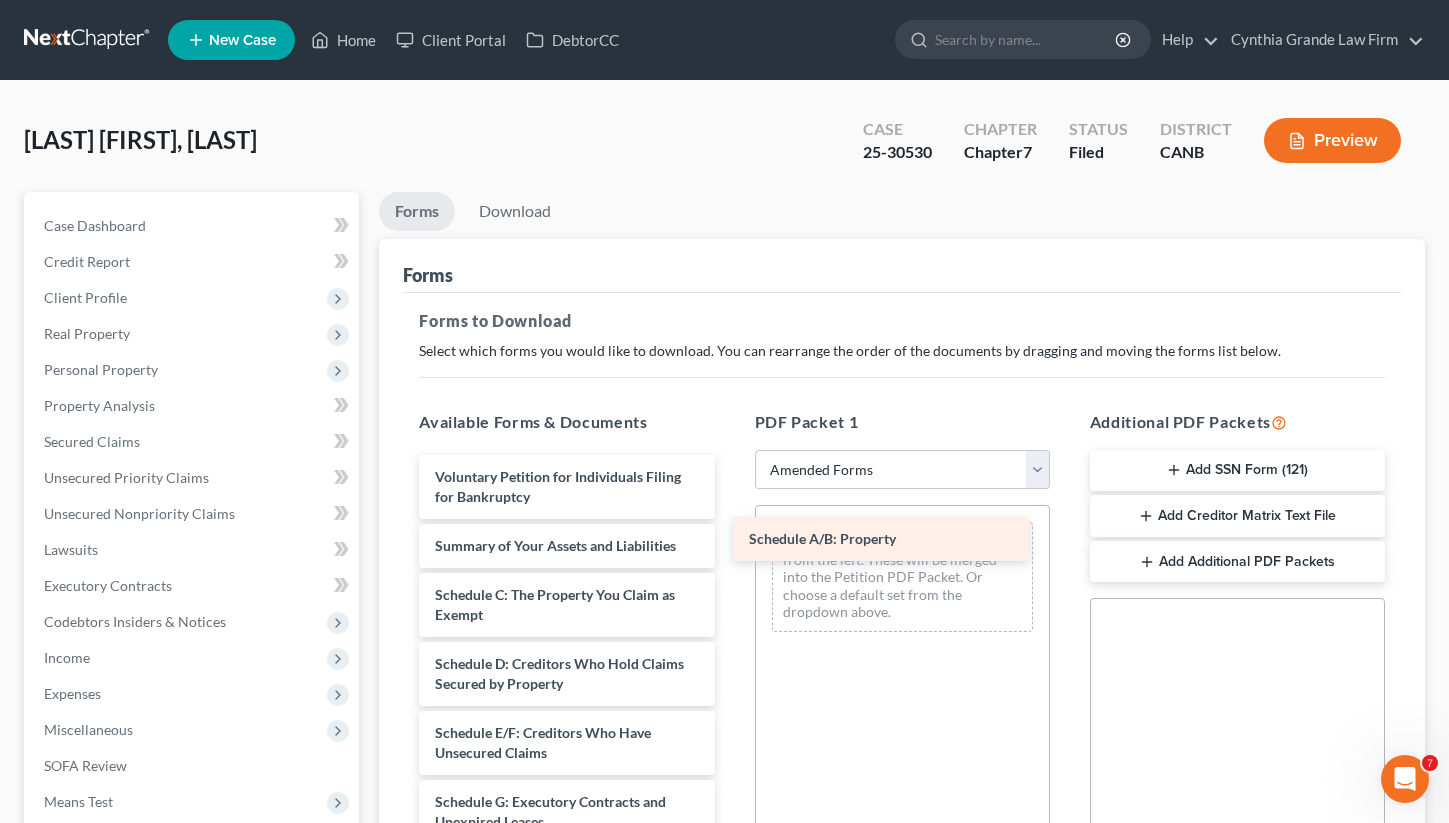 drag, startPoint x: 590, startPoint y: 594, endPoint x: 911, endPoint y: 538, distance: 325.8481 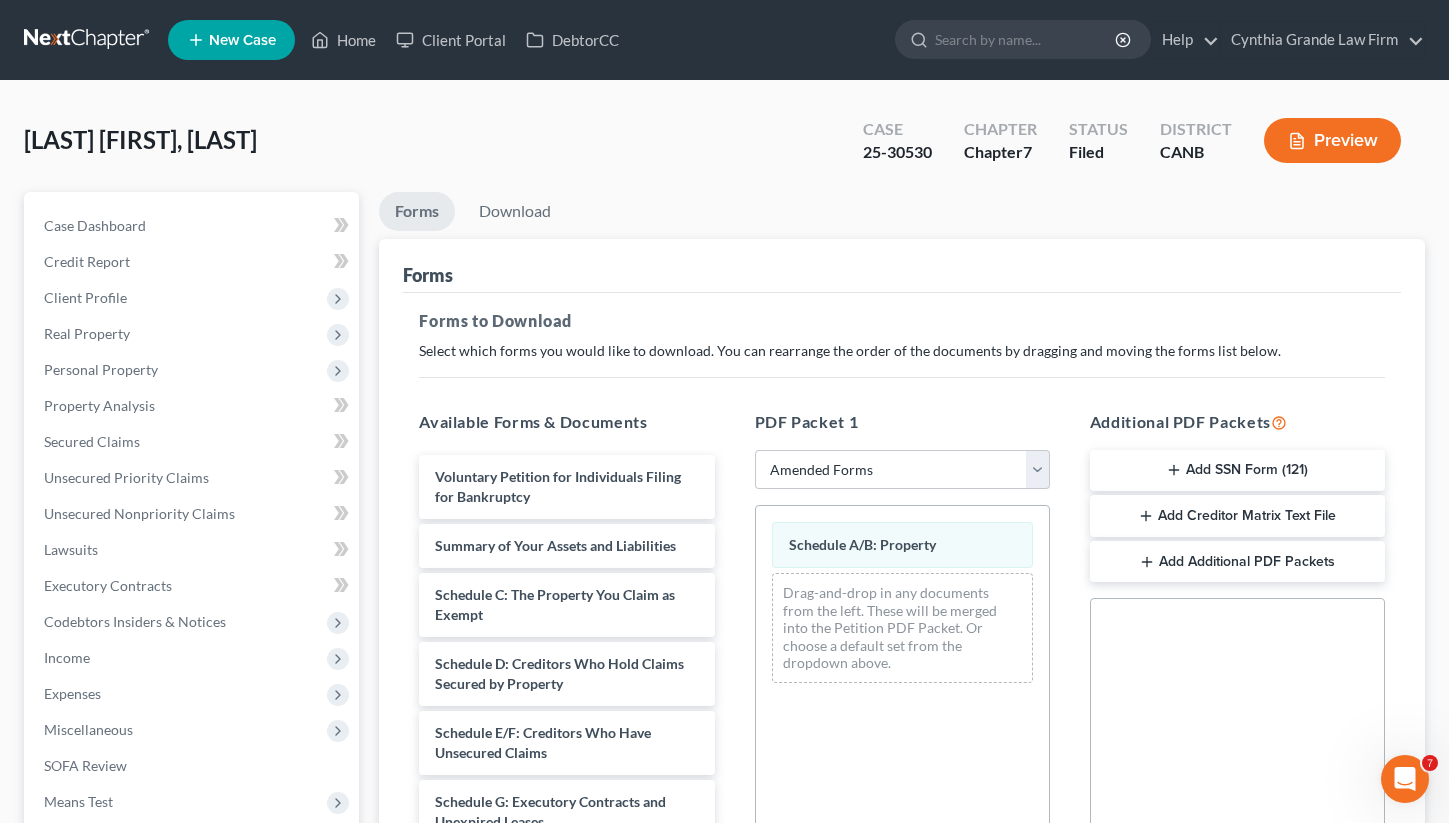 scroll, scrollTop: 411, scrollLeft: 0, axis: vertical 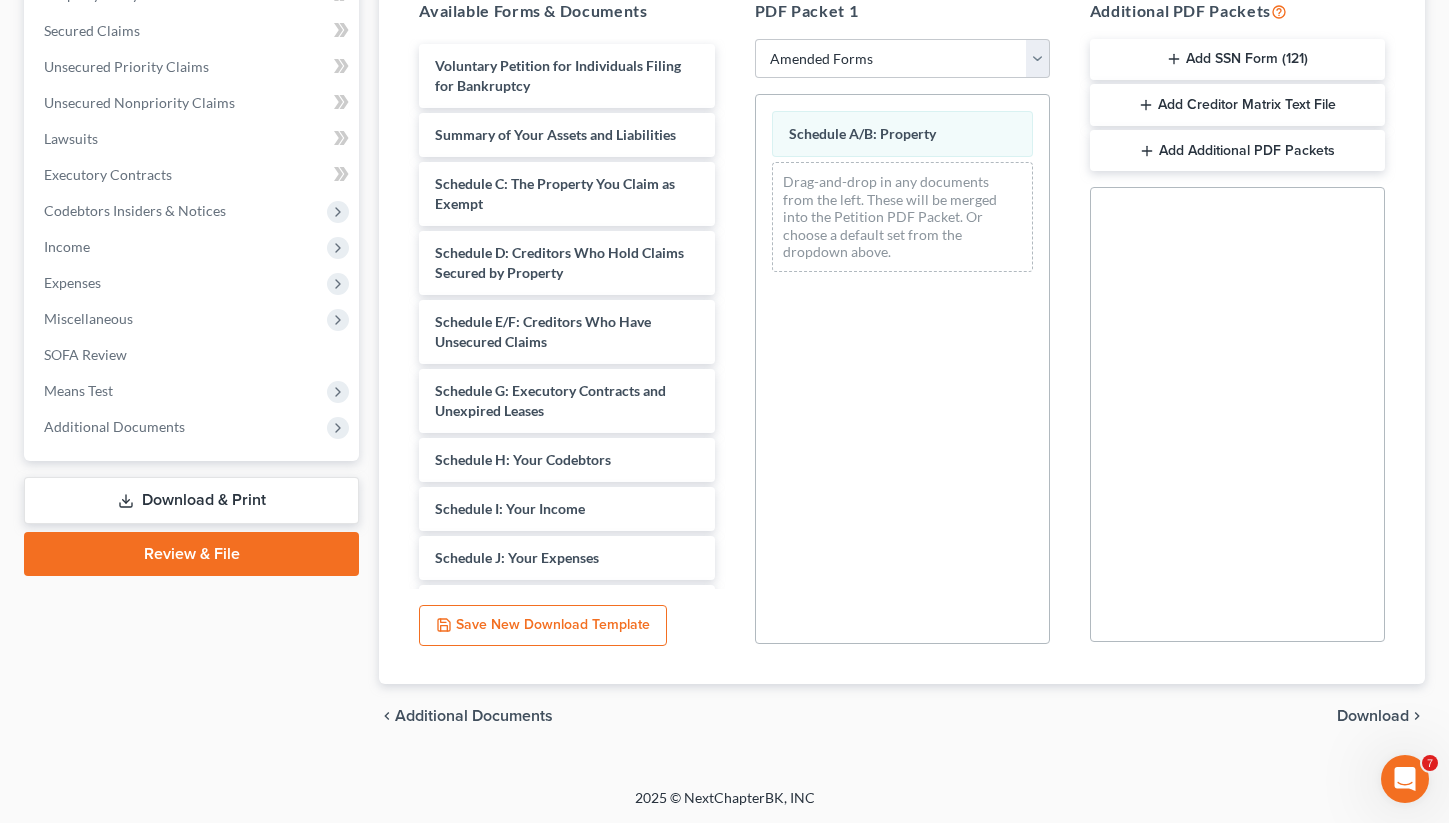 click on "Download" at bounding box center (1373, 716) 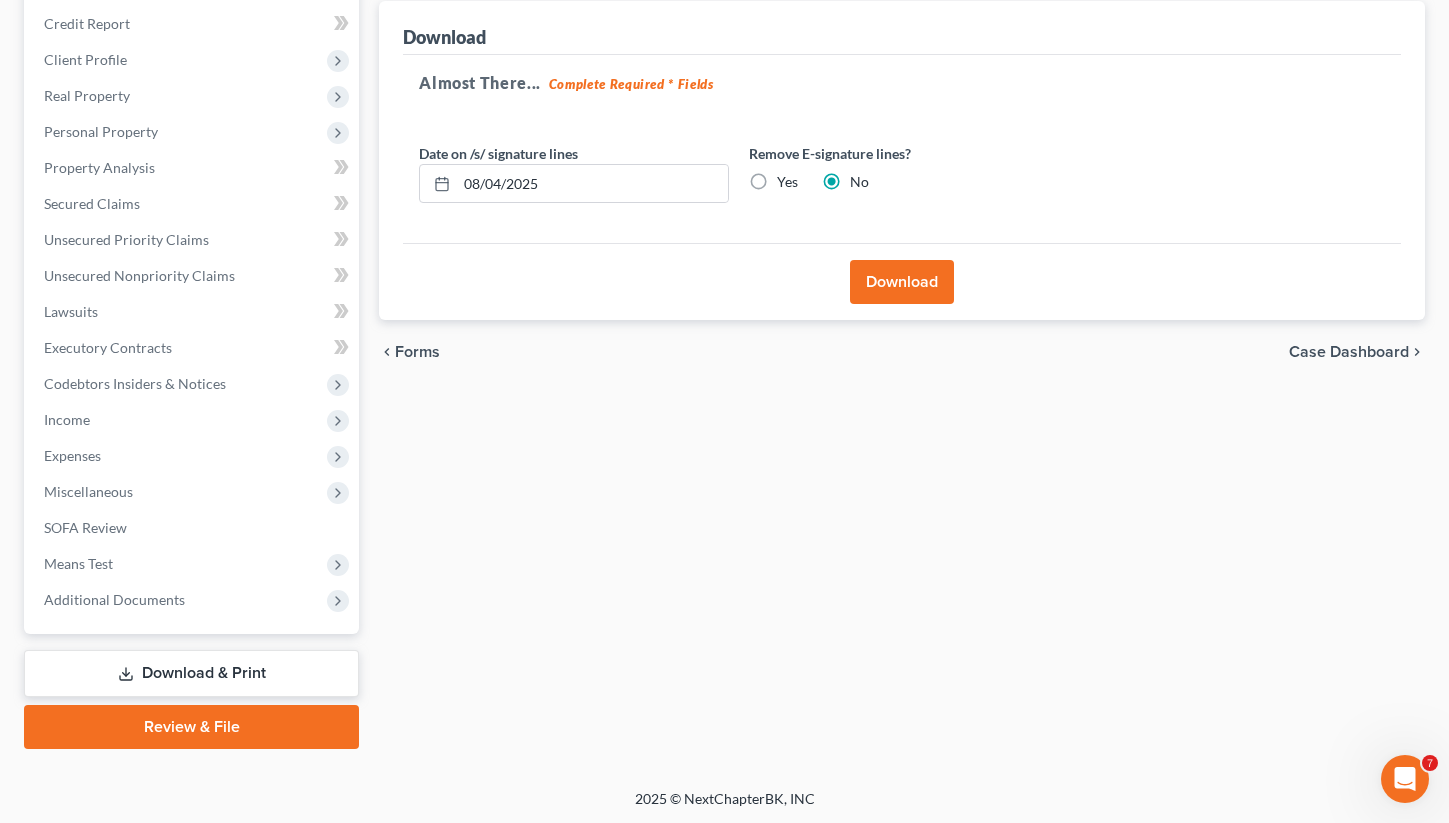 click on "Download" at bounding box center (902, 282) 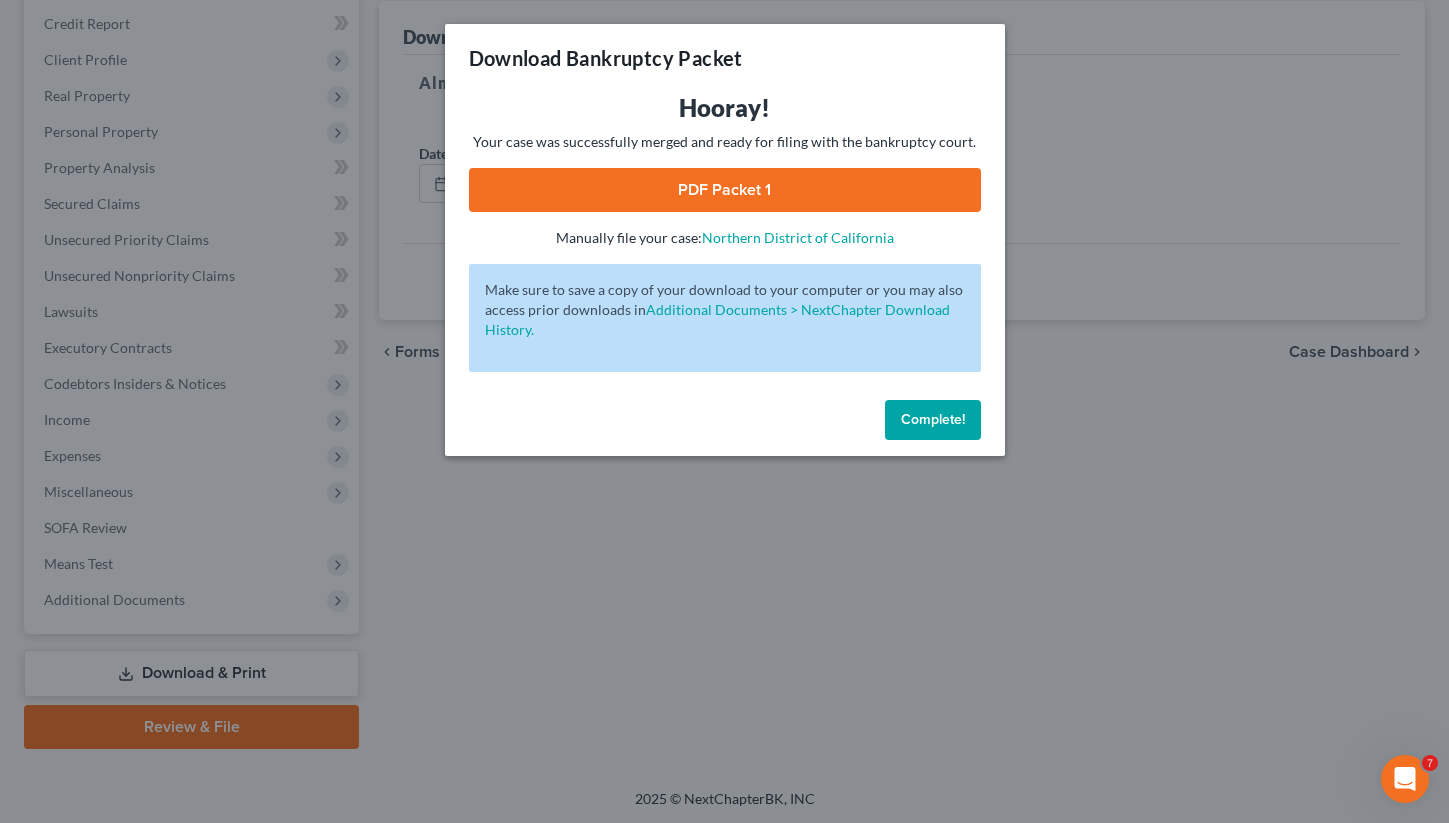 click on "PDF Packet 1" at bounding box center [725, 190] 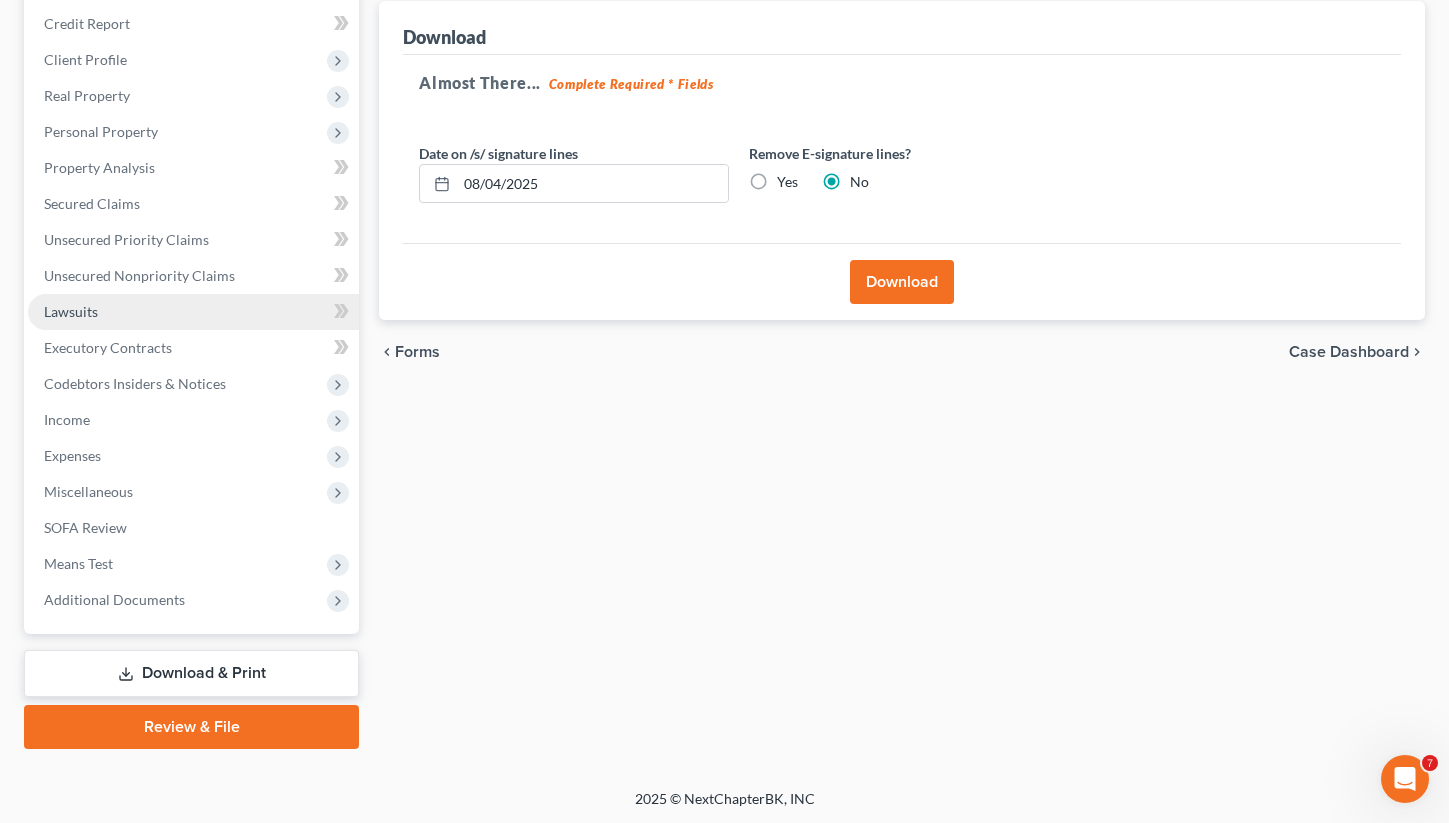 scroll, scrollTop: 0, scrollLeft: 0, axis: both 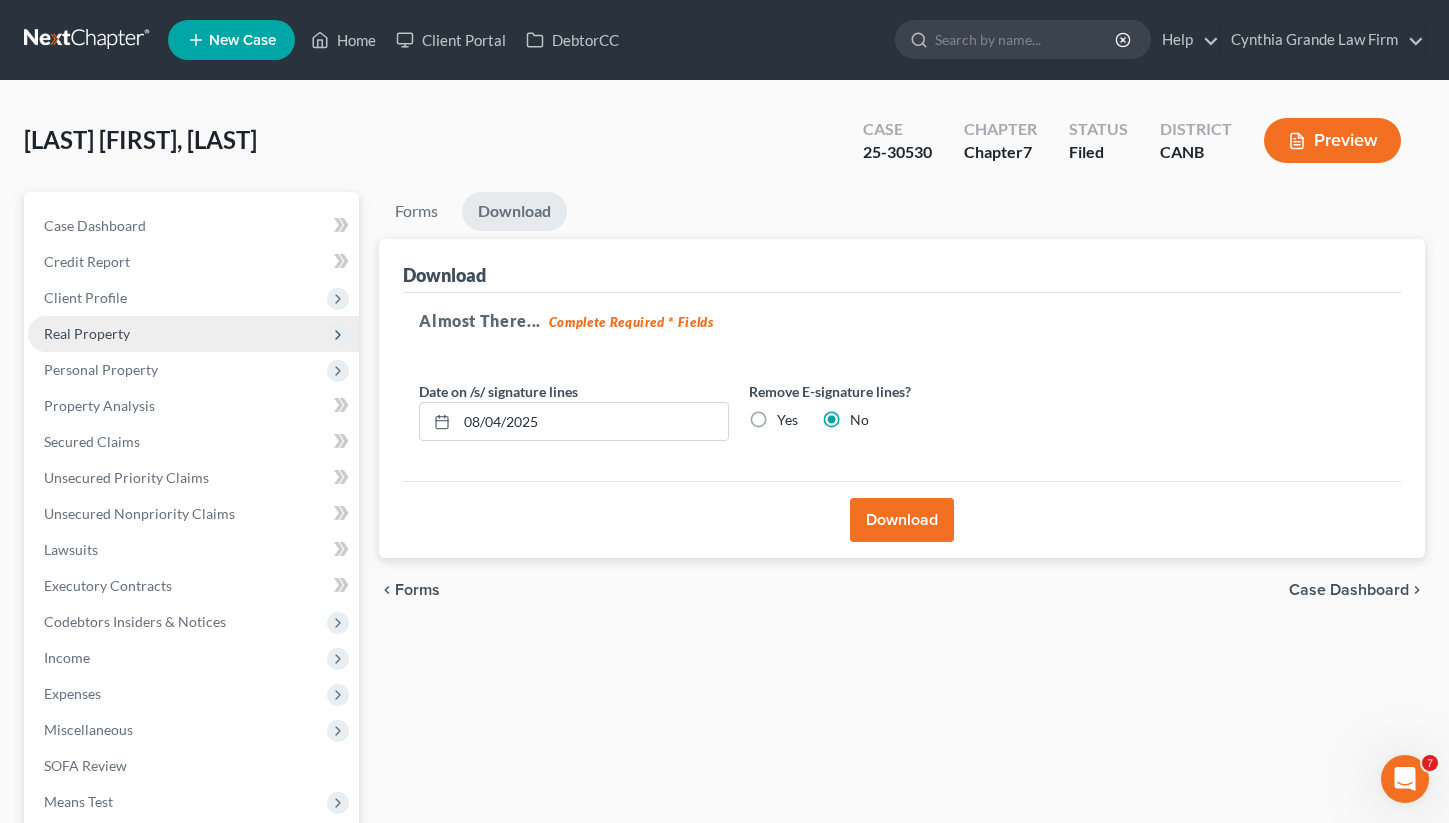 click on "Real Property" at bounding box center [193, 334] 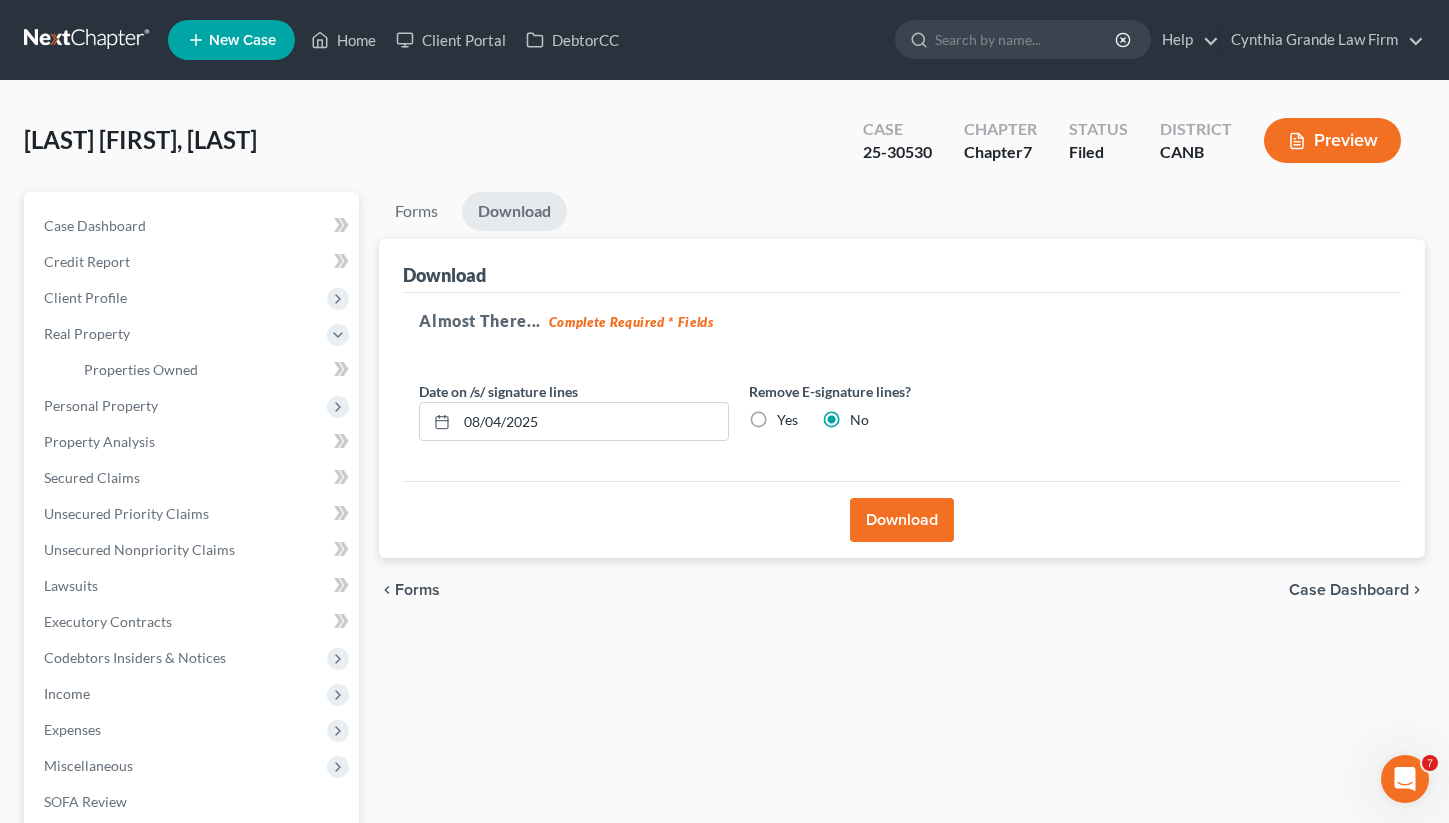 click on "Preview" at bounding box center (1332, 140) 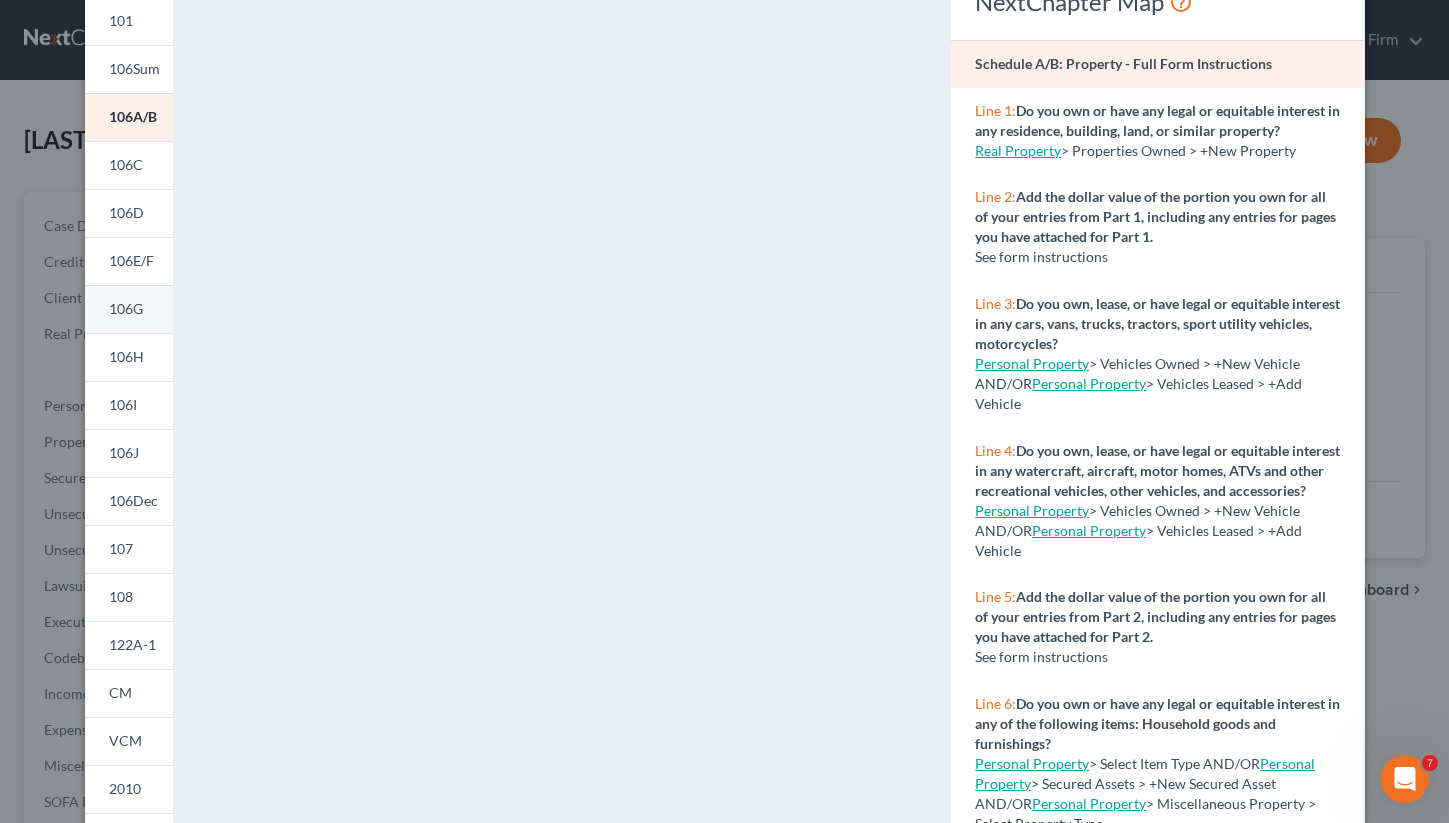 scroll, scrollTop: 0, scrollLeft: 0, axis: both 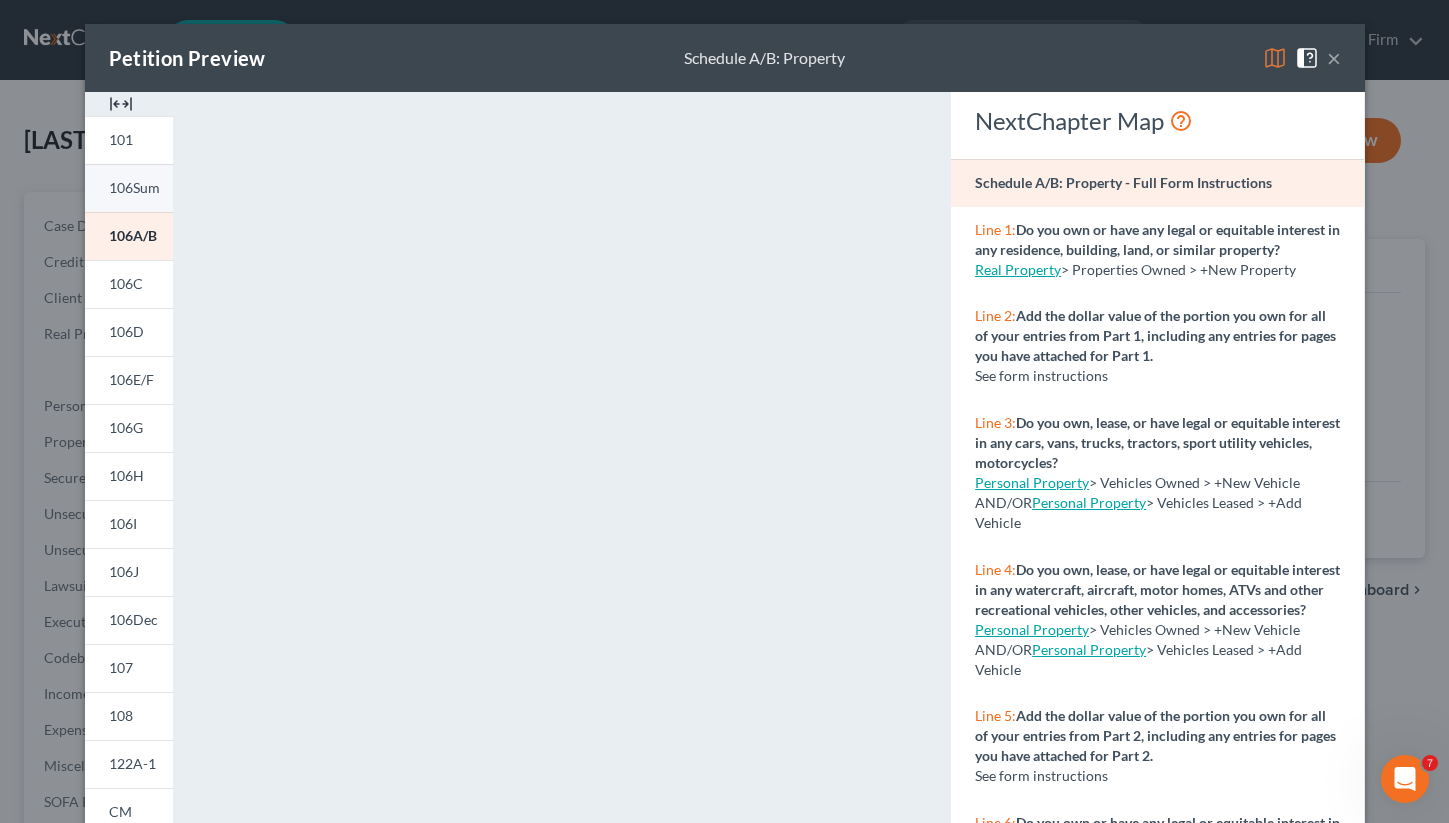click on "106Sum" at bounding box center (134, 187) 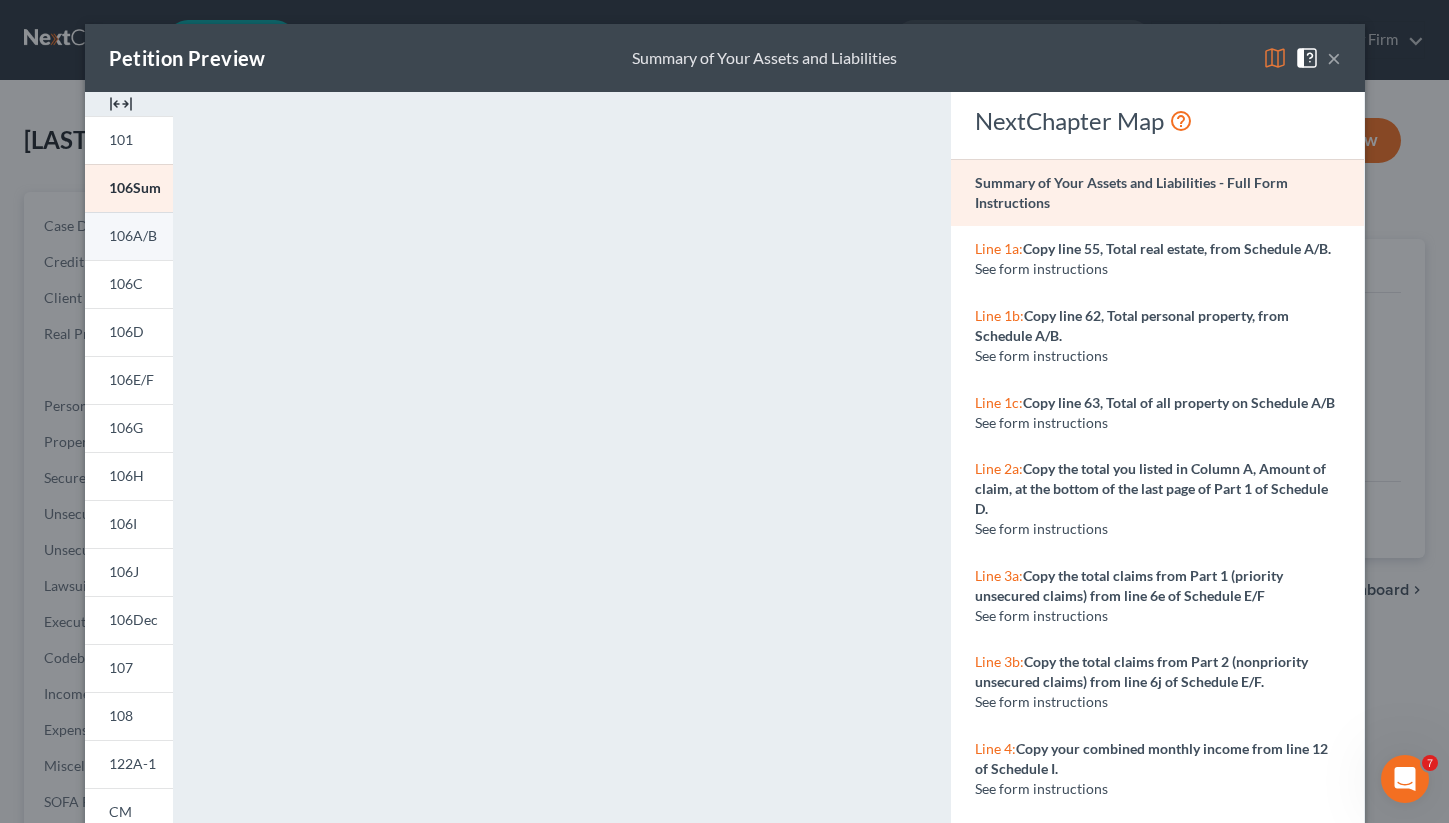 click on "106A/B" at bounding box center (129, 236) 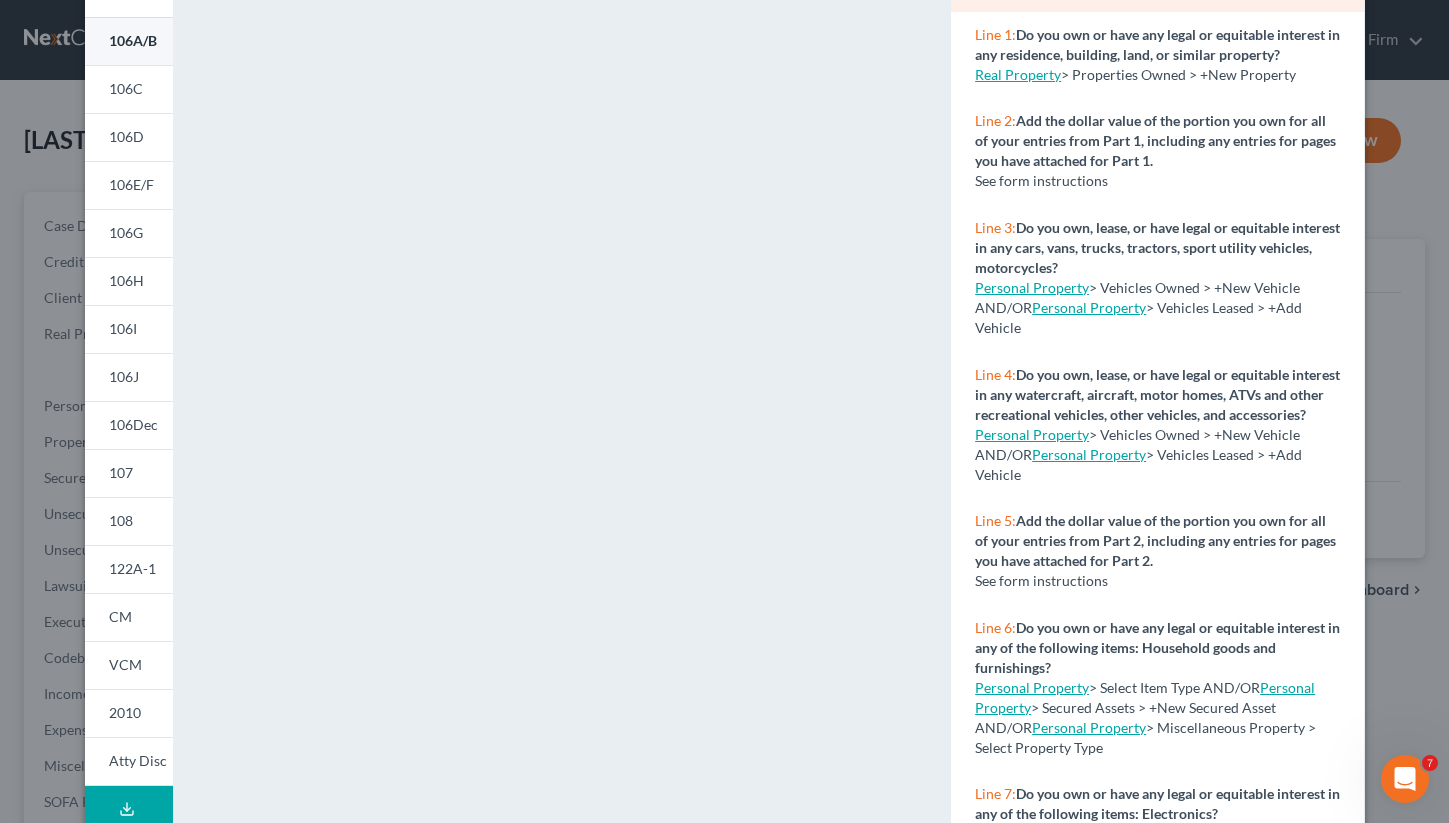 scroll, scrollTop: 198, scrollLeft: 0, axis: vertical 